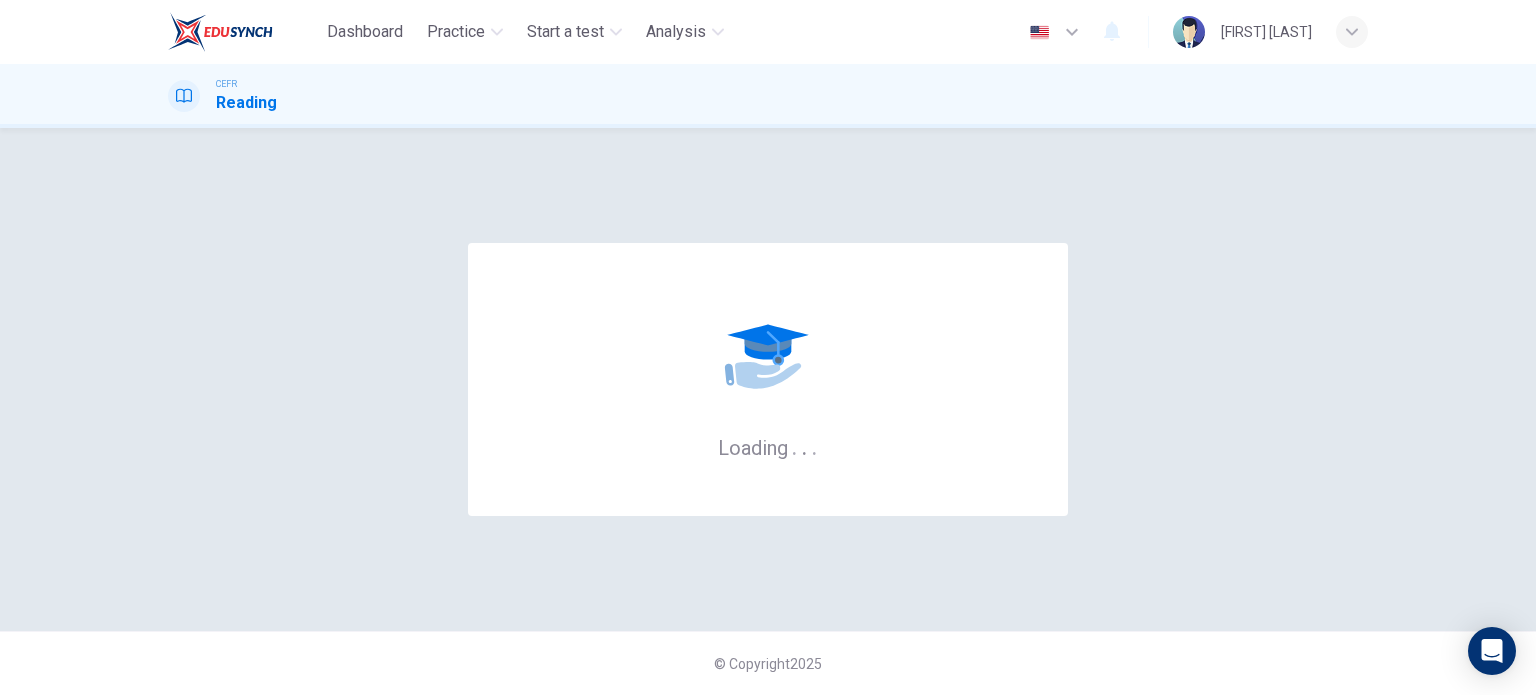 scroll, scrollTop: 0, scrollLeft: 0, axis: both 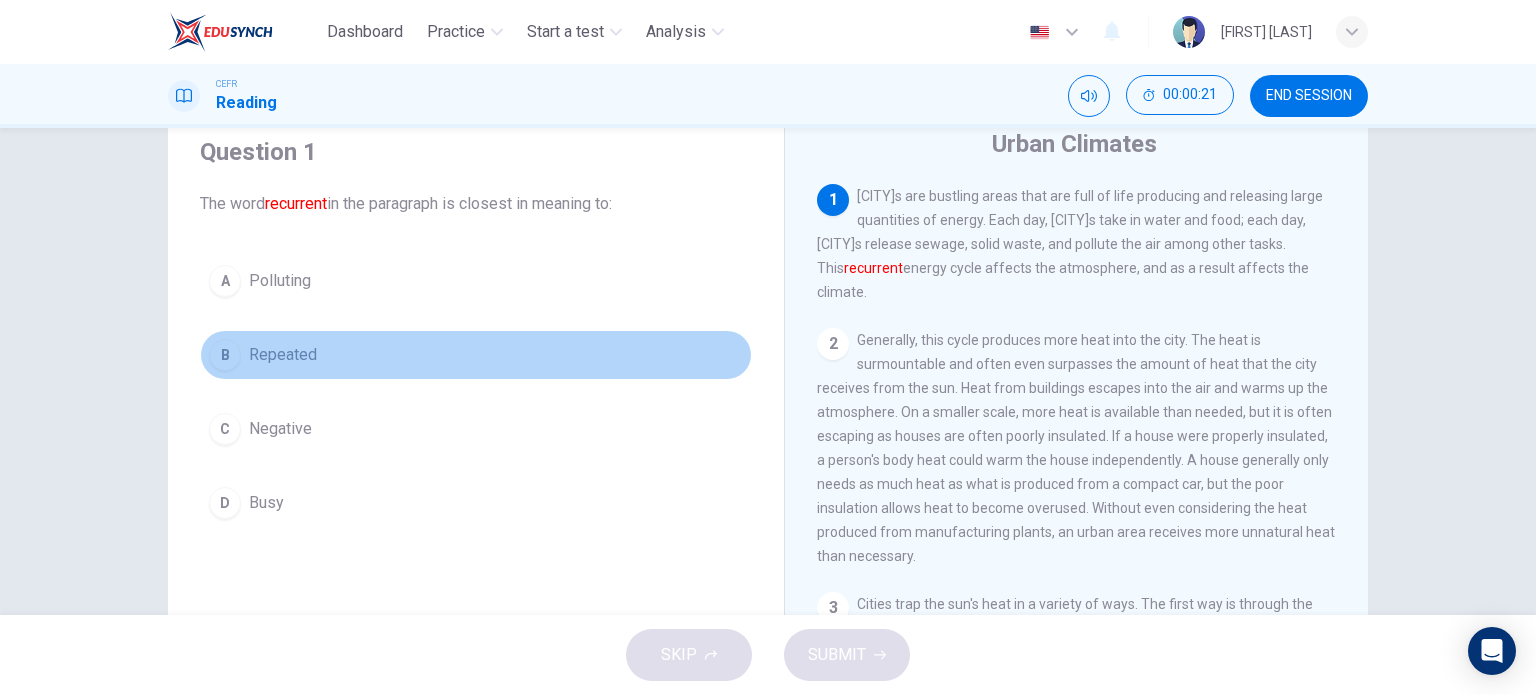click on "B" at bounding box center [225, 281] 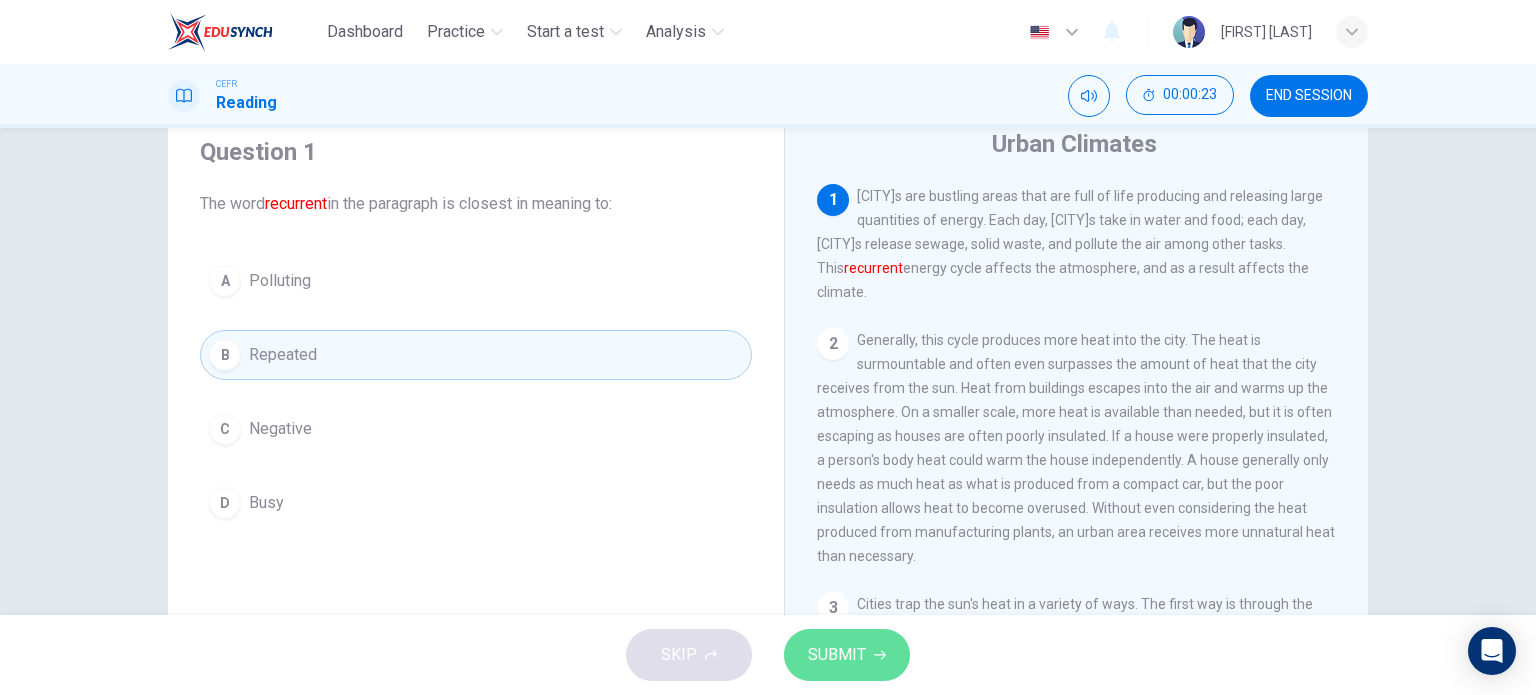 click on "SUBMIT" at bounding box center (837, 655) 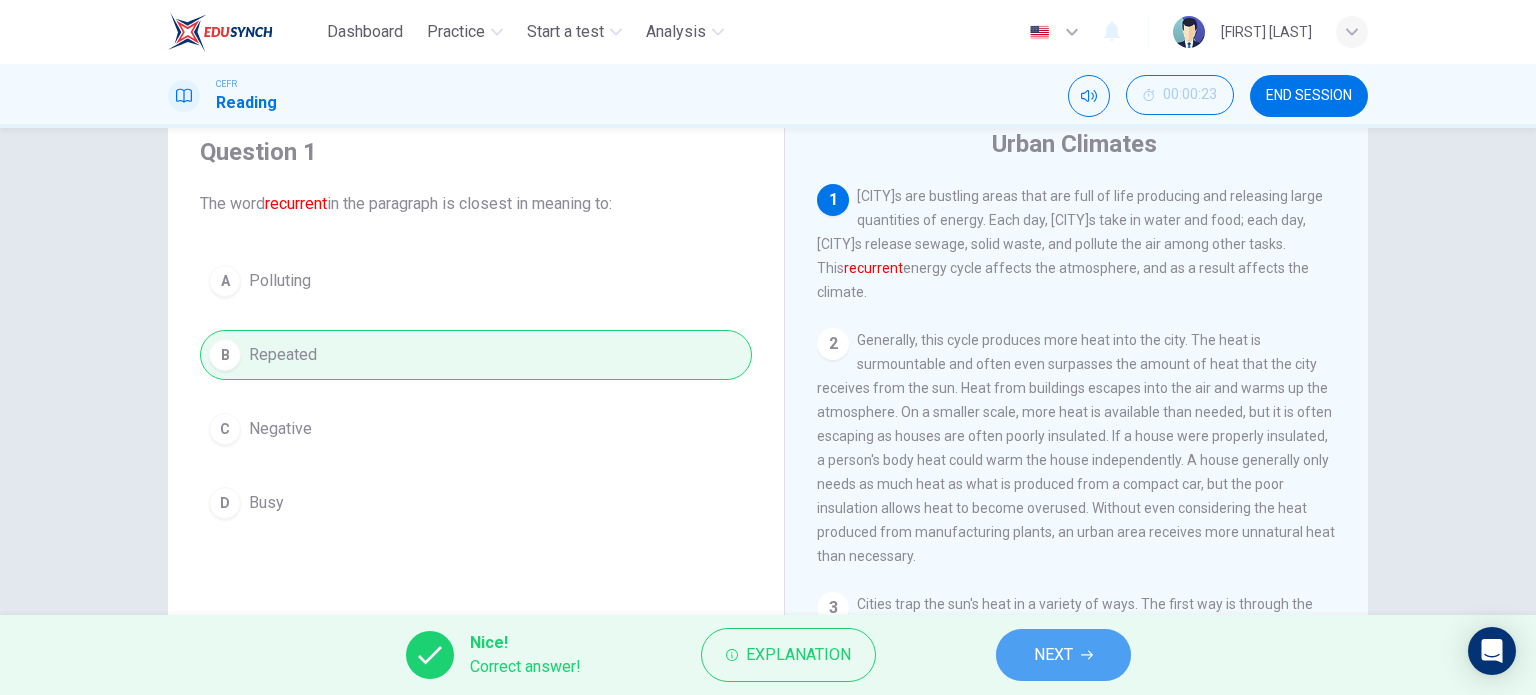 click on "NEXT" at bounding box center [1053, 655] 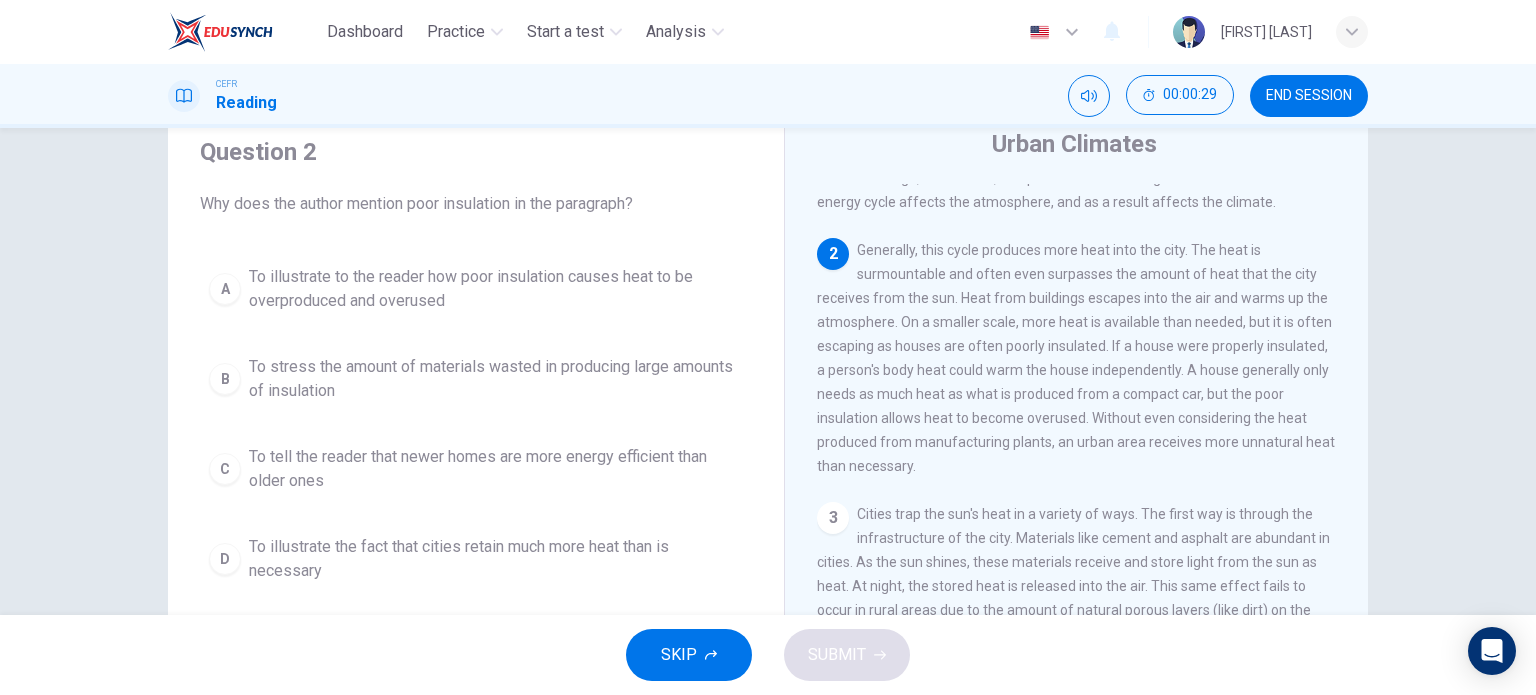scroll, scrollTop: 64, scrollLeft: 0, axis: vertical 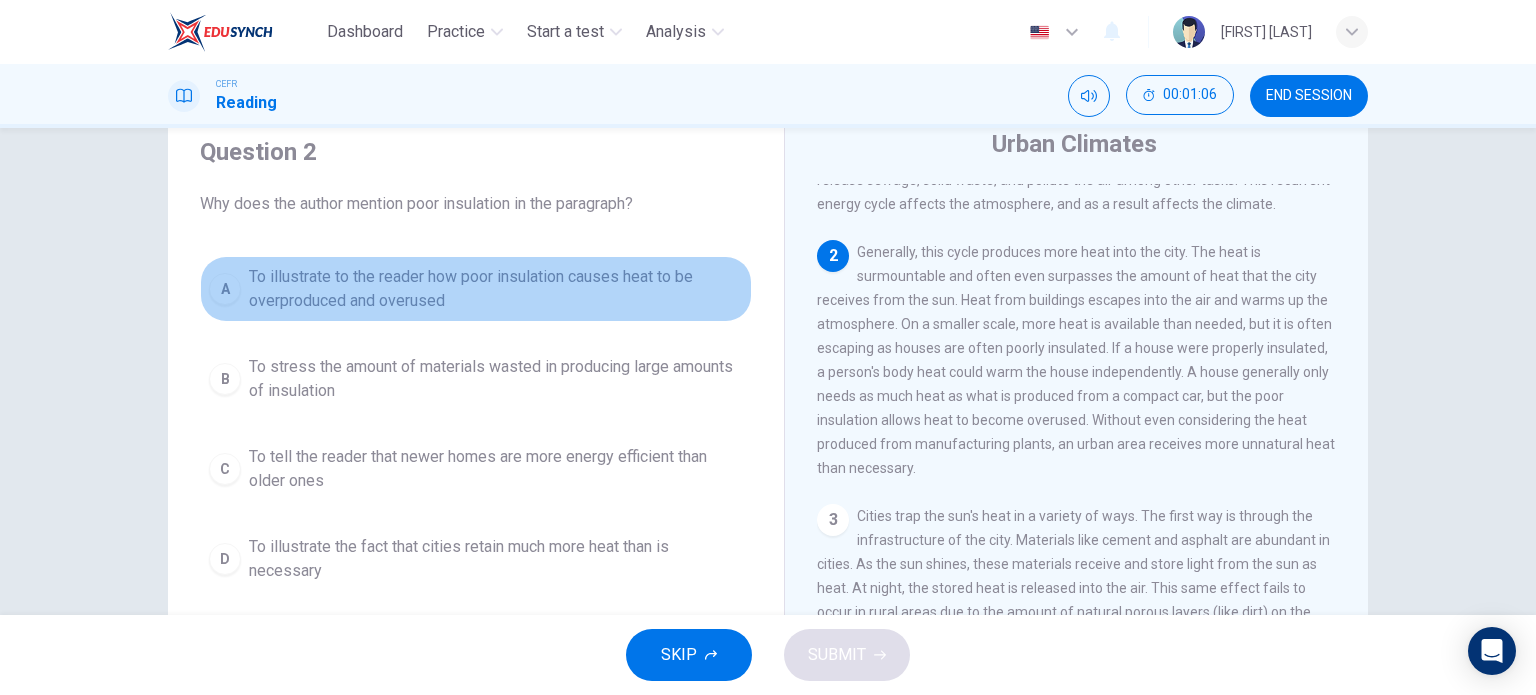 click on "To illustrate to the reader how poor insulation causes heat to be overproduced and overused" at bounding box center (496, 289) 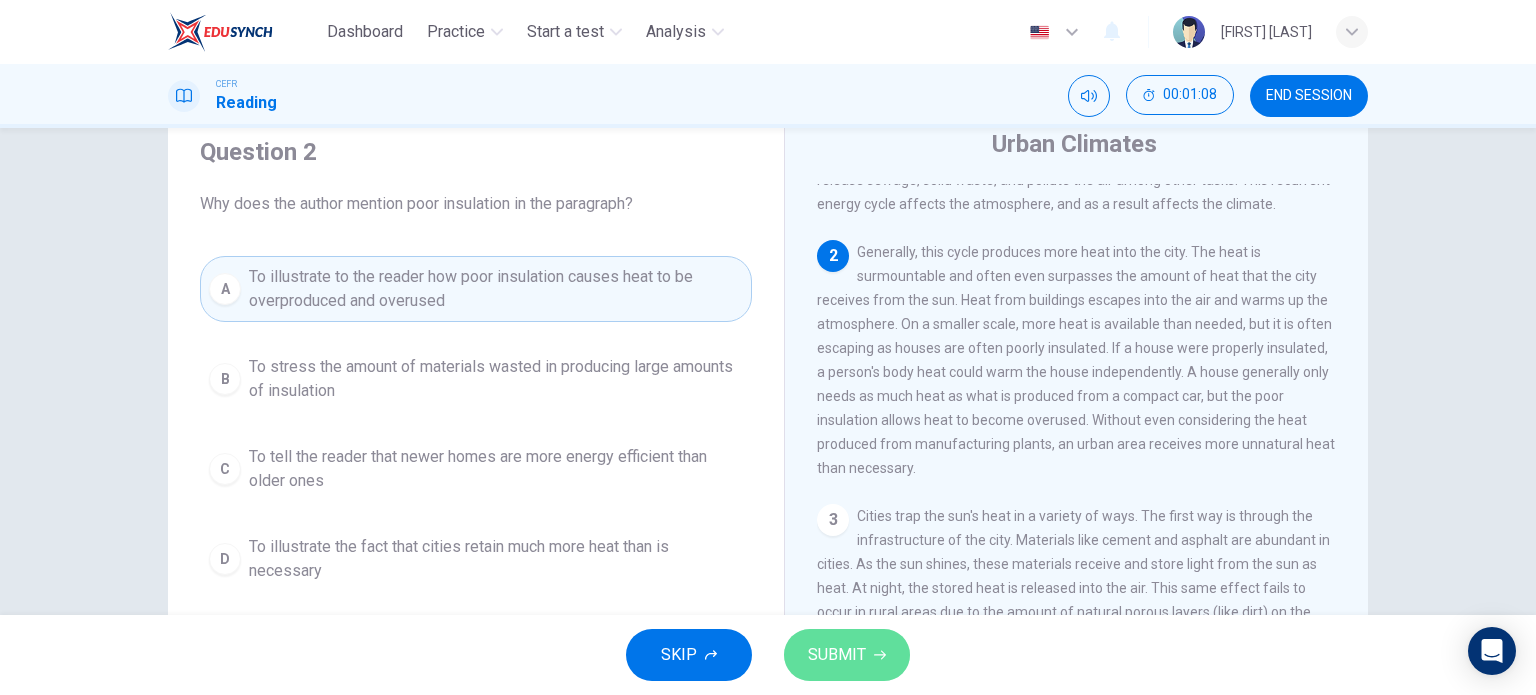 click on "SUBMIT" at bounding box center (847, 655) 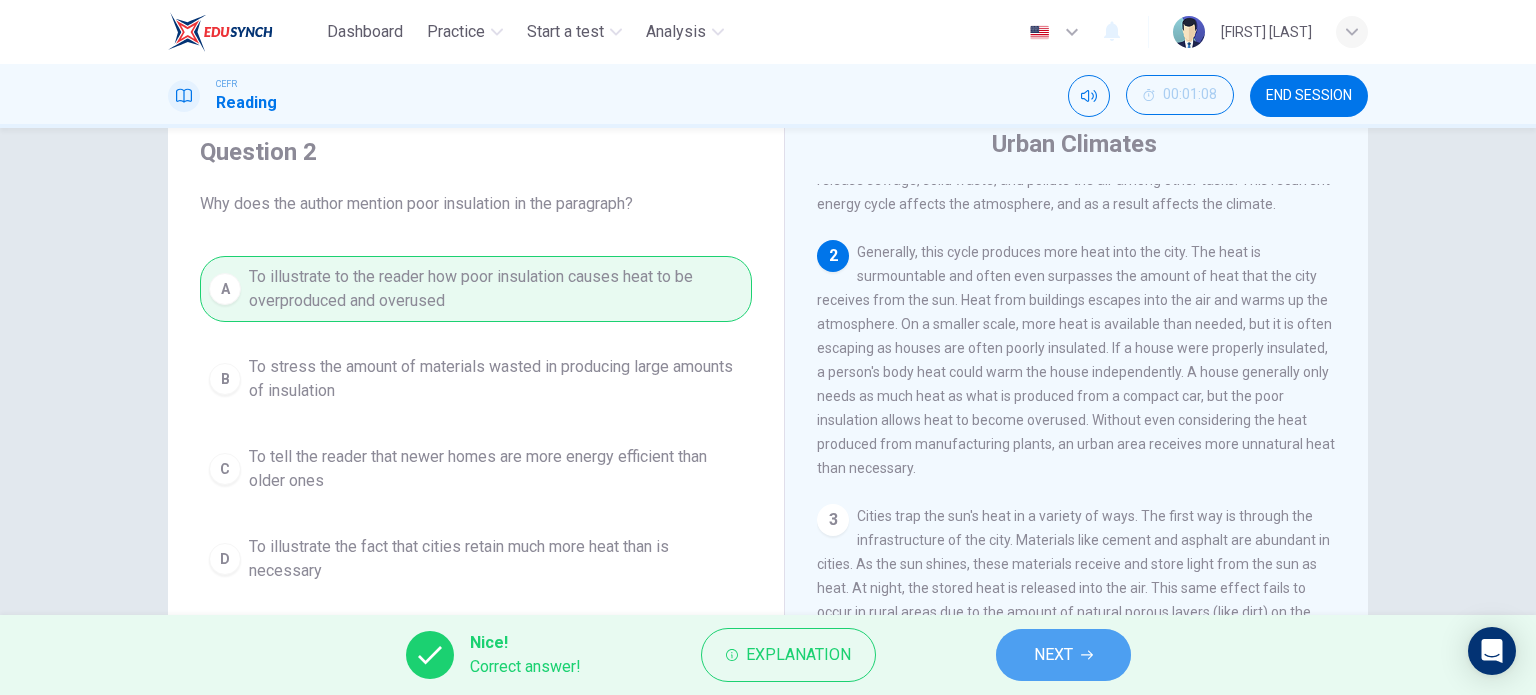 click on "NEXT" at bounding box center [1063, 655] 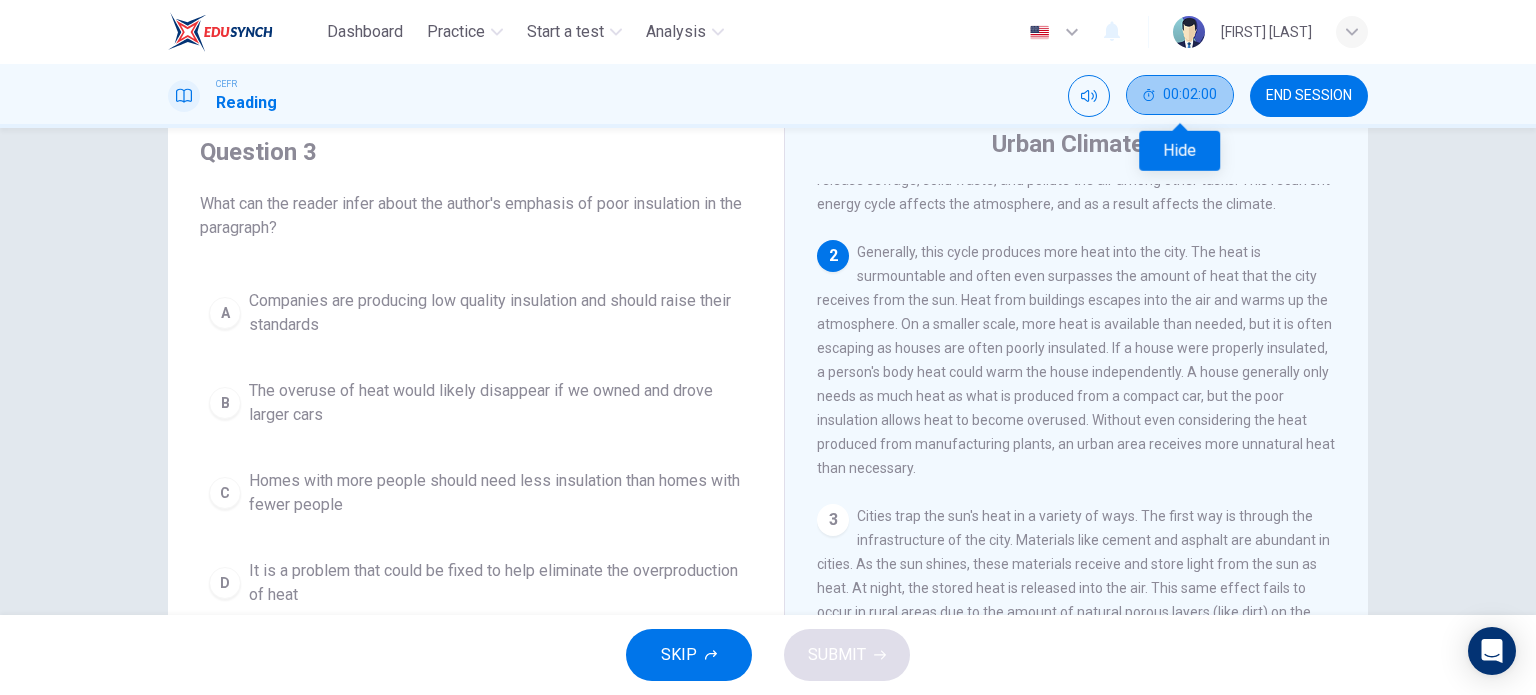 click on "00:02:00" at bounding box center (1180, 95) 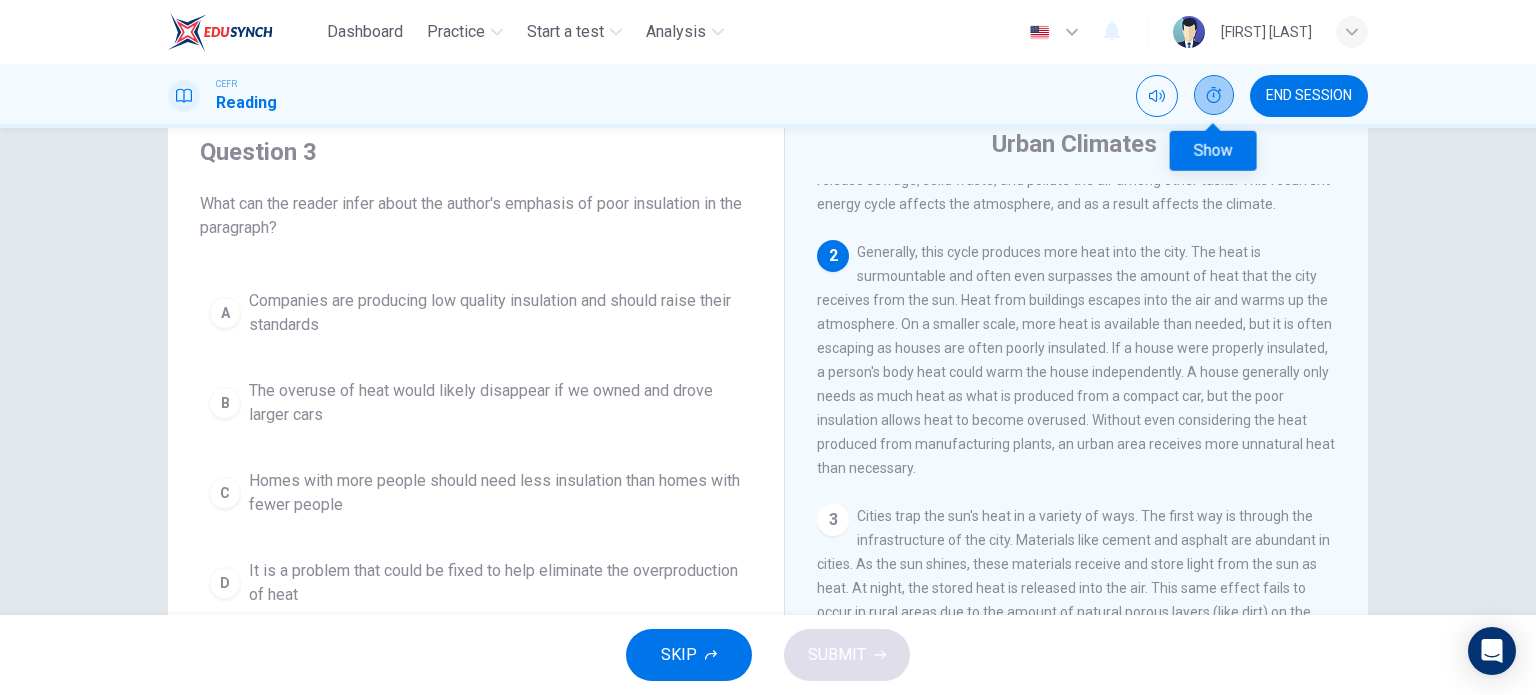 click at bounding box center [1214, 95] 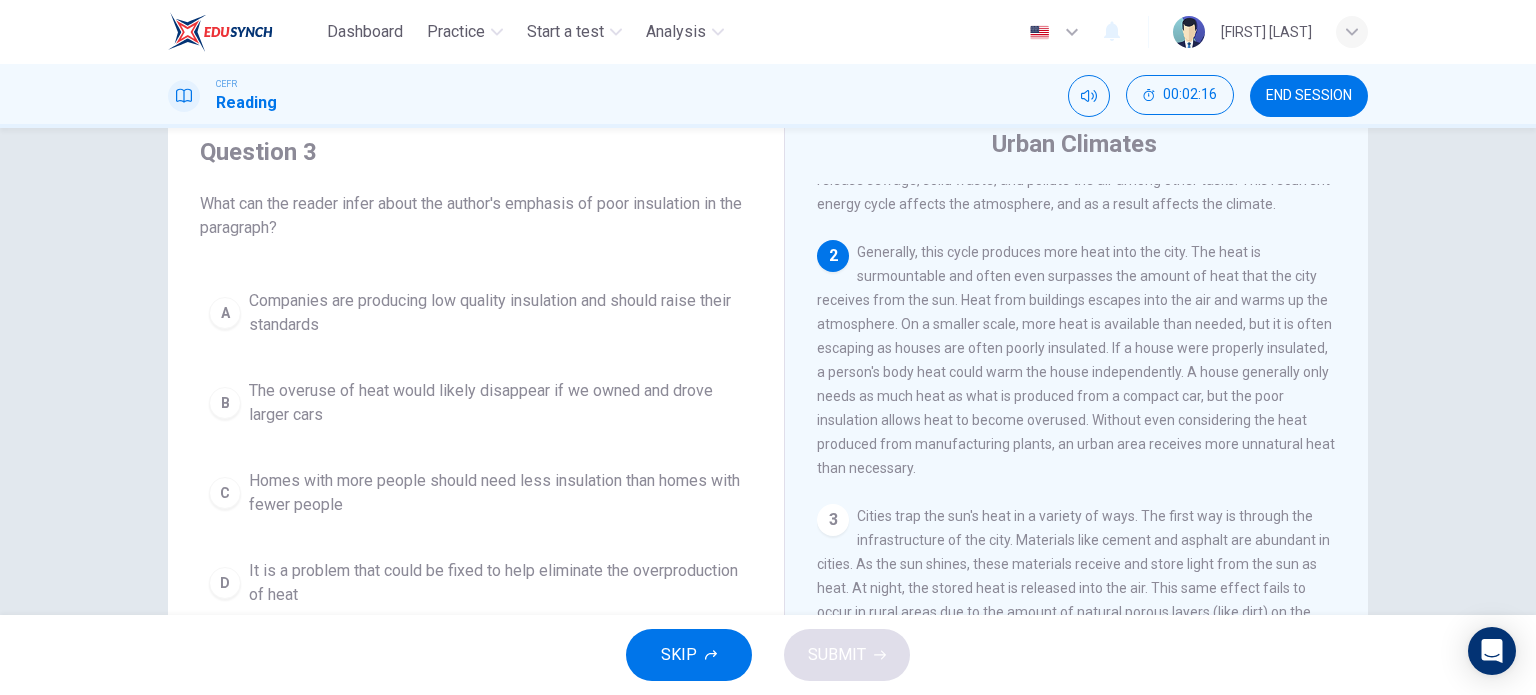 drag, startPoint x: 1122, startPoint y: 107, endPoint x: 1413, endPoint y: 519, distance: 504.40558 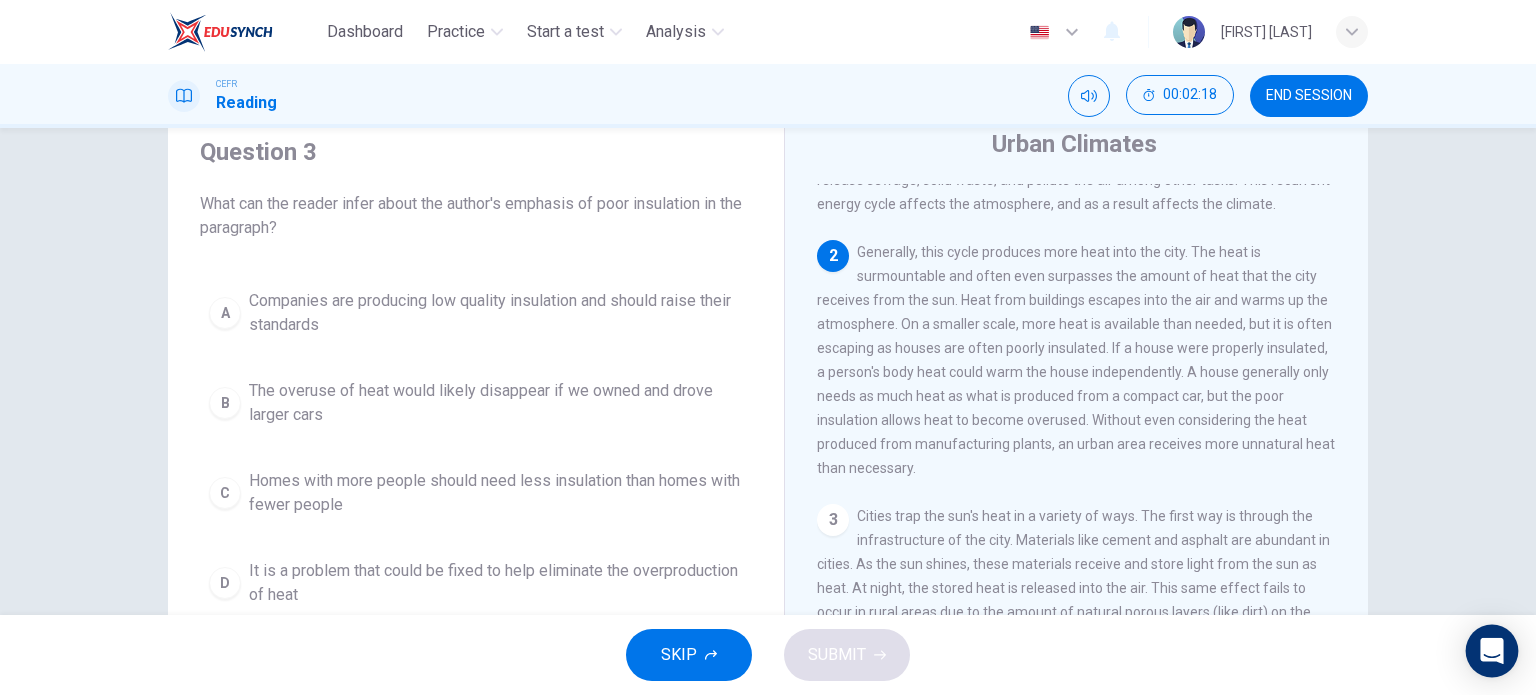 click at bounding box center (1492, 651) 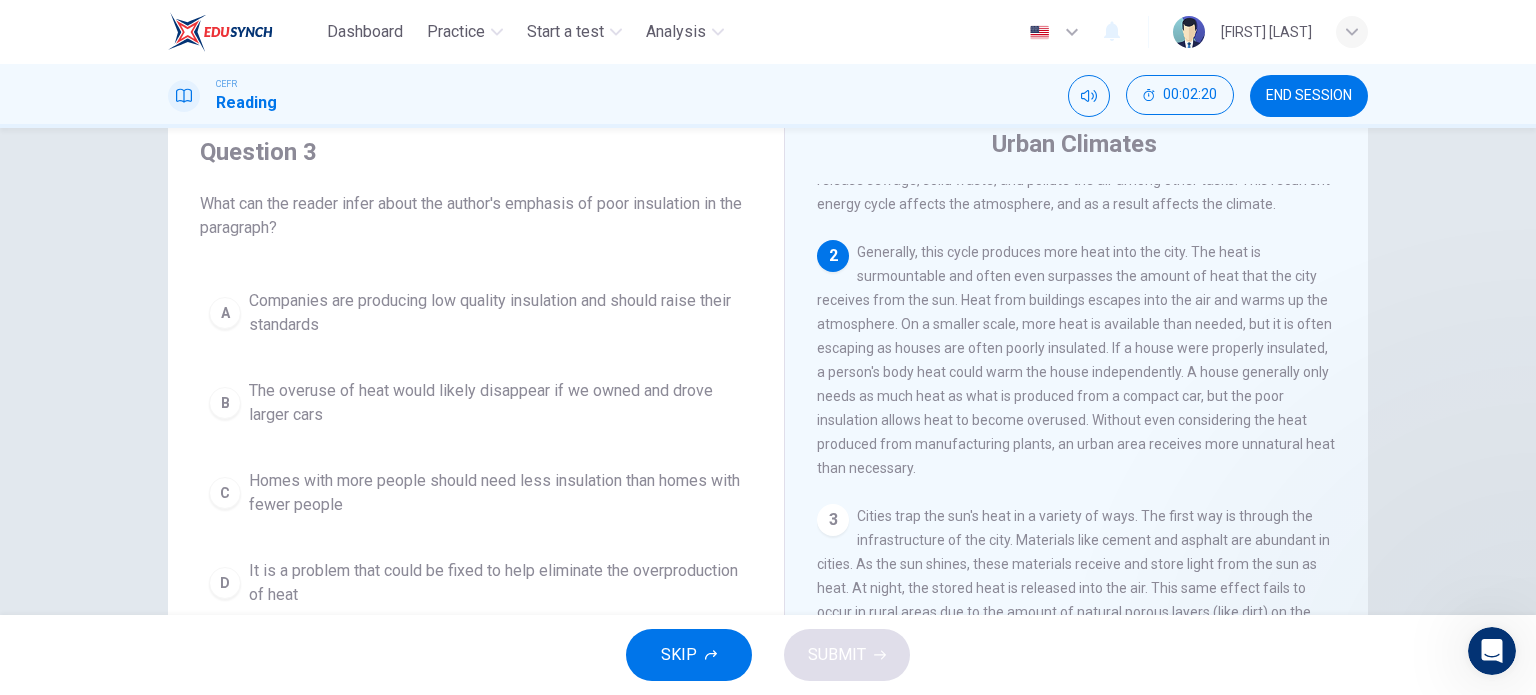 scroll, scrollTop: 0, scrollLeft: 0, axis: both 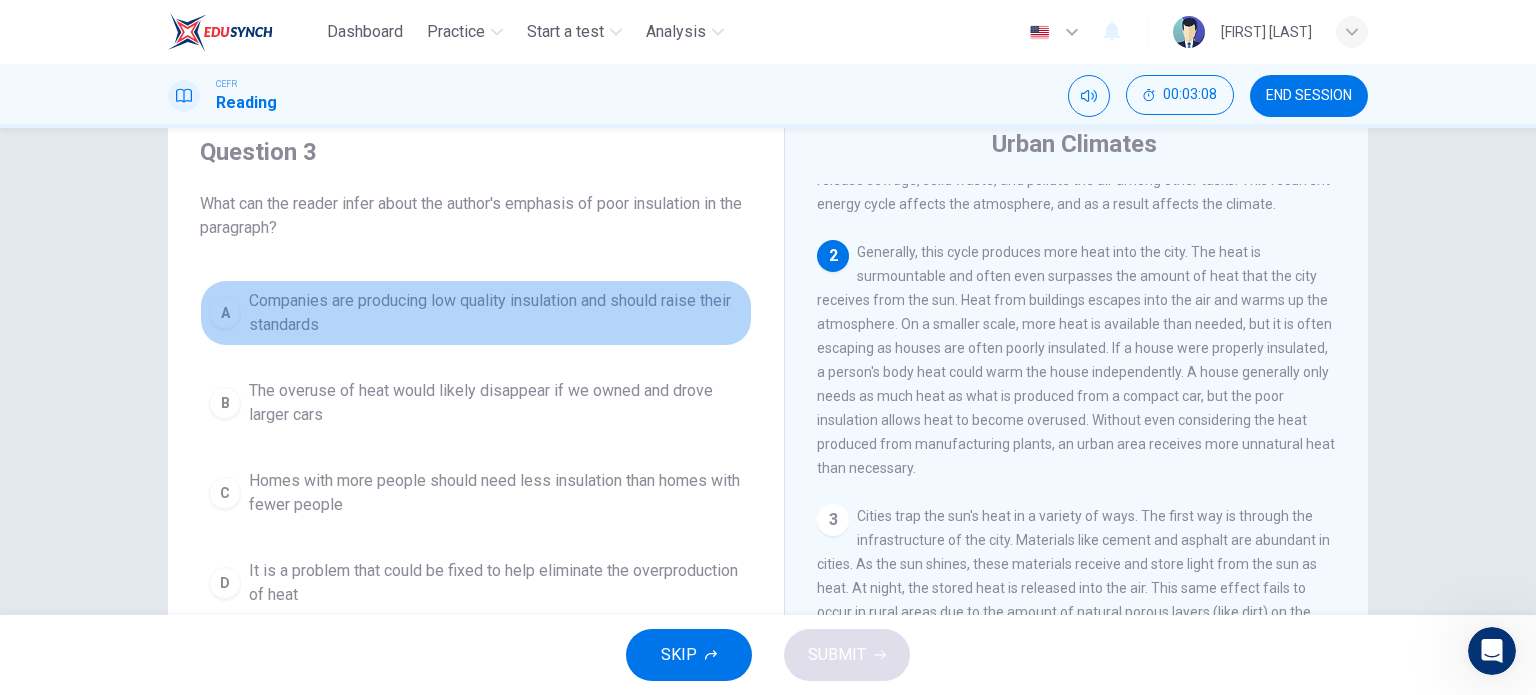 click on "Companies are producing low quality insulation and should raise their standards" at bounding box center (496, 313) 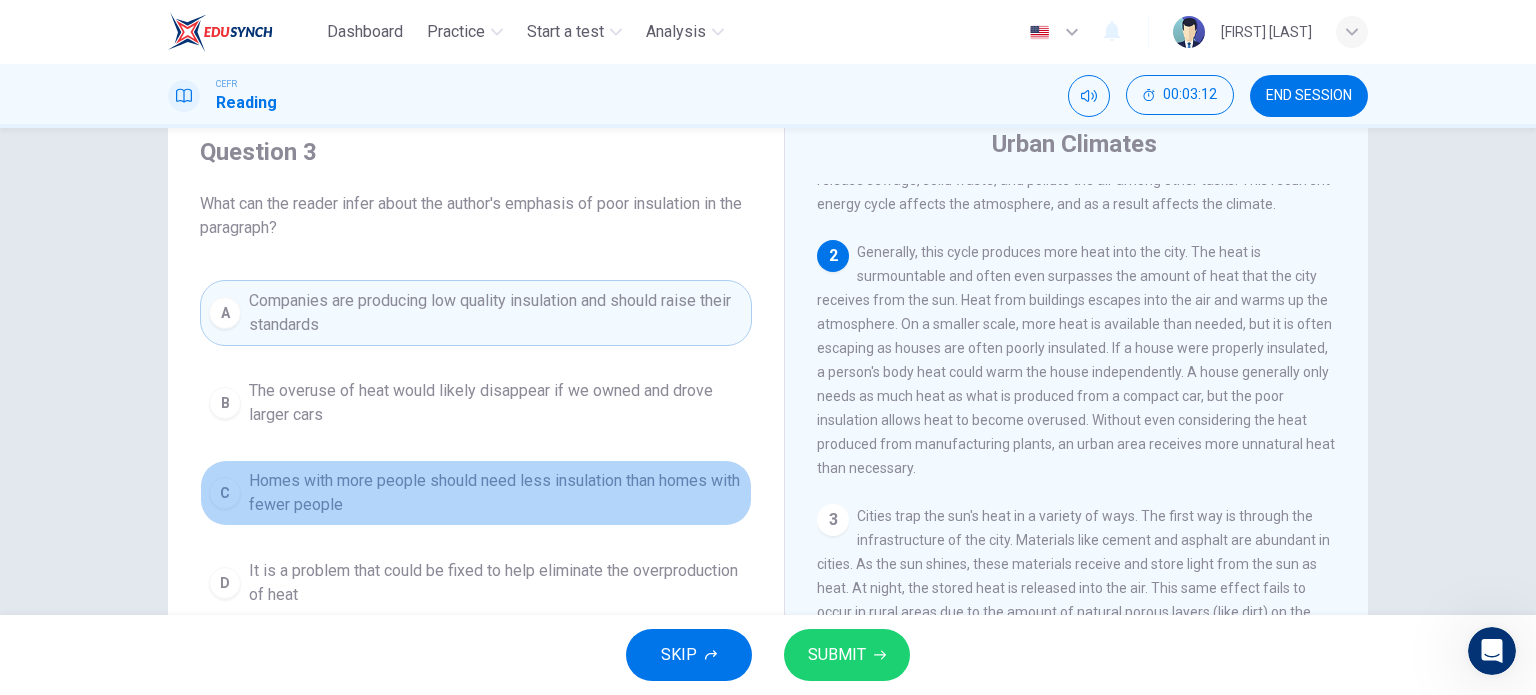click on "Homes with more people should need less insulation than homes with fewer people" at bounding box center [496, 403] 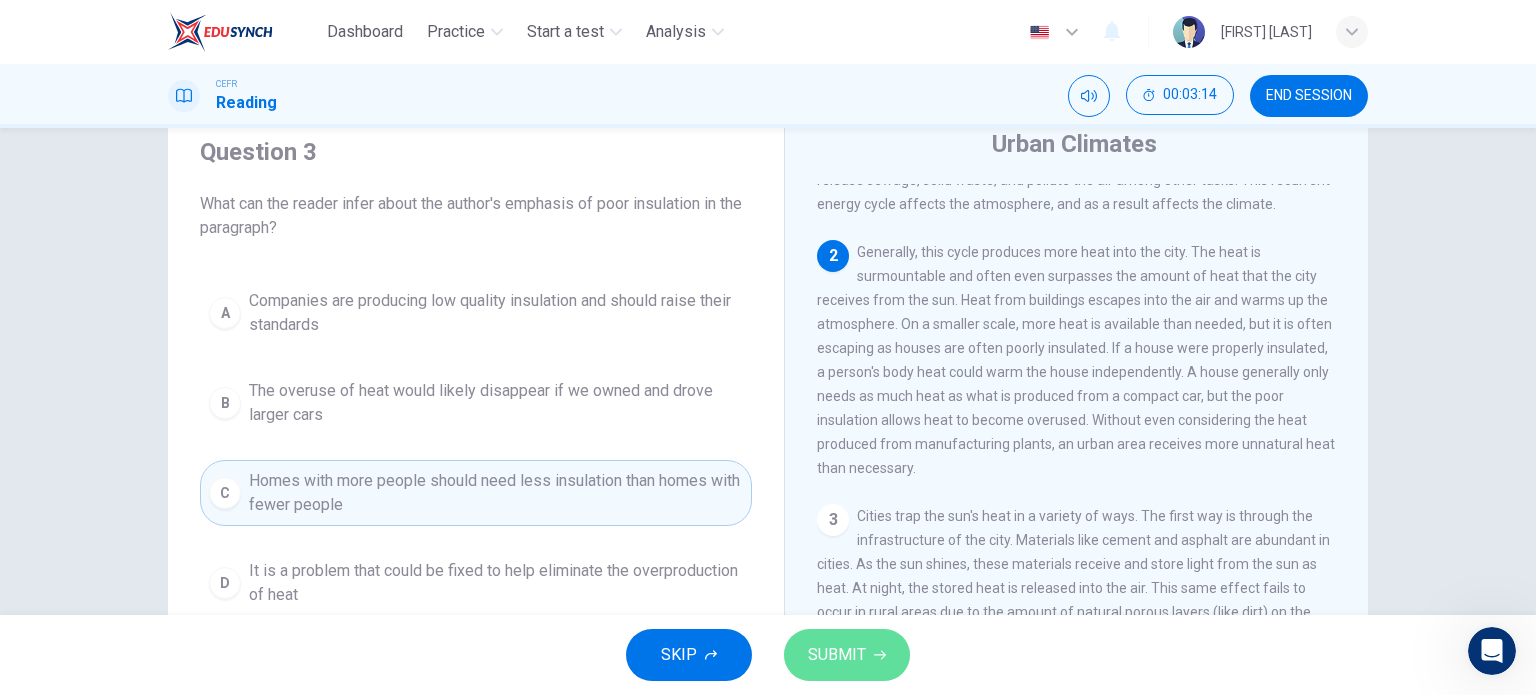 click on "SUBMIT" at bounding box center [837, 655] 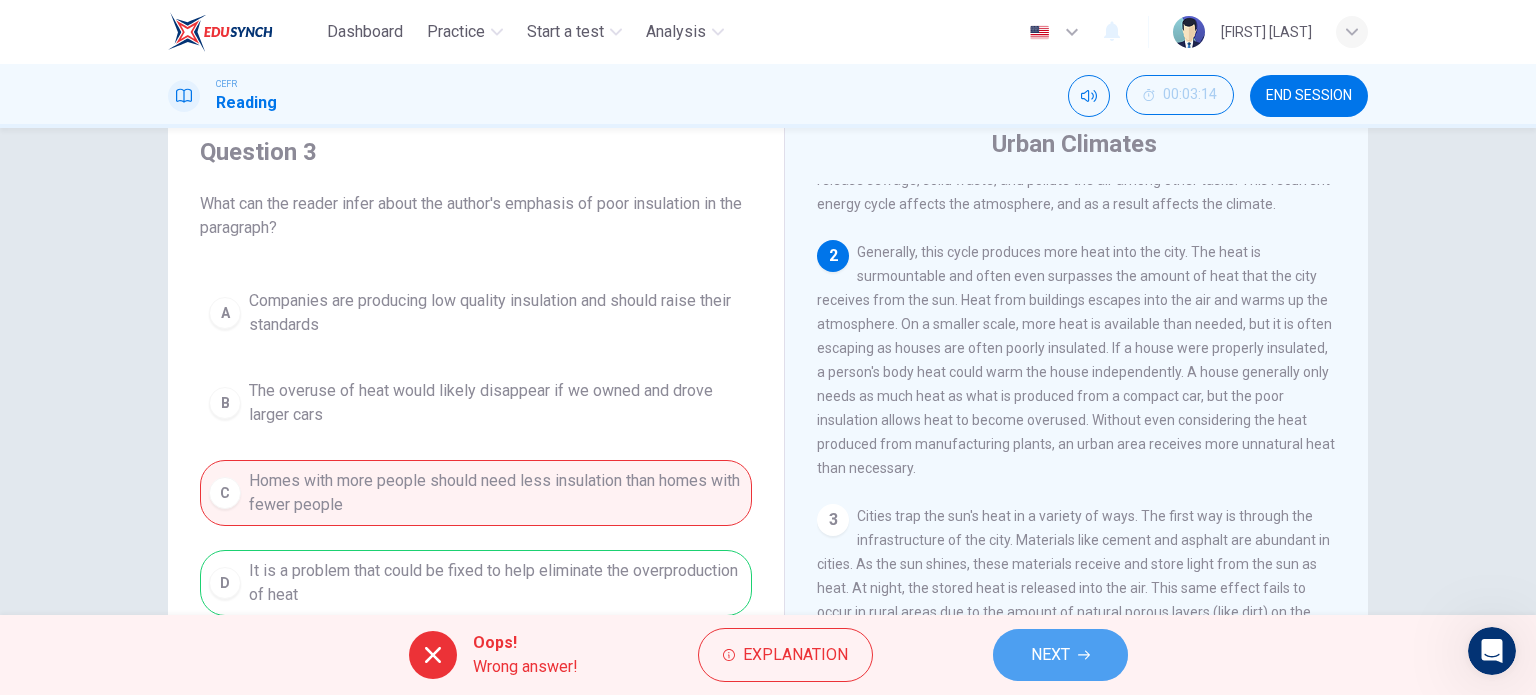 click on "NEXT" at bounding box center [1050, 655] 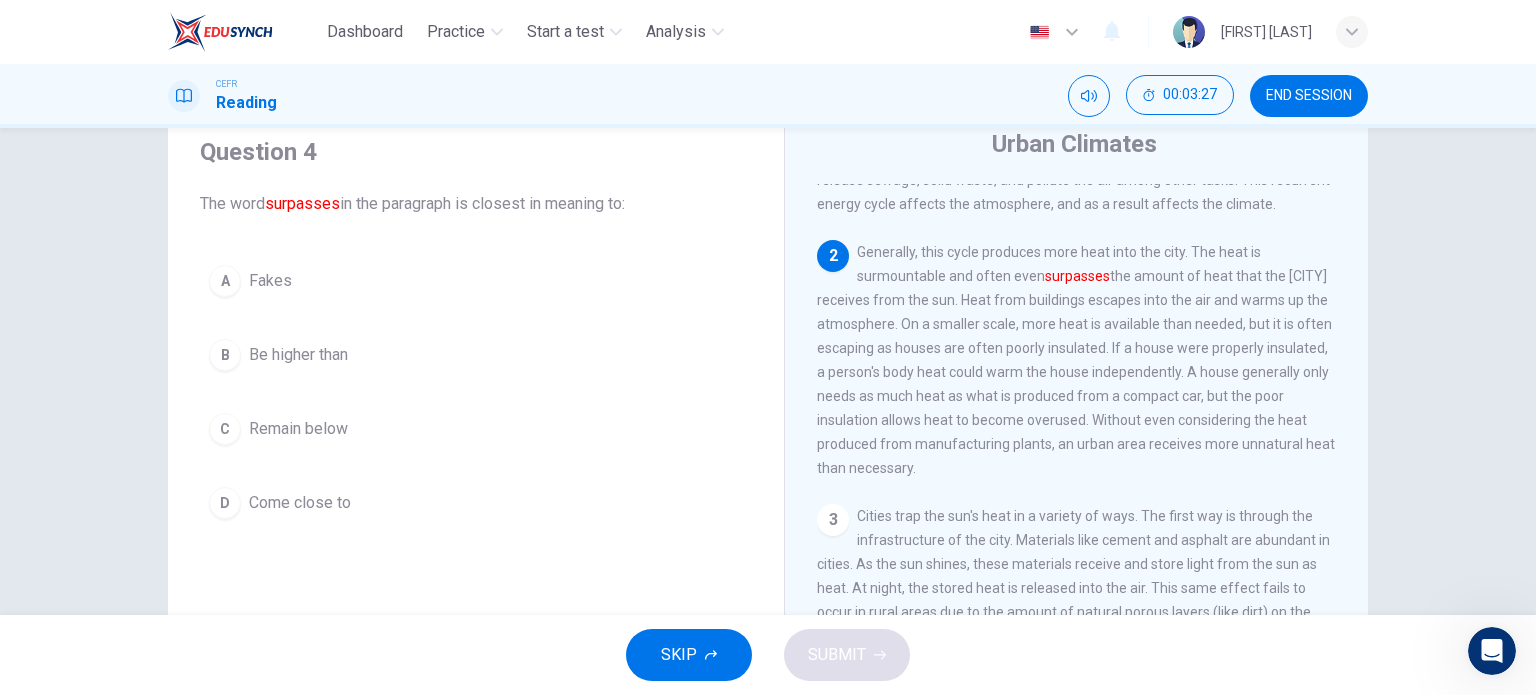 click on "Be higher than" at bounding box center [270, 281] 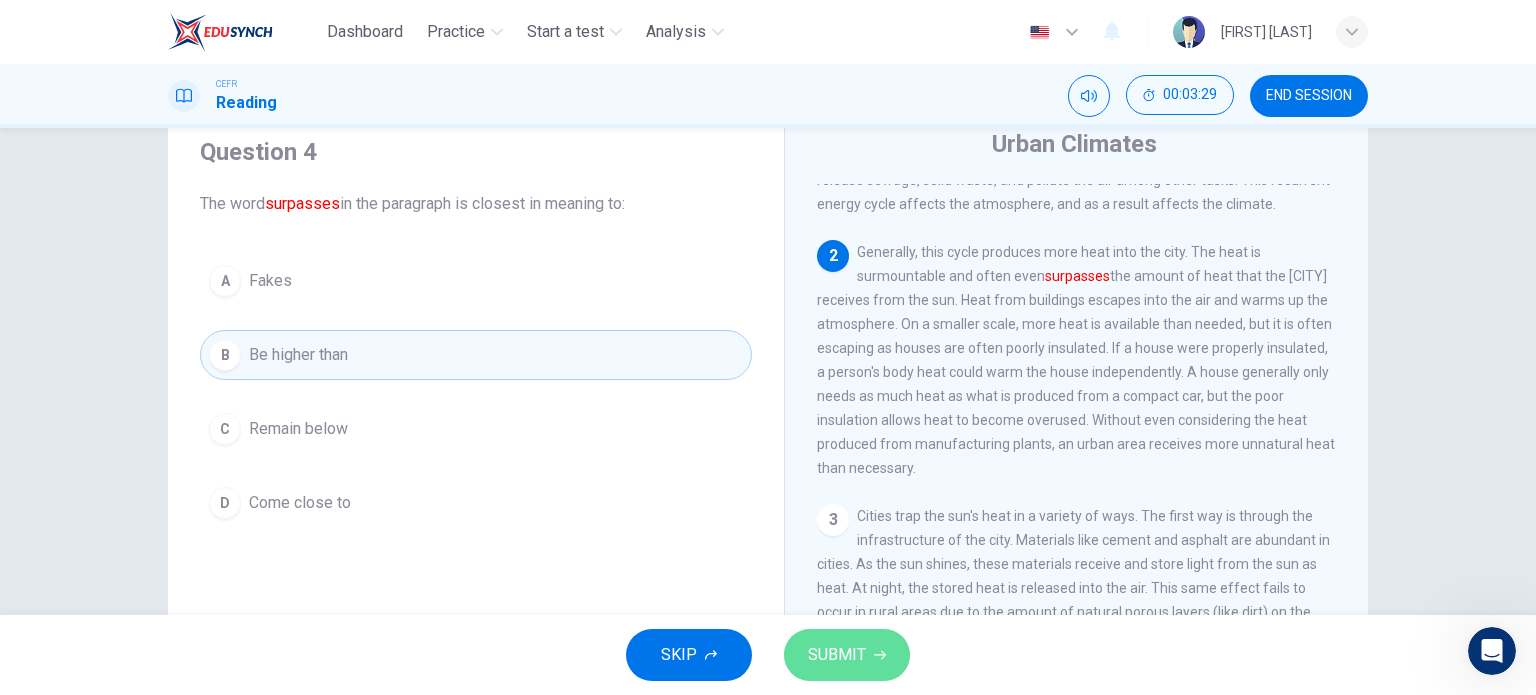 click on "SUBMIT" at bounding box center [837, 655] 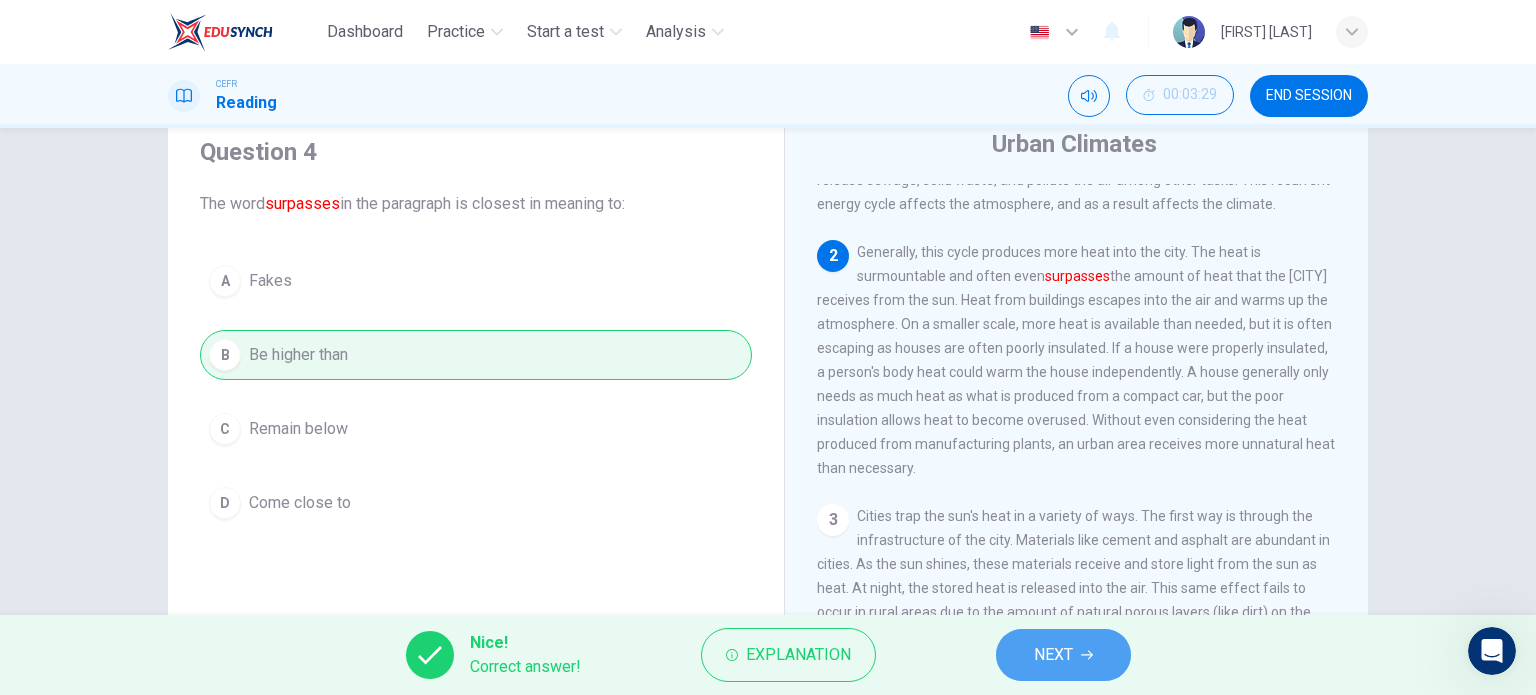 click on "NEXT" at bounding box center [1063, 655] 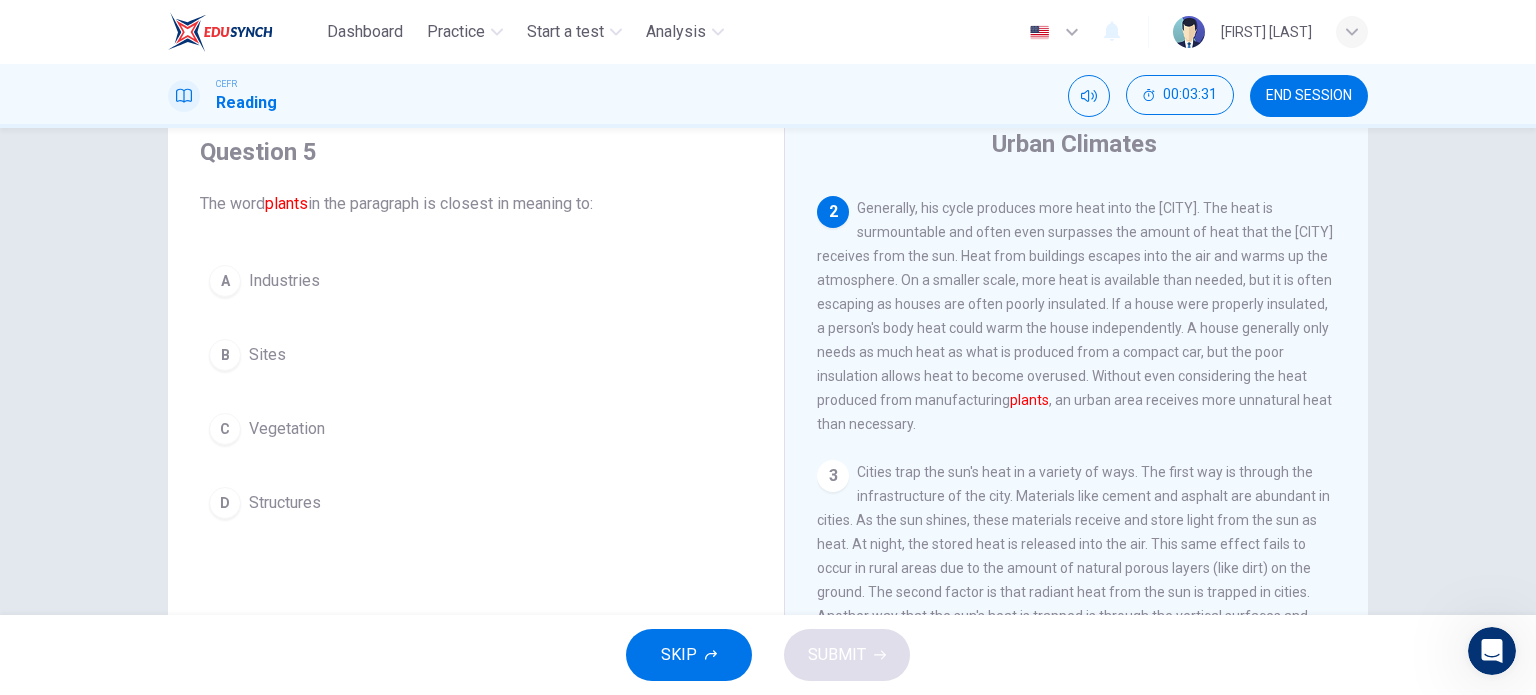 scroll, scrollTop: 107, scrollLeft: 0, axis: vertical 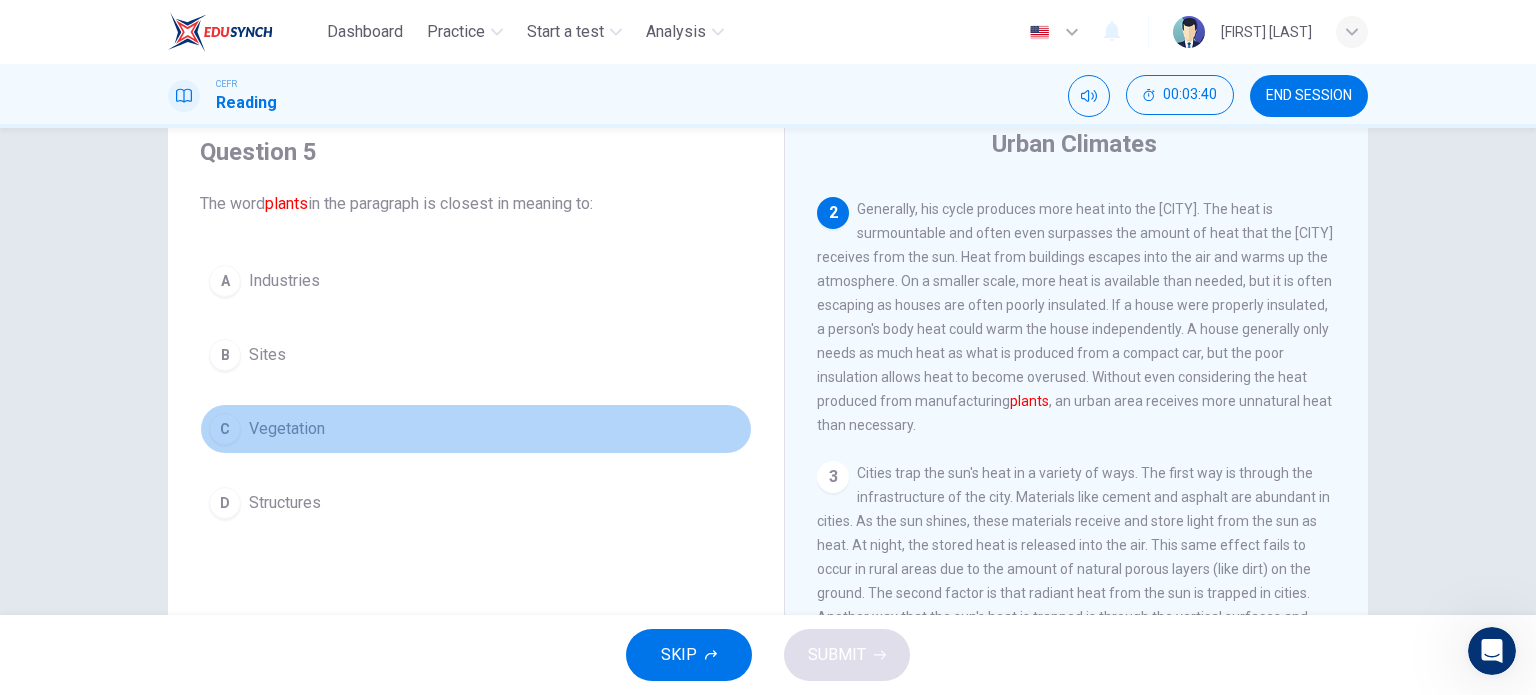 click on "Vegetation" at bounding box center (284, 281) 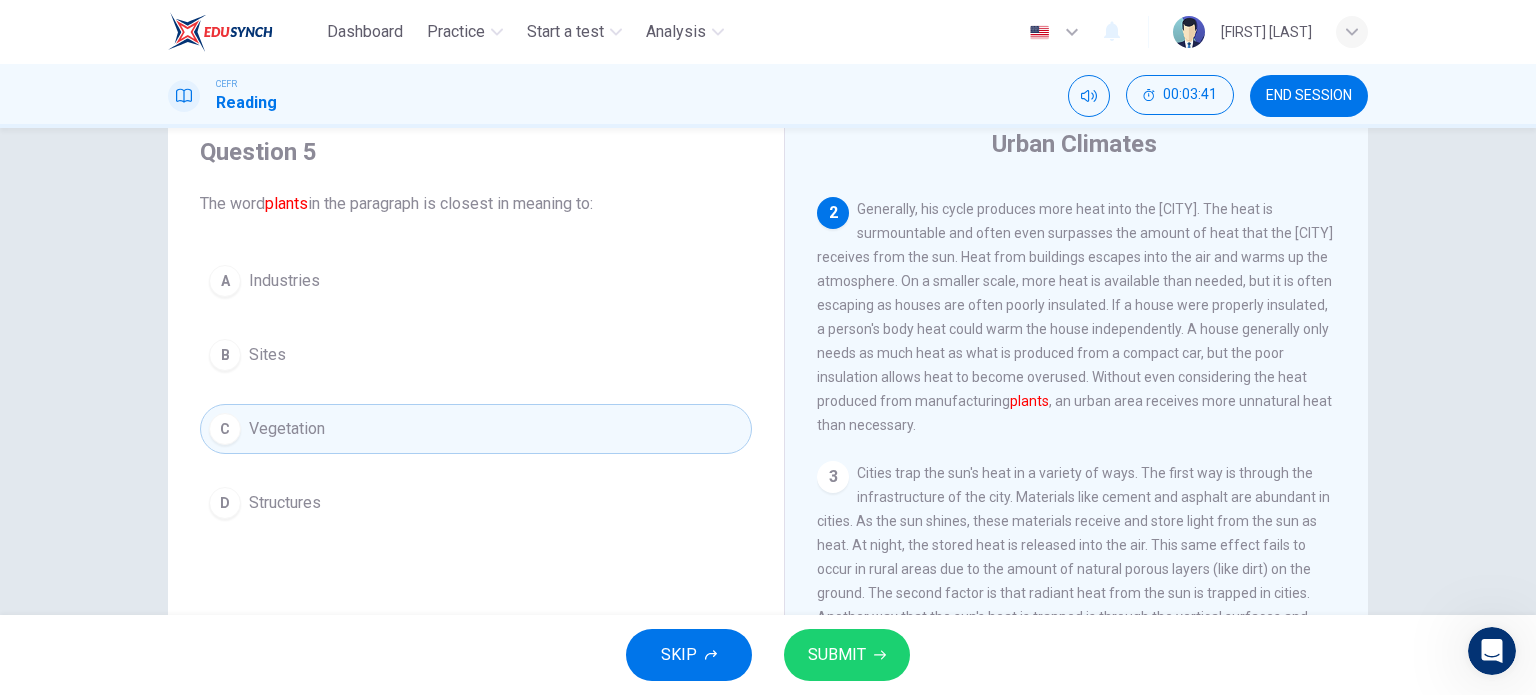 click on "SUBMIT" at bounding box center (837, 655) 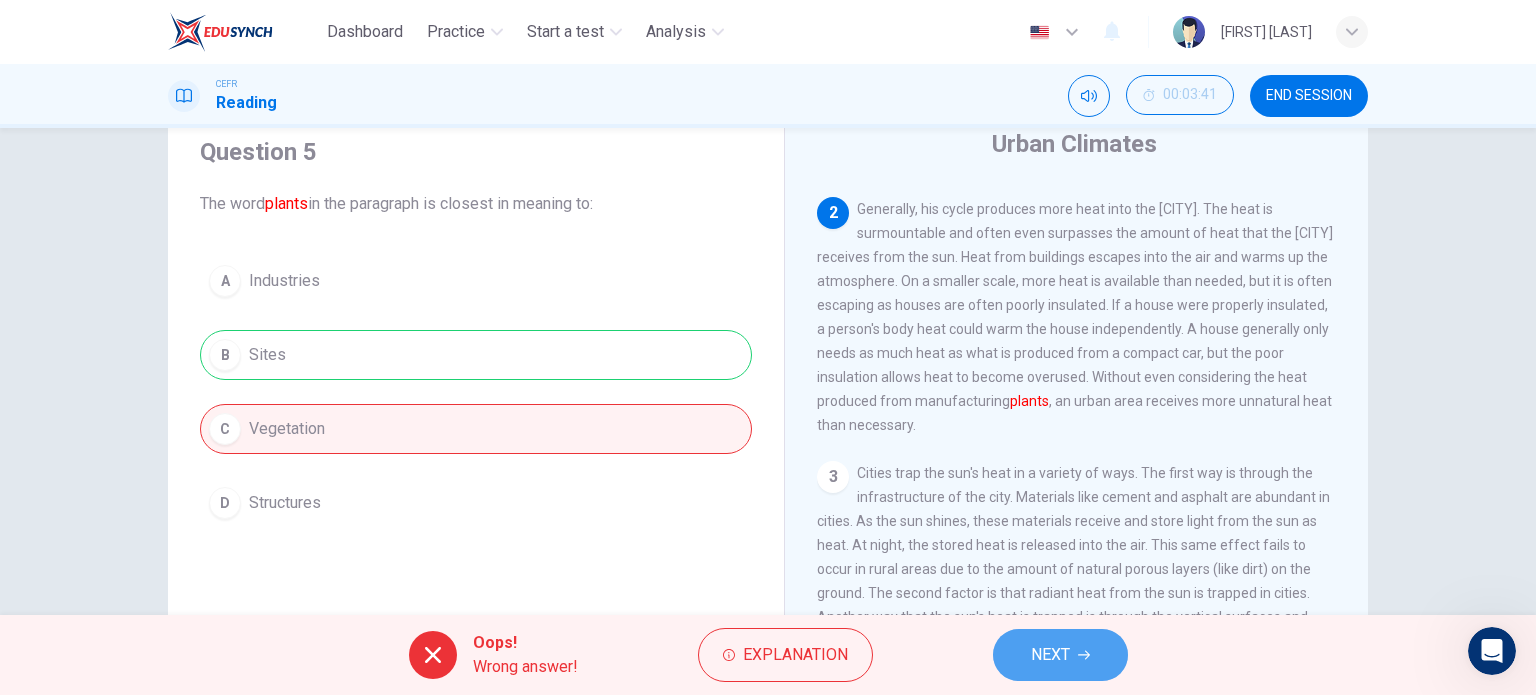 click on "NEXT" at bounding box center (1050, 655) 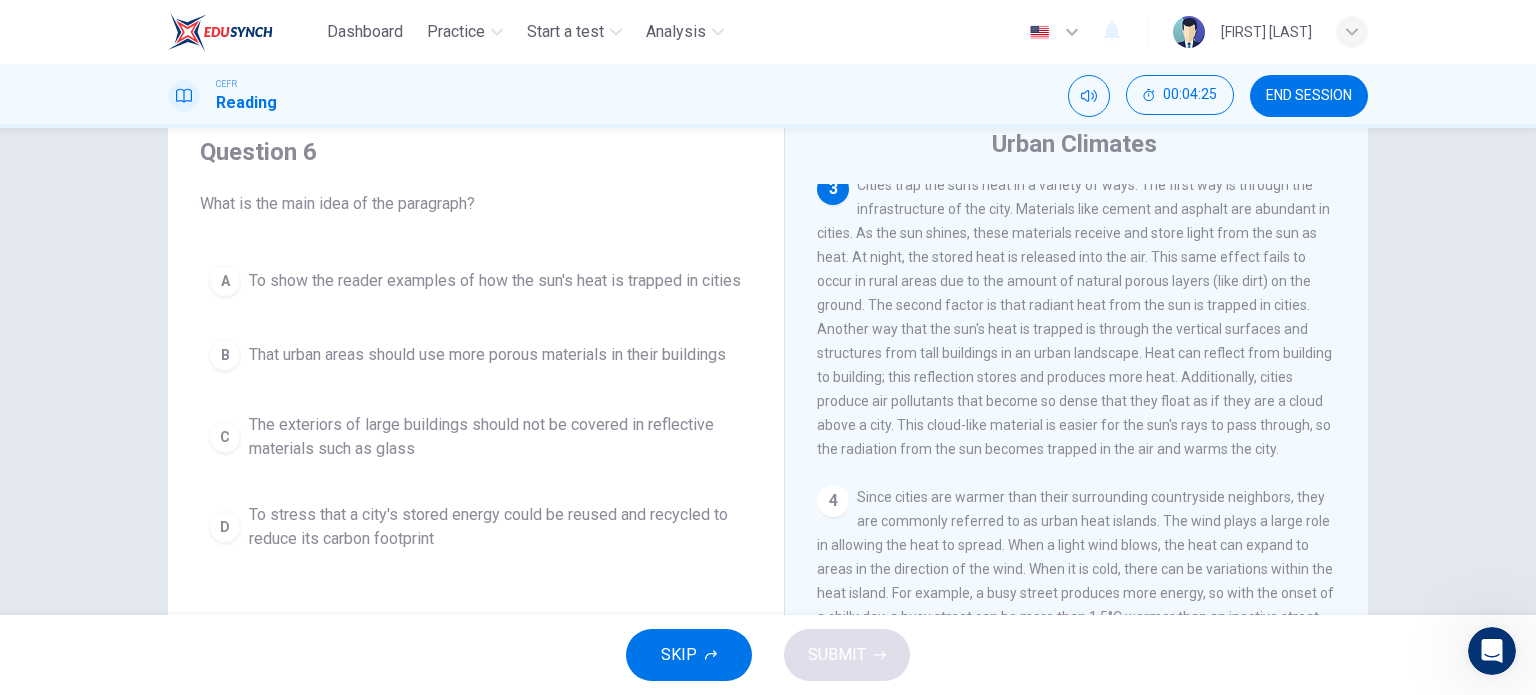 scroll, scrollTop: 394, scrollLeft: 0, axis: vertical 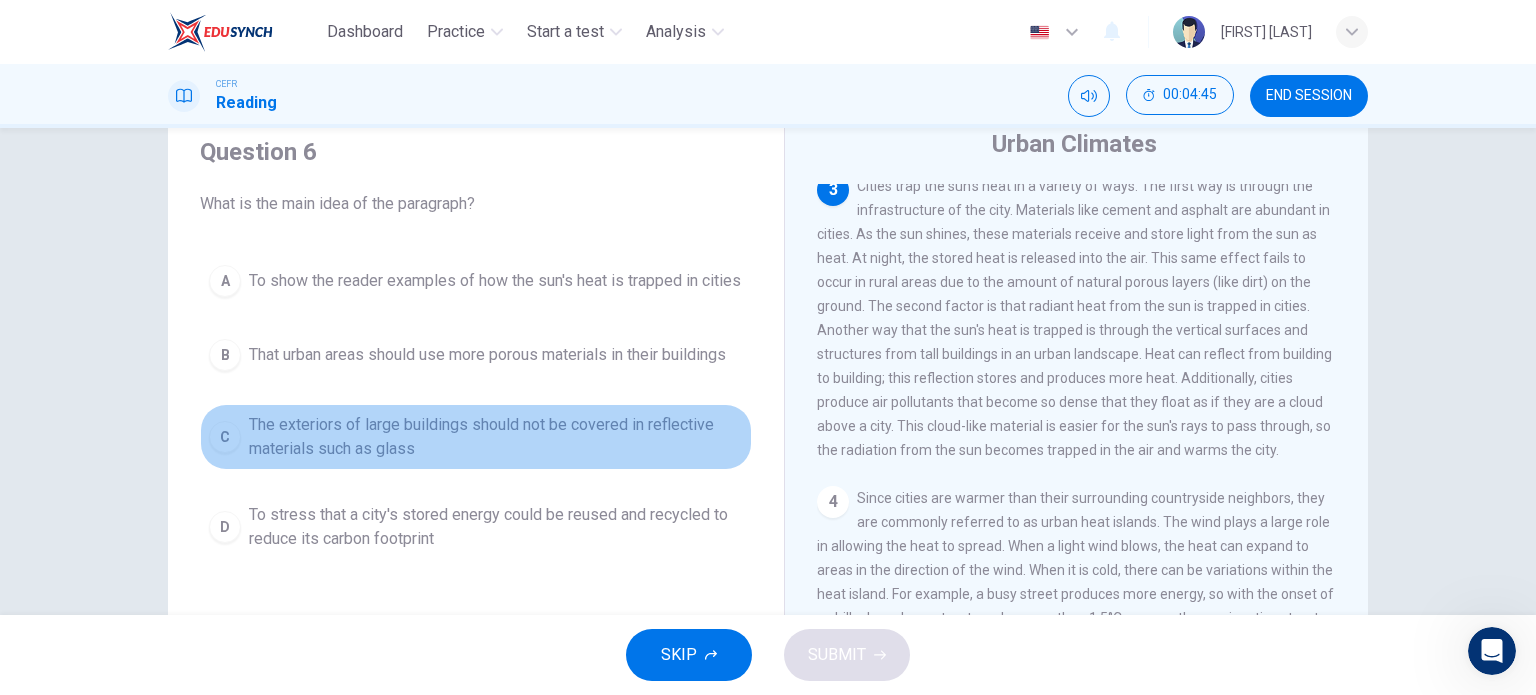 click on "The exteriors of large buildings should not be covered in reflective materials such as glass" at bounding box center [495, 281] 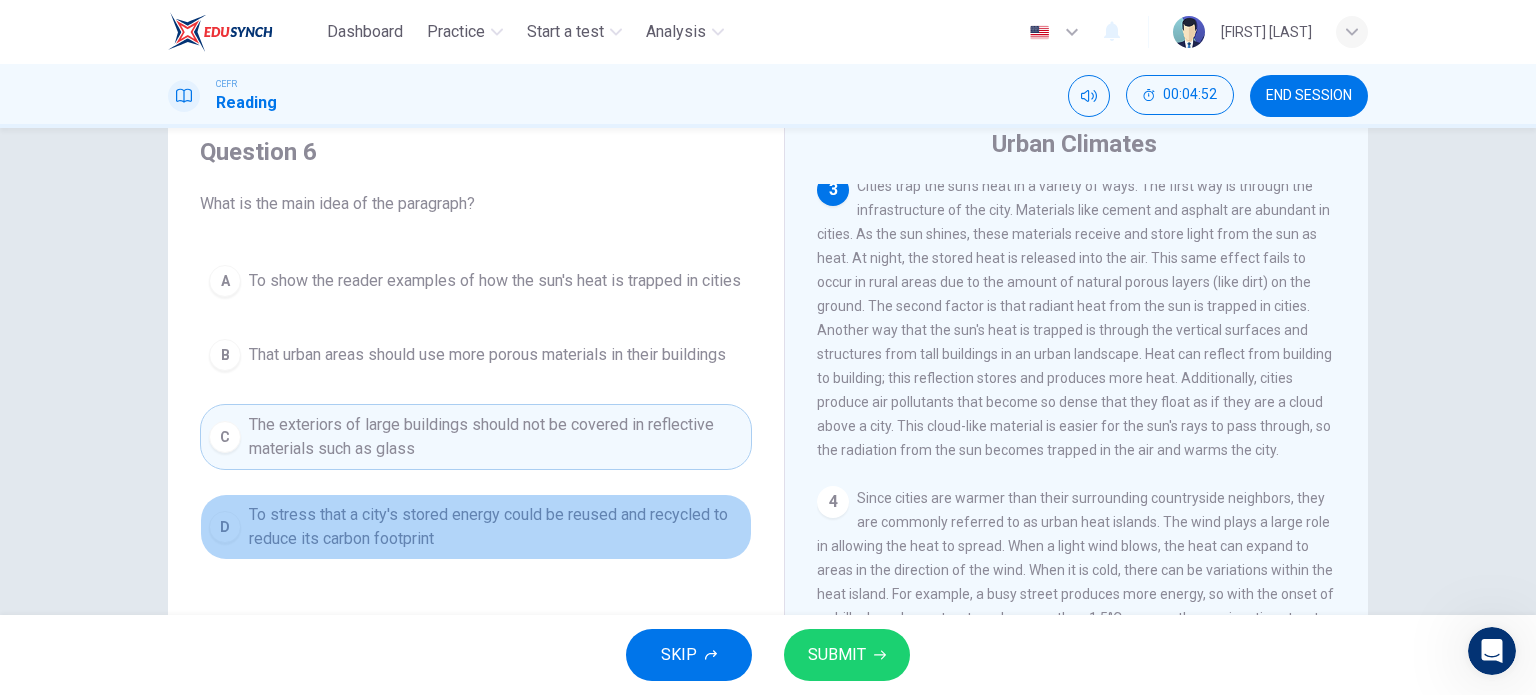 click on "To stress that a city's stored energy could be reused and recycled to reduce its carbon footprint" at bounding box center (495, 281) 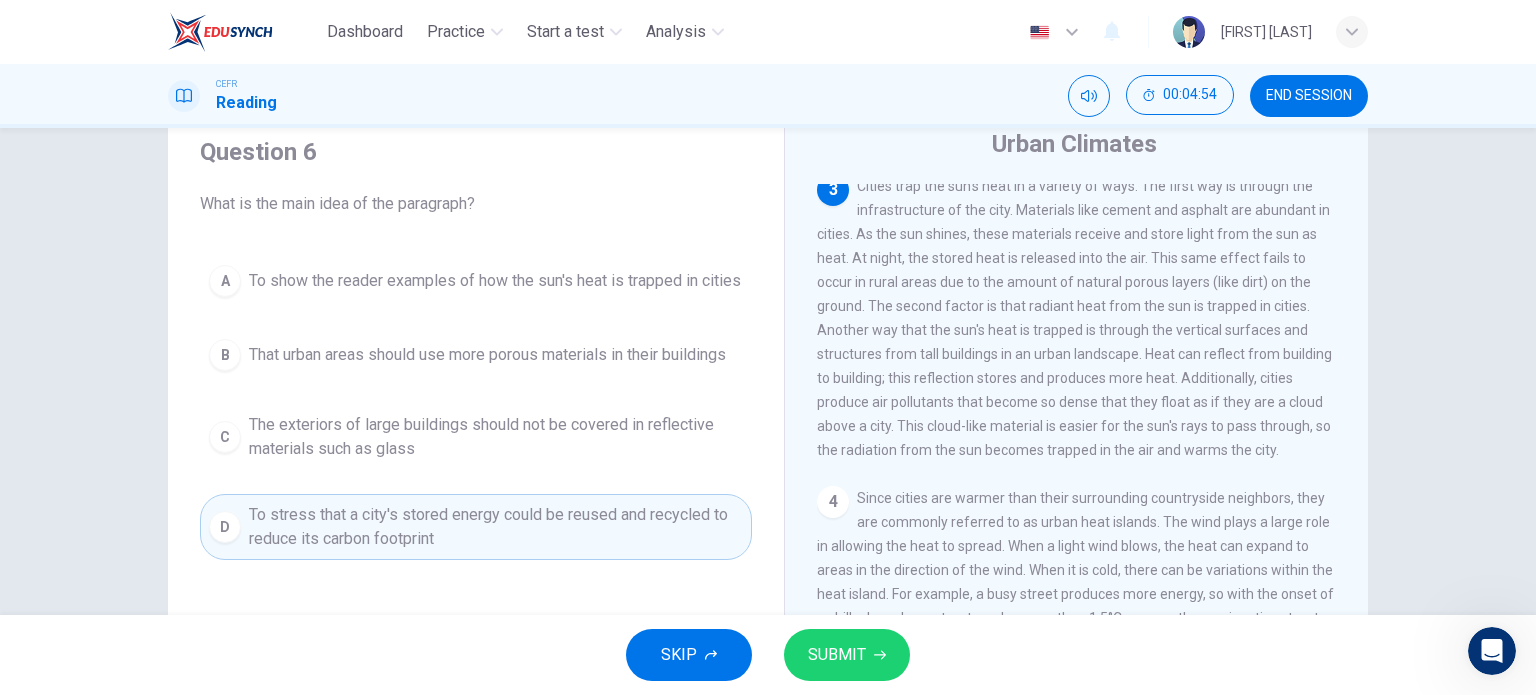 click on "SUBMIT" at bounding box center [847, 655] 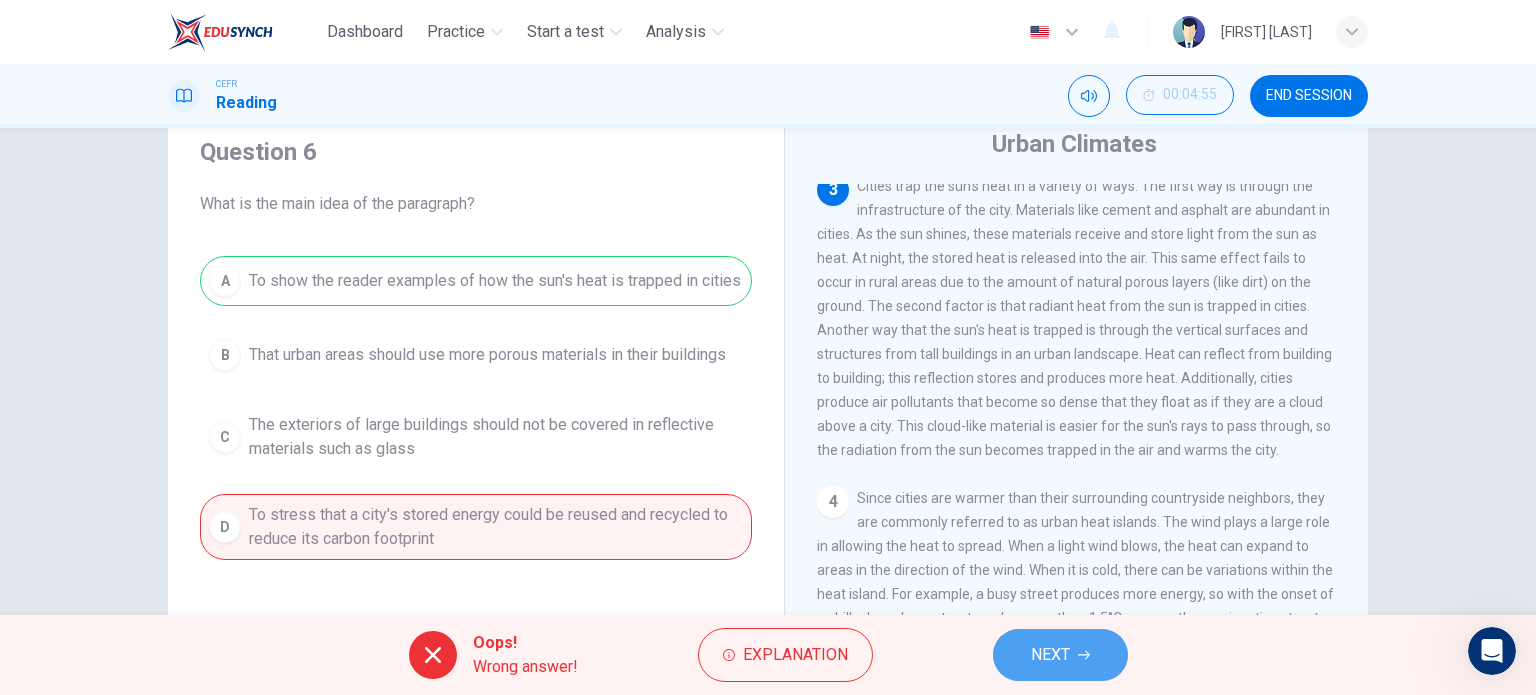click on "NEXT" at bounding box center [1050, 655] 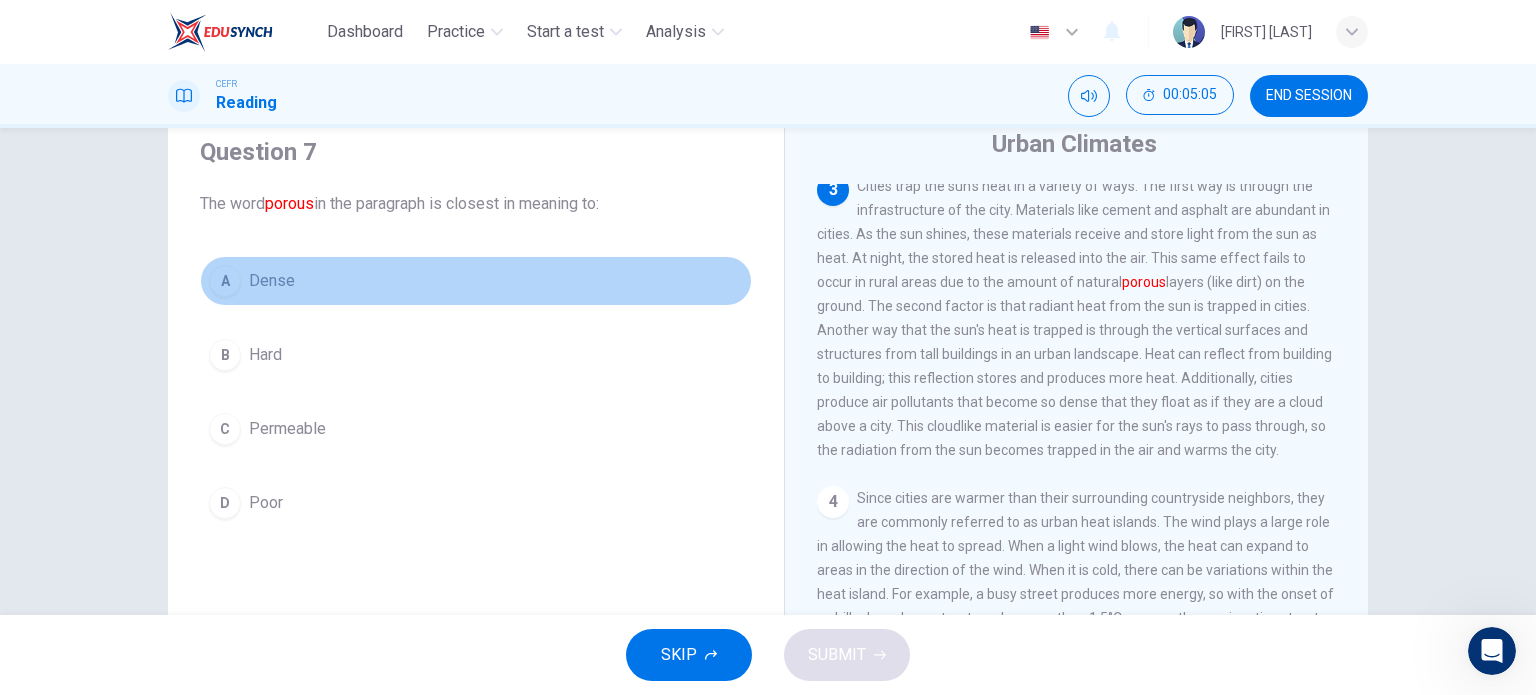 click on "Dense" at bounding box center (272, 281) 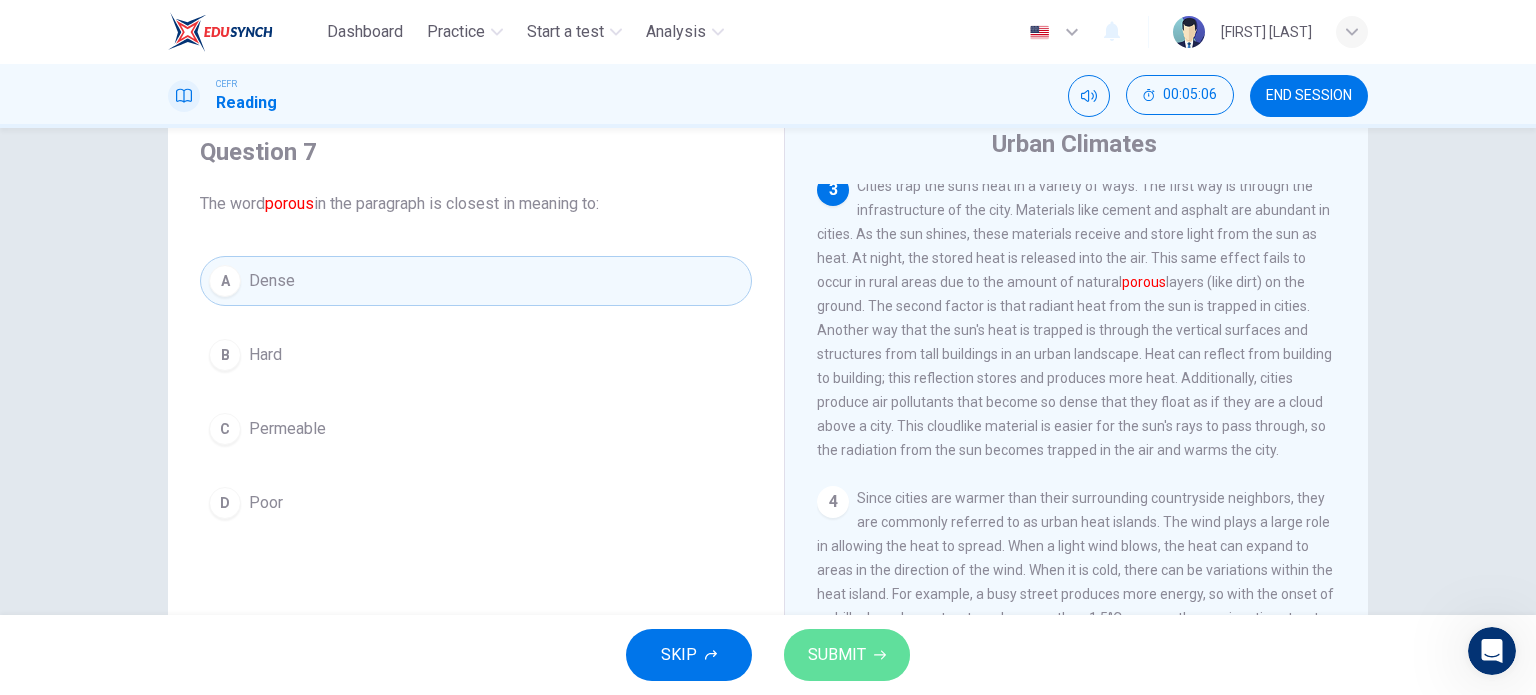 click at bounding box center (880, 655) 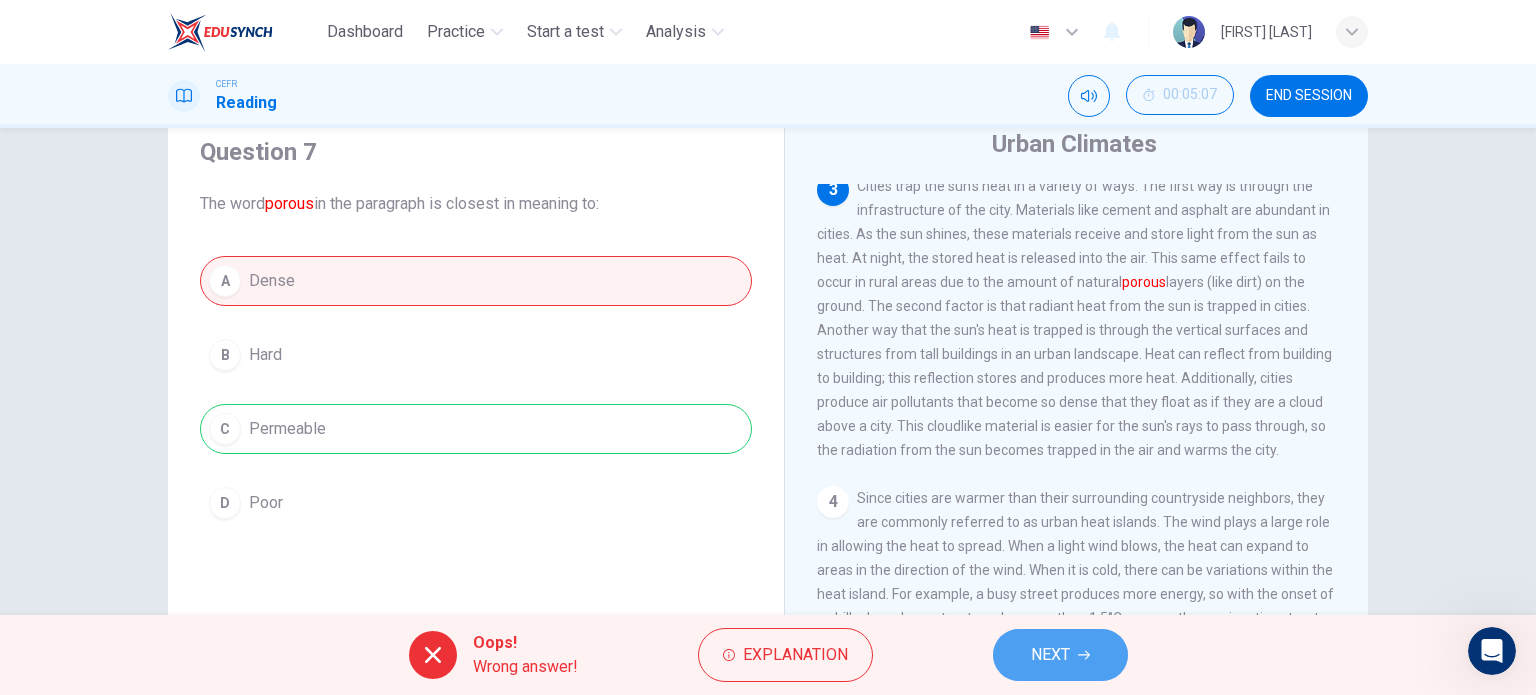click on "NEXT" at bounding box center [1050, 655] 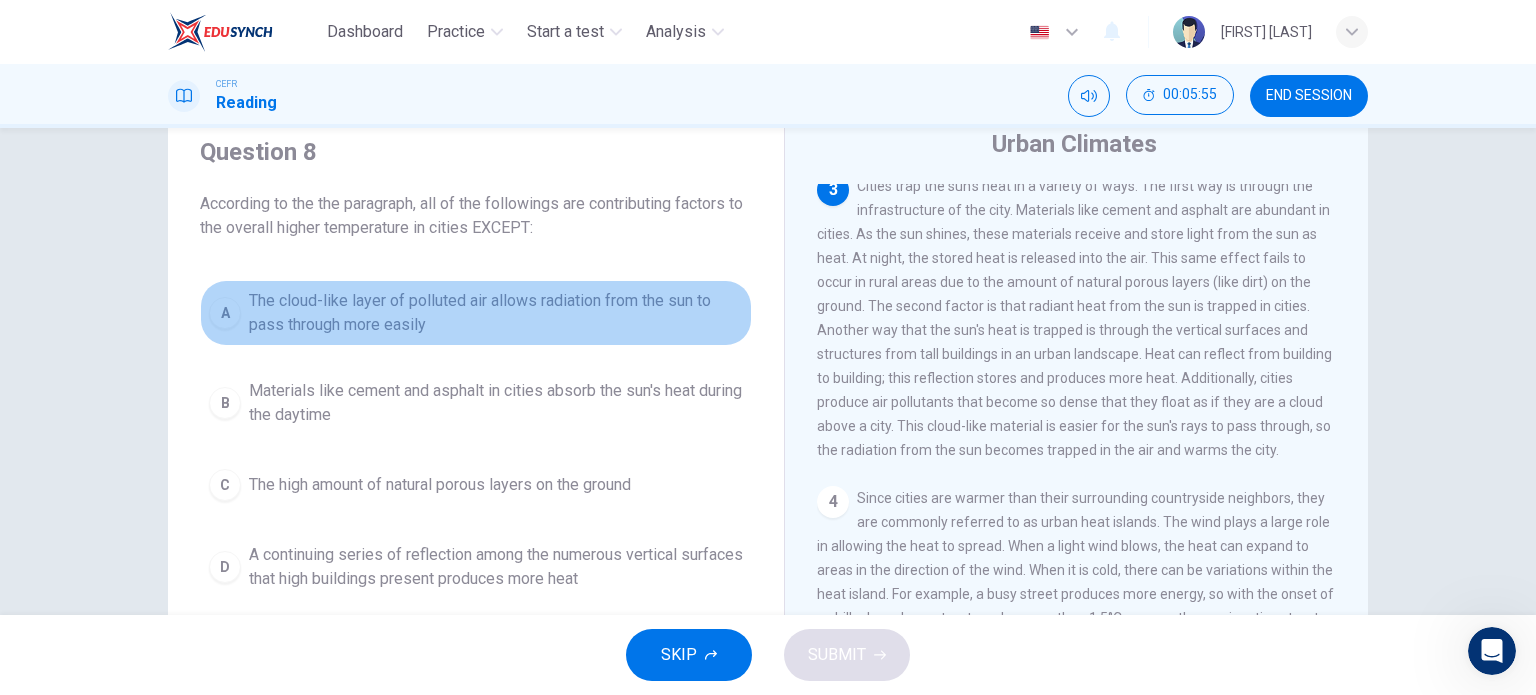click on "The cloud-like layer of polluted air allows radiation from the sun to pass through more easily" at bounding box center (496, 313) 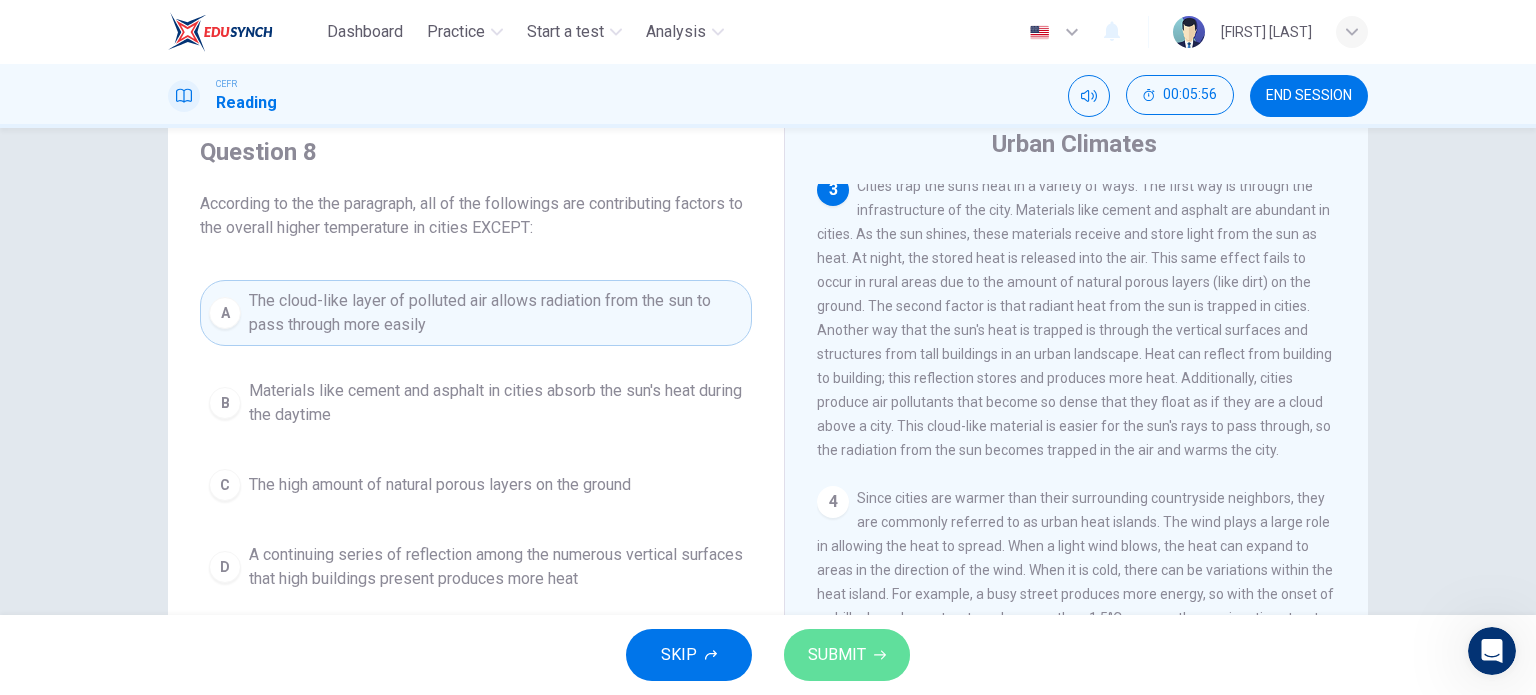 click on "SUBMIT" at bounding box center [847, 655] 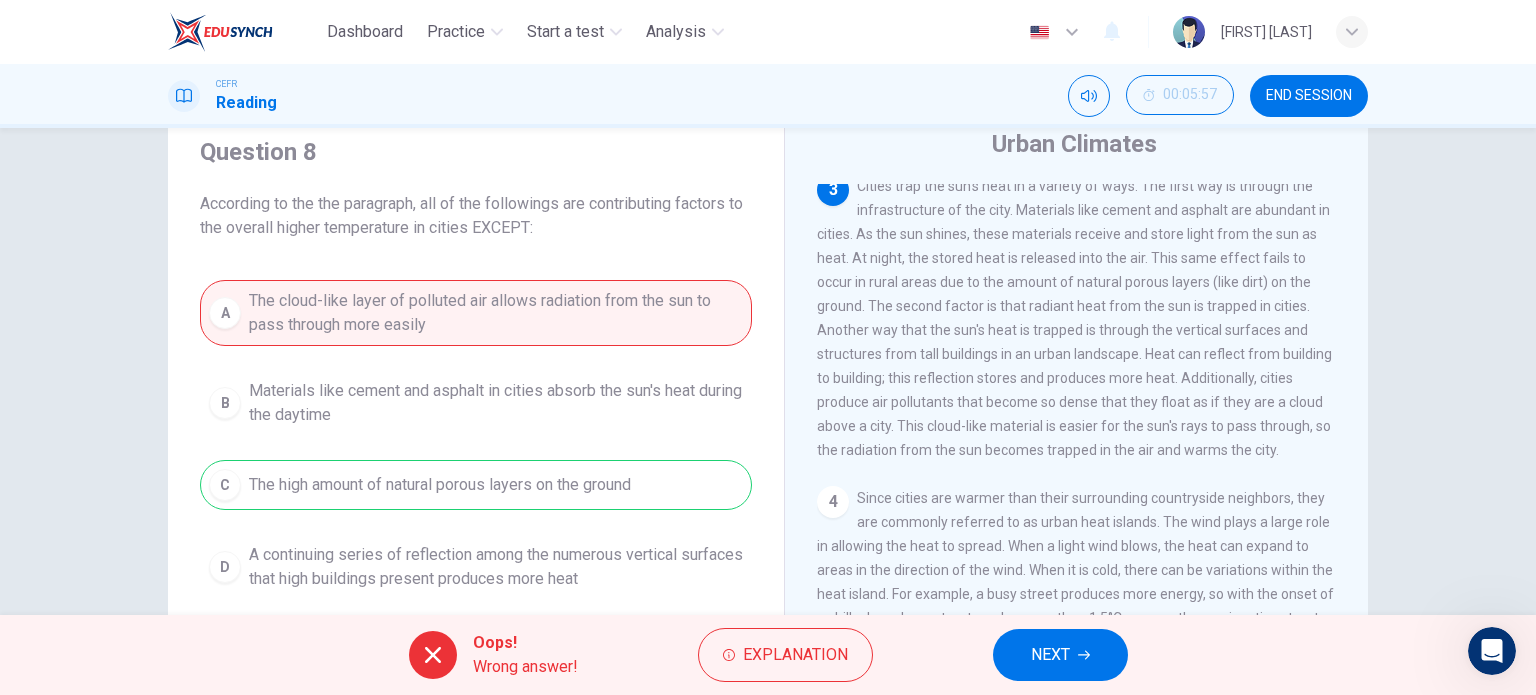 click on "NEXT" at bounding box center (1060, 655) 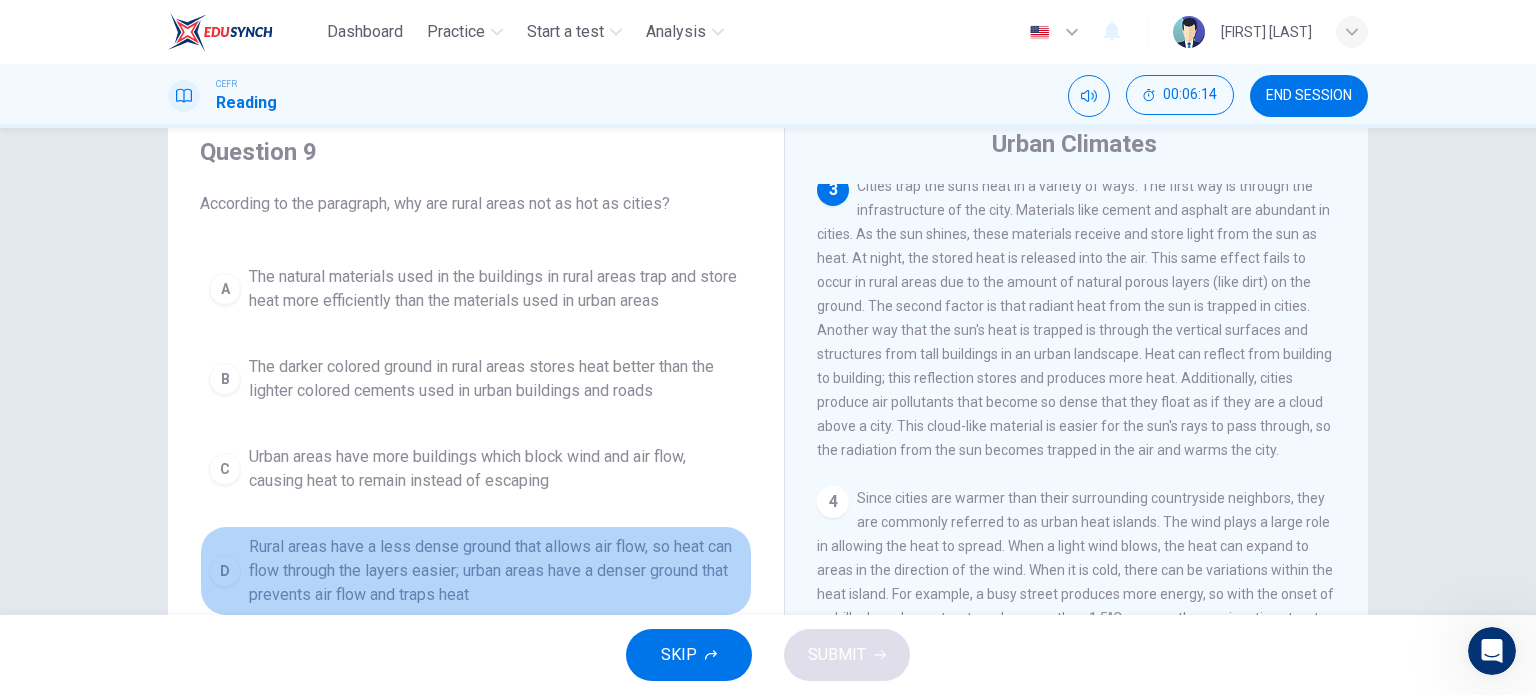 click on "Rural areas have a less dense ground that allows air flow, so heat can flow through the layers easier; urban areas have a denser ground that prevents air flow and traps heat" at bounding box center [496, 289] 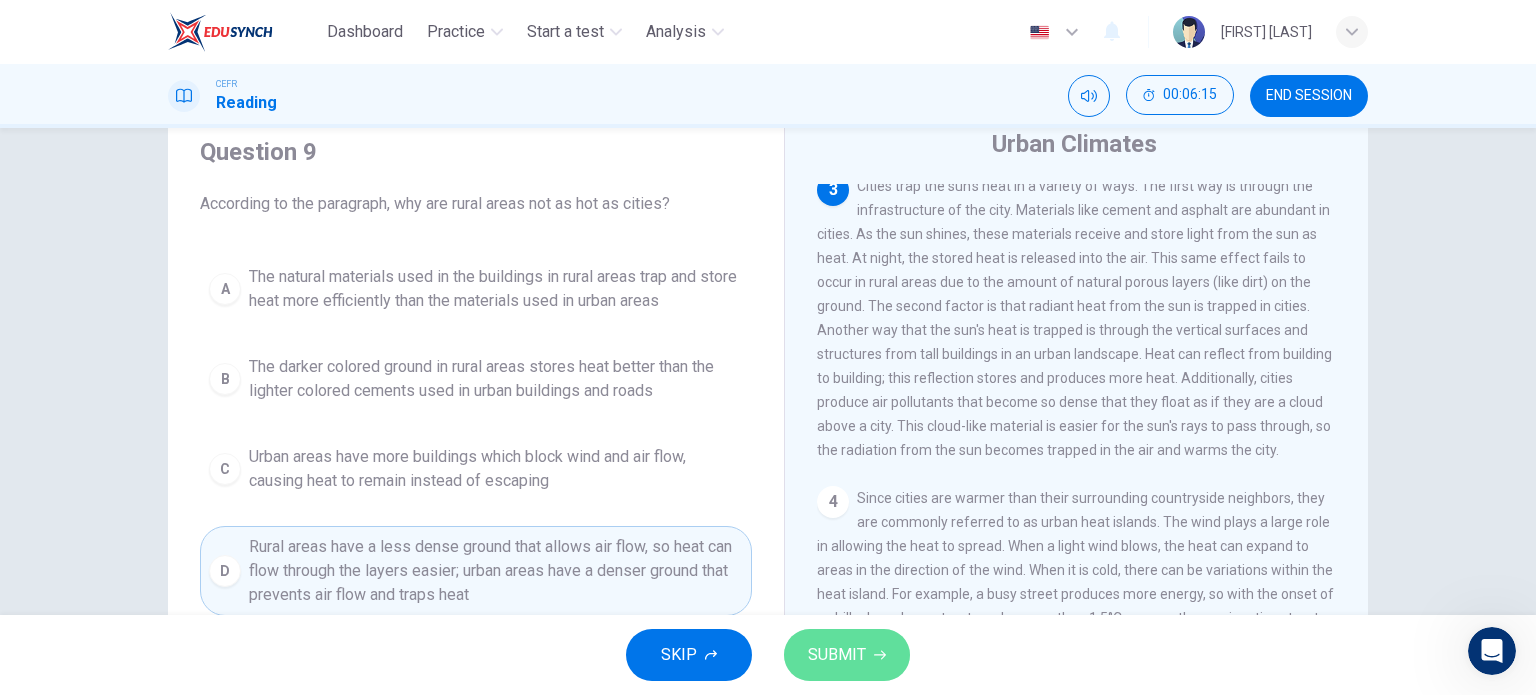 click on "SUBMIT" at bounding box center [837, 655] 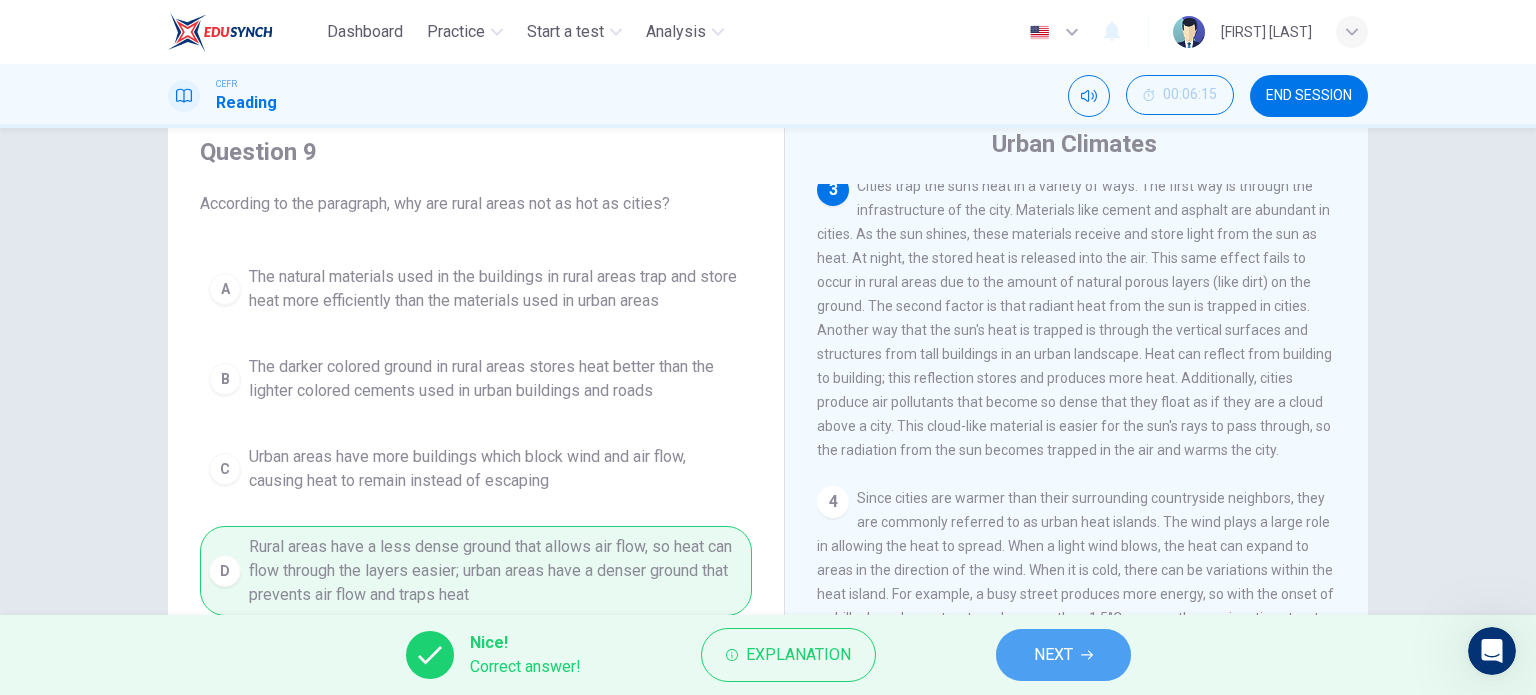 click on "NEXT" at bounding box center (1063, 655) 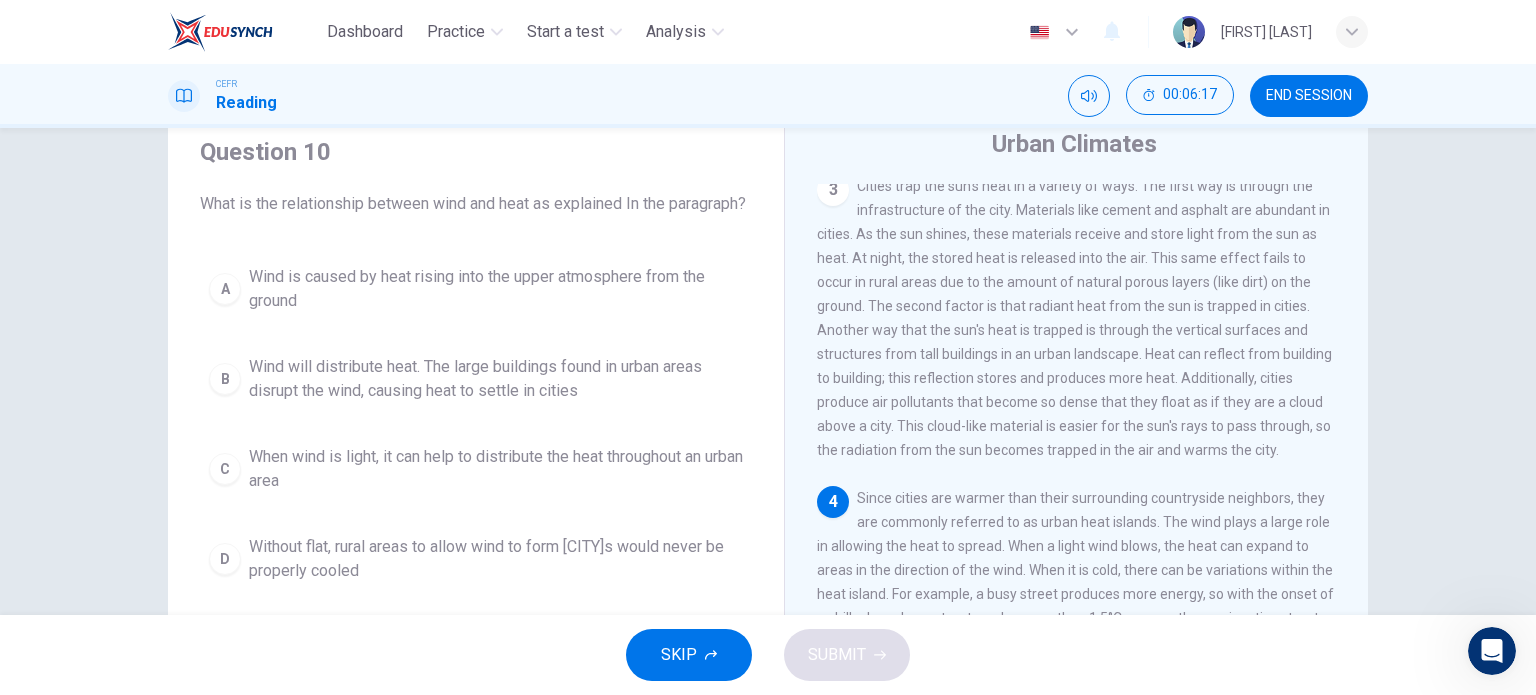 scroll, scrollTop: 579, scrollLeft: 0, axis: vertical 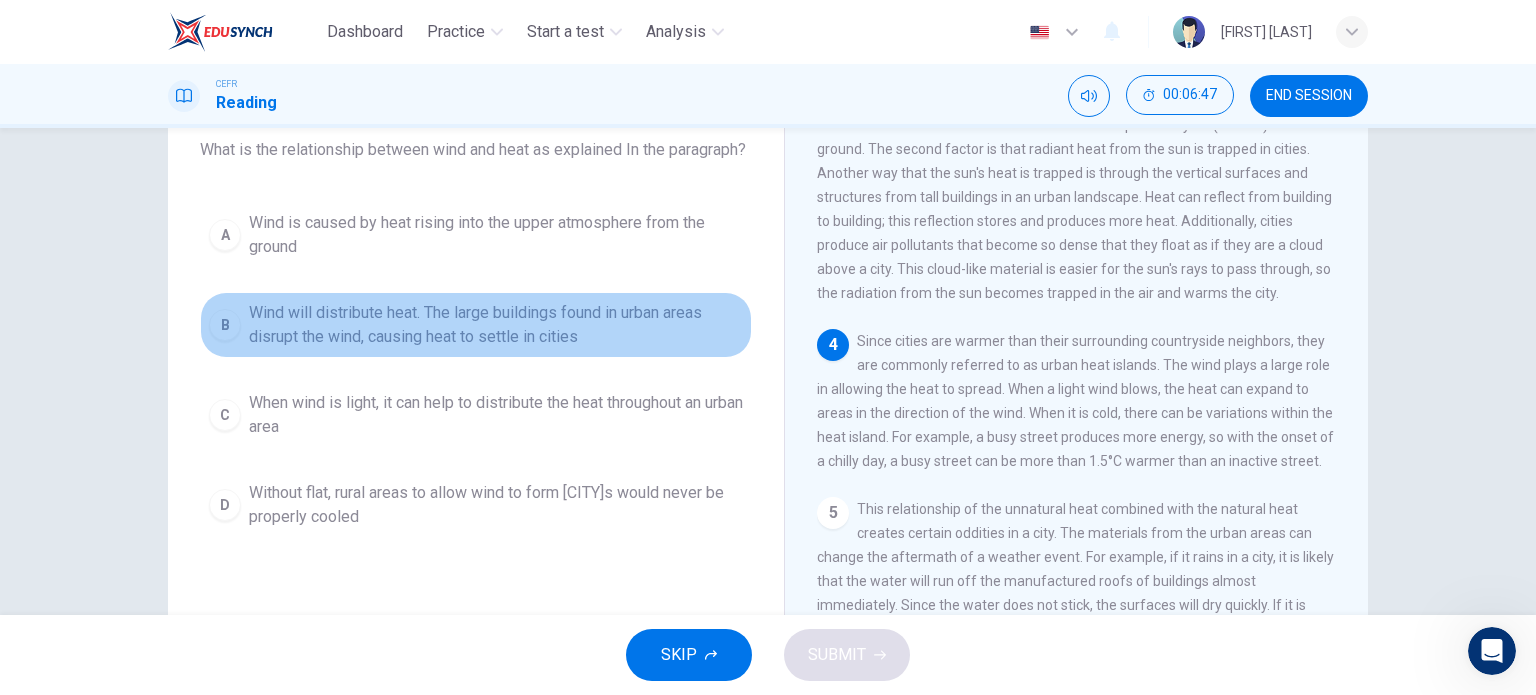 click on "Wind will distribute heat. The large buildings found in urban areas disrupt the wind, causing heat to settle in cities" at bounding box center [496, 235] 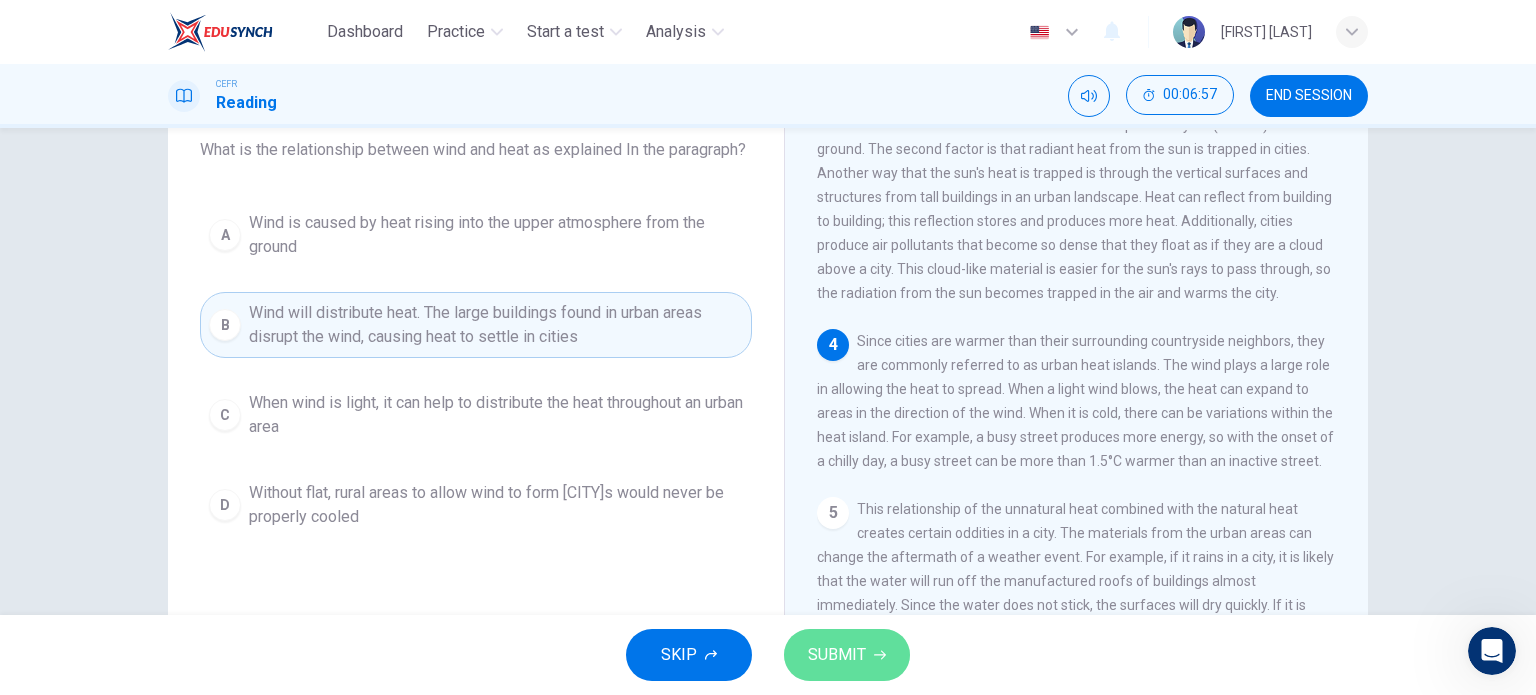 click on "SUBMIT" at bounding box center [847, 655] 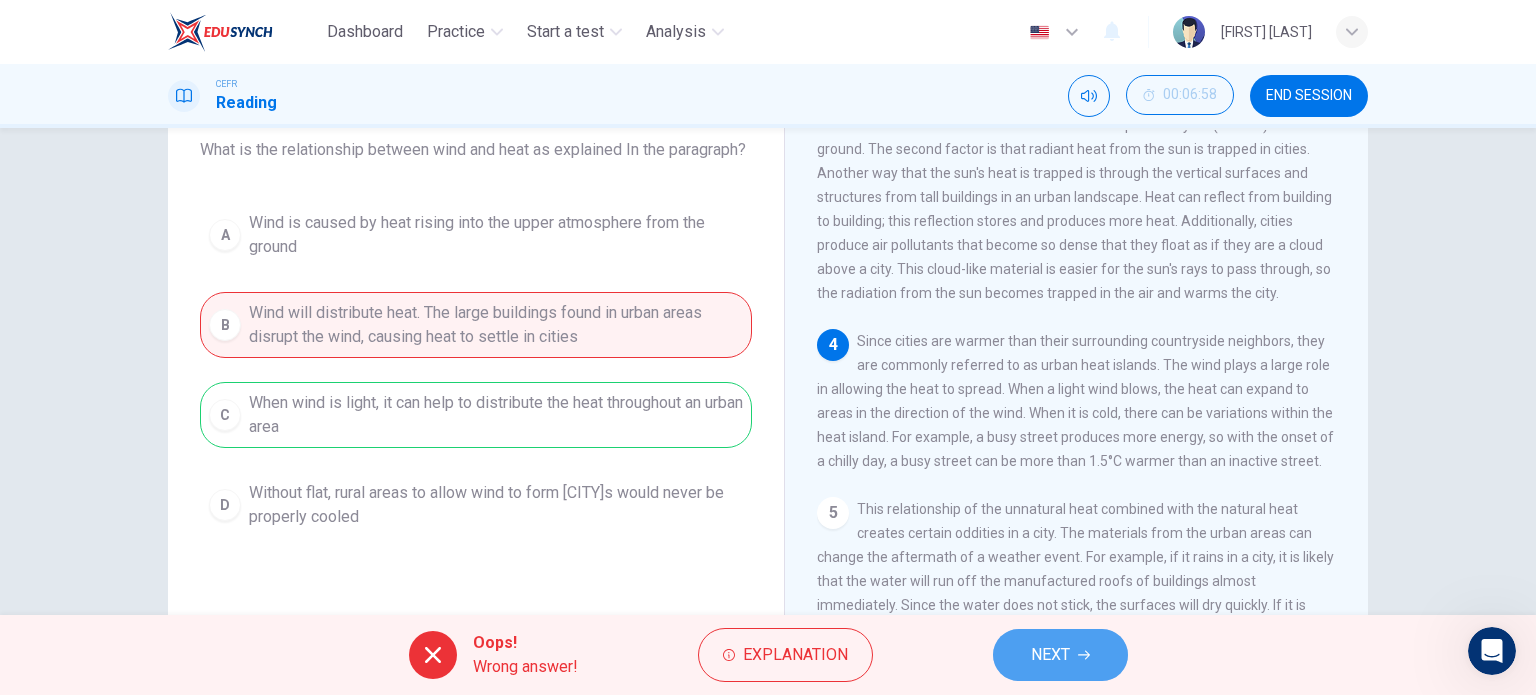 click on "NEXT" at bounding box center [1060, 655] 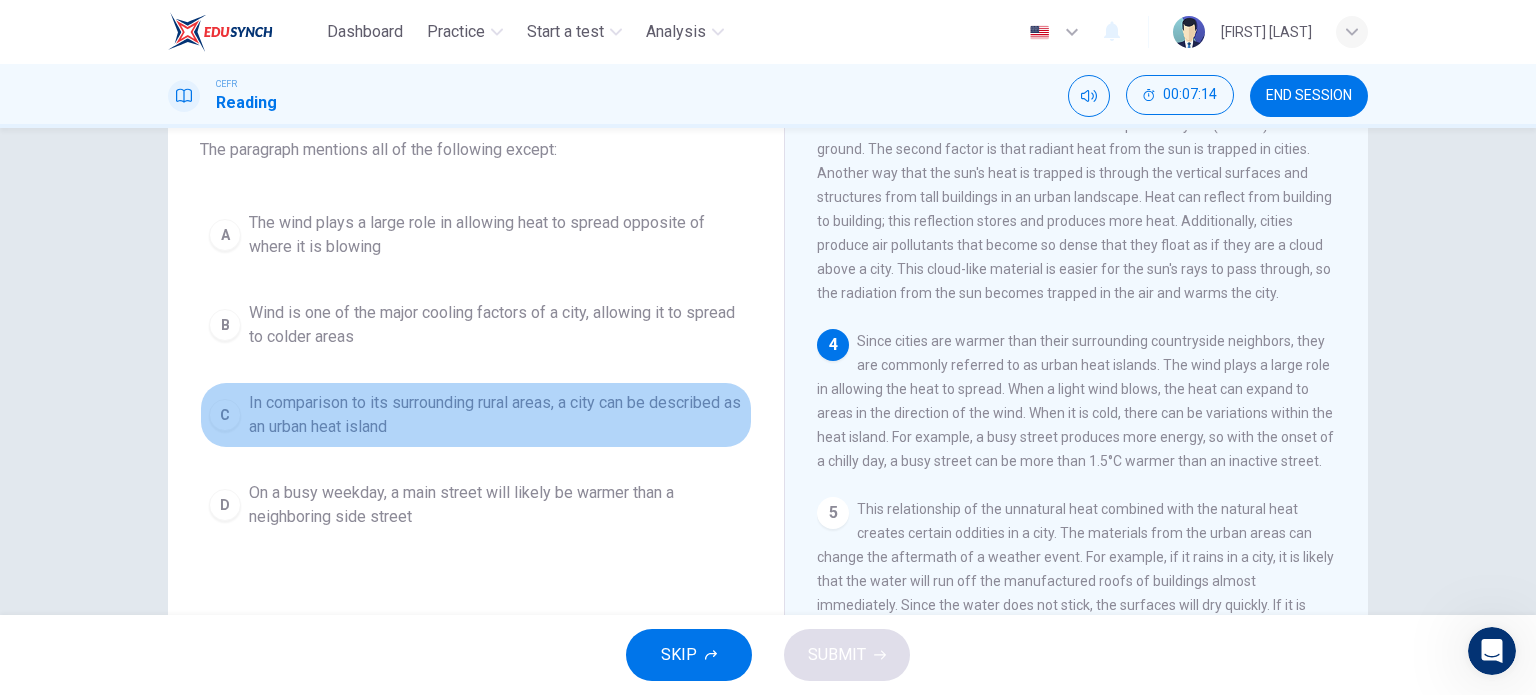 click on "In comparison to its surrounding rural areas, a city can be described as an urban heat island" at bounding box center (496, 235) 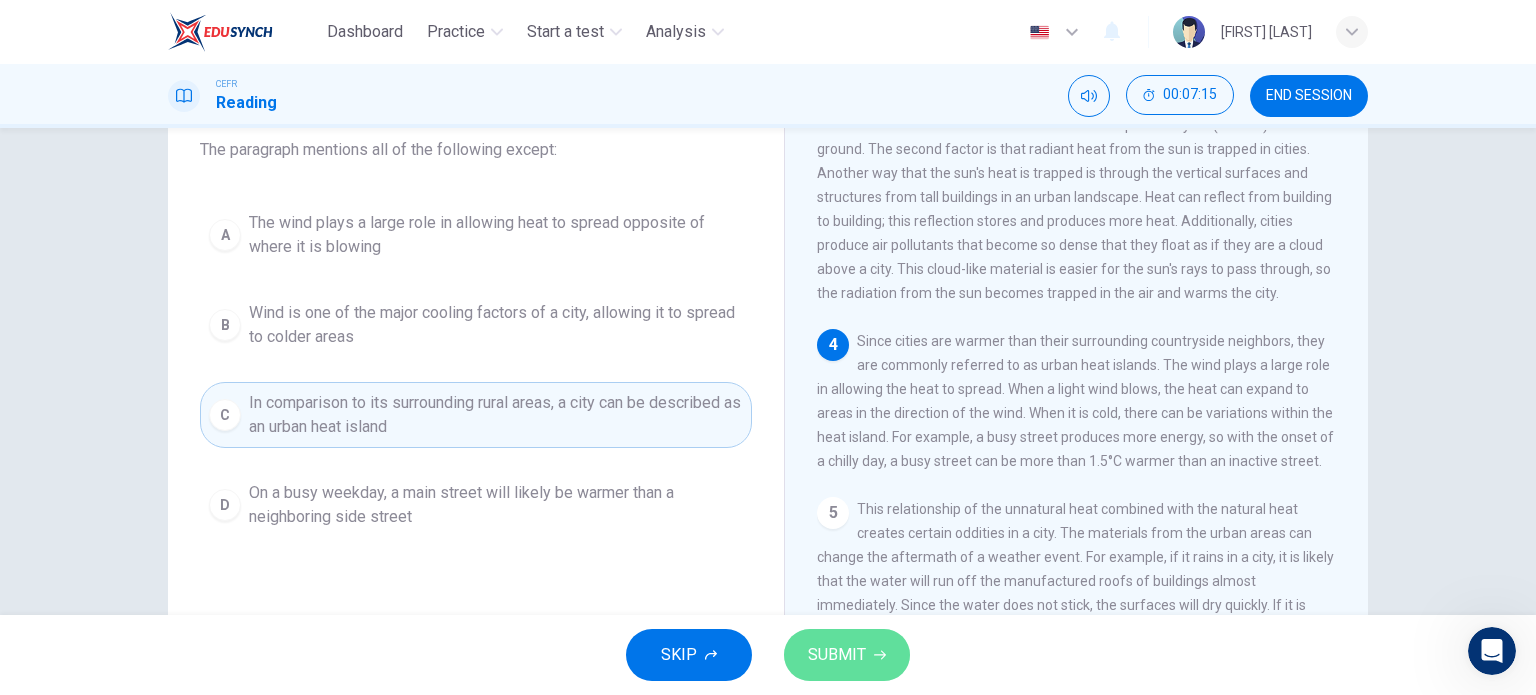 click on "SUBMIT" at bounding box center (847, 655) 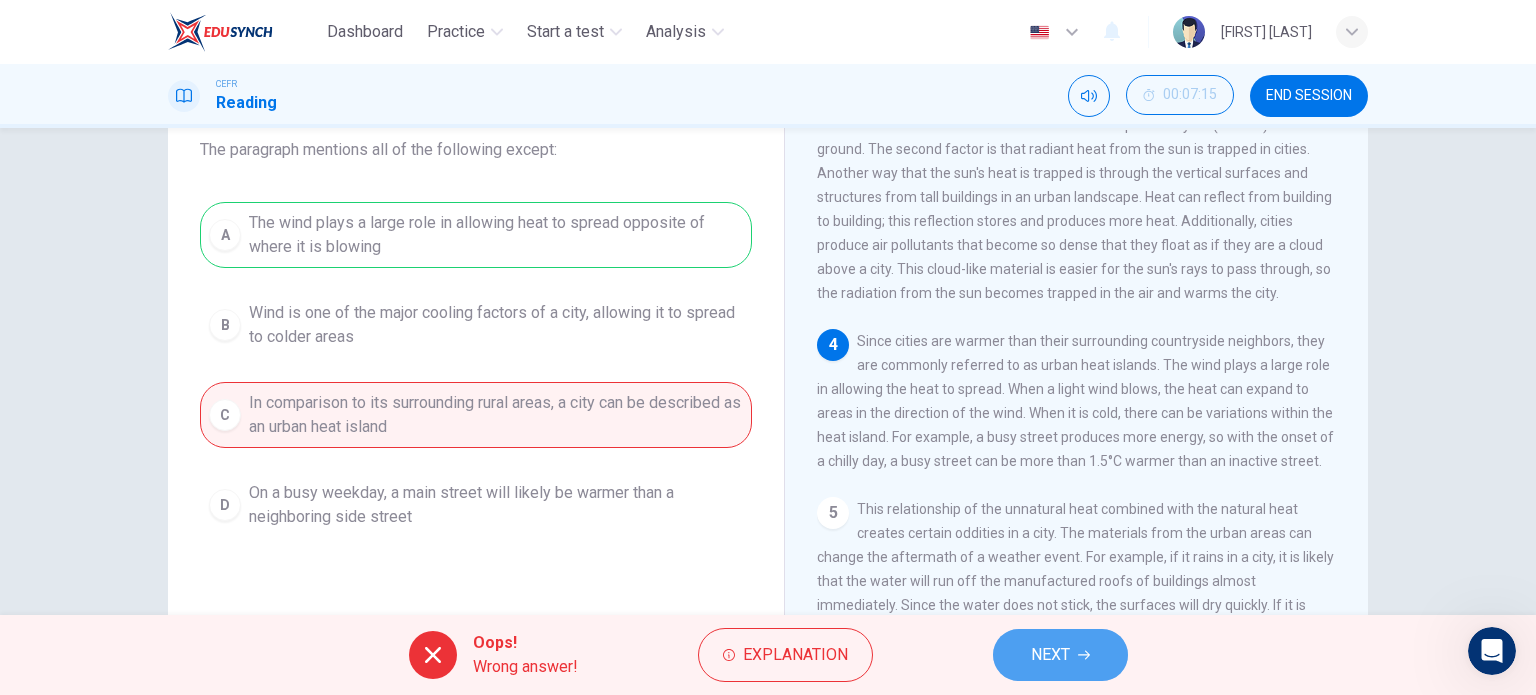 click on "NEXT" at bounding box center [1060, 655] 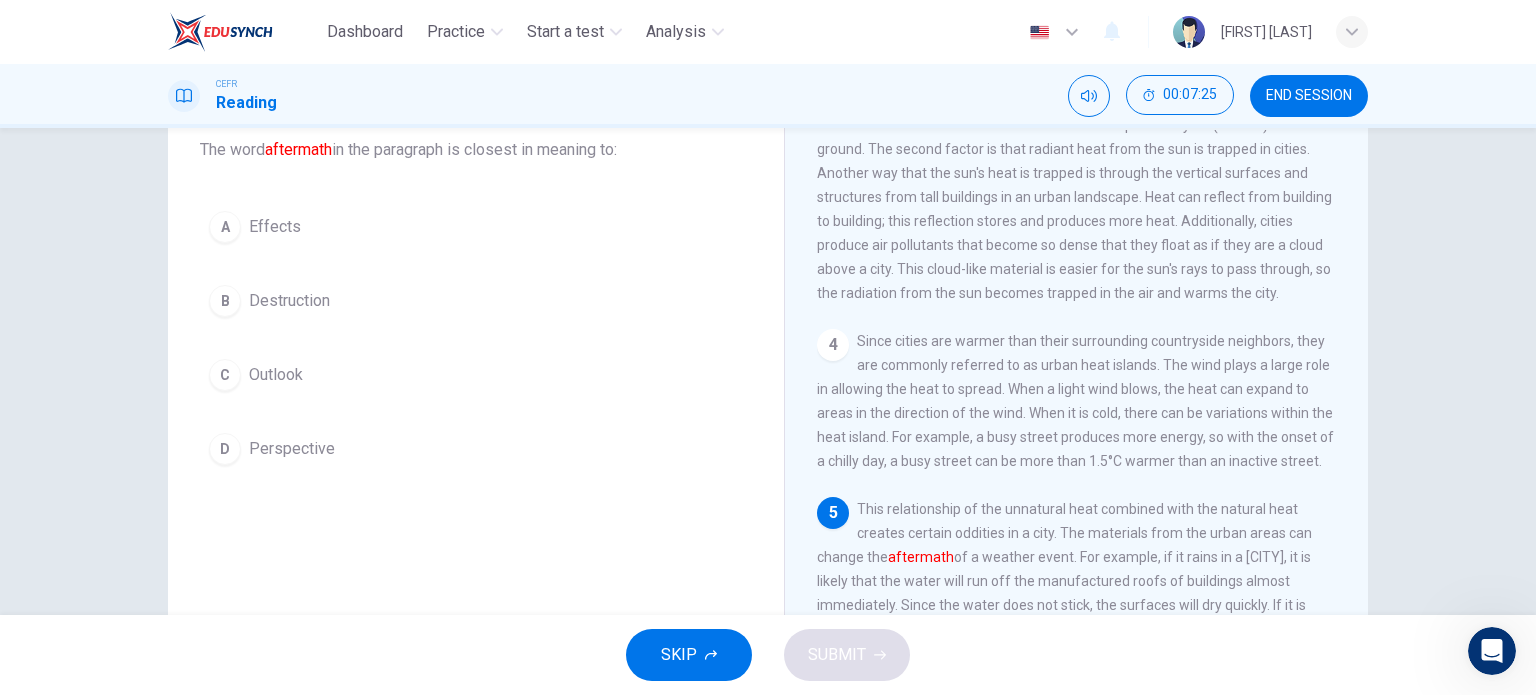 scroll, scrollTop: 124, scrollLeft: 0, axis: vertical 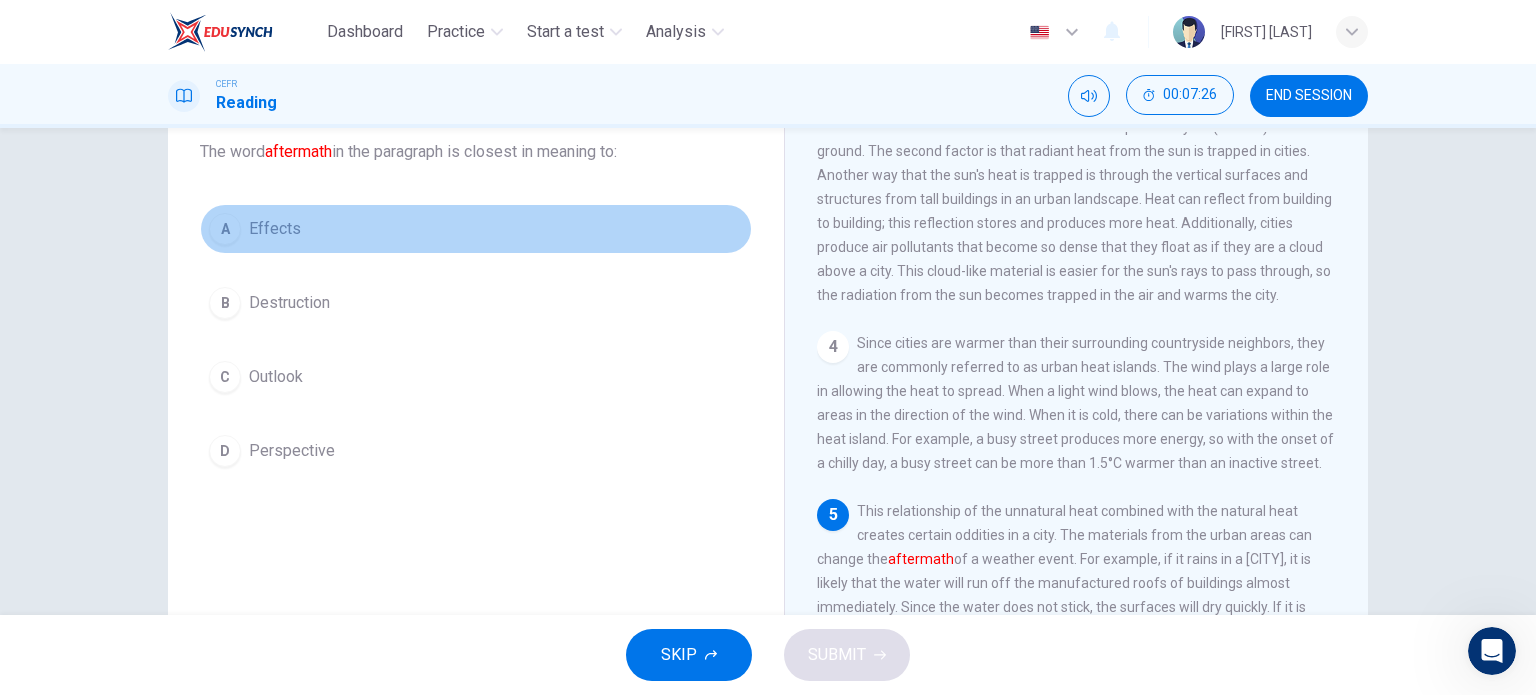 click on "Effects" at bounding box center [275, 229] 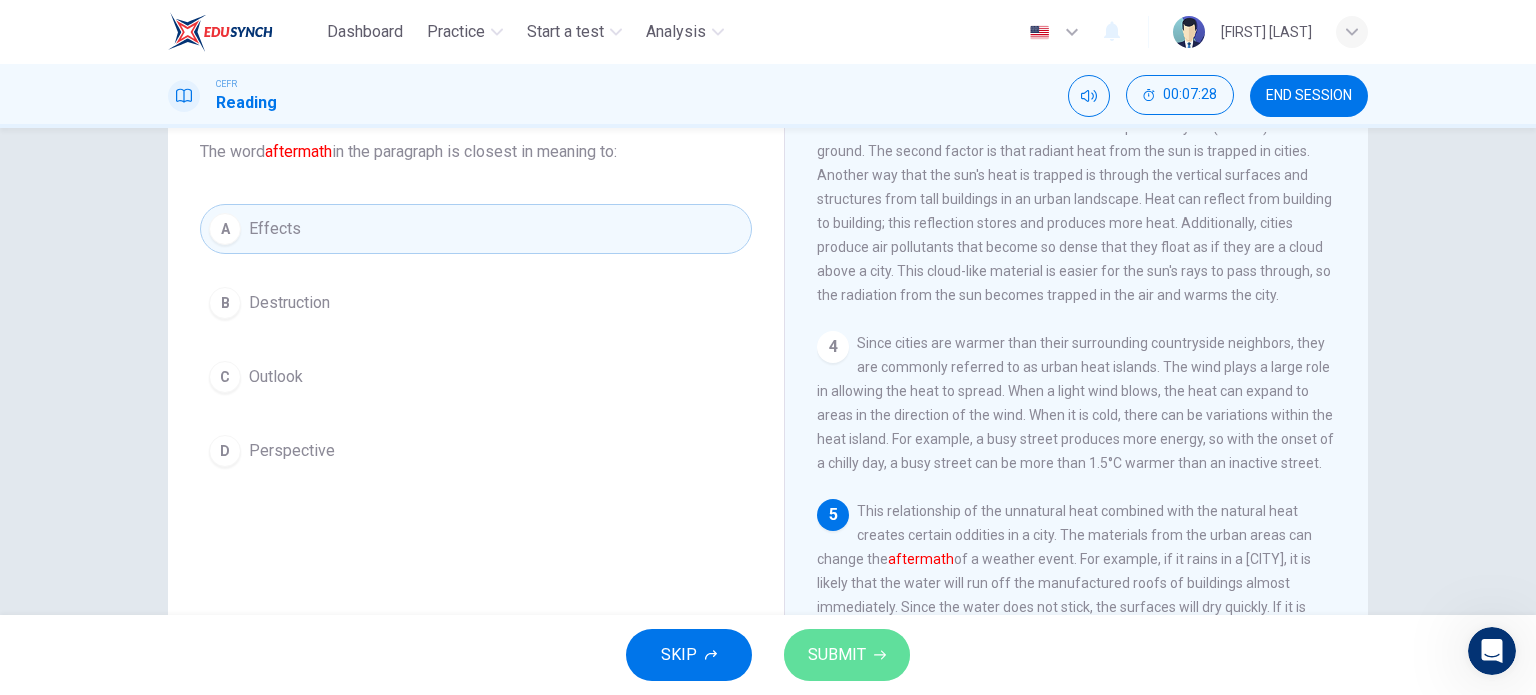 click on "SUBMIT" at bounding box center [847, 655] 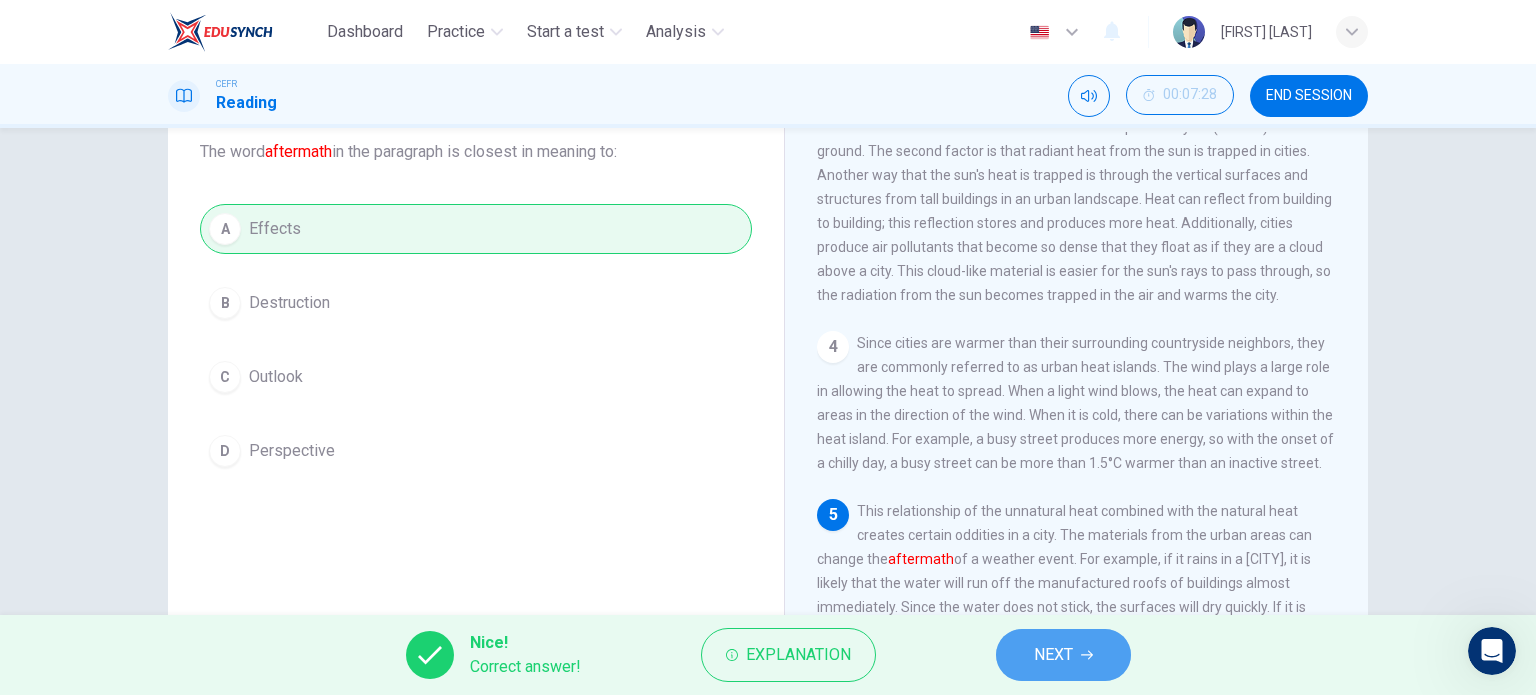 click on "NEXT" at bounding box center [1063, 655] 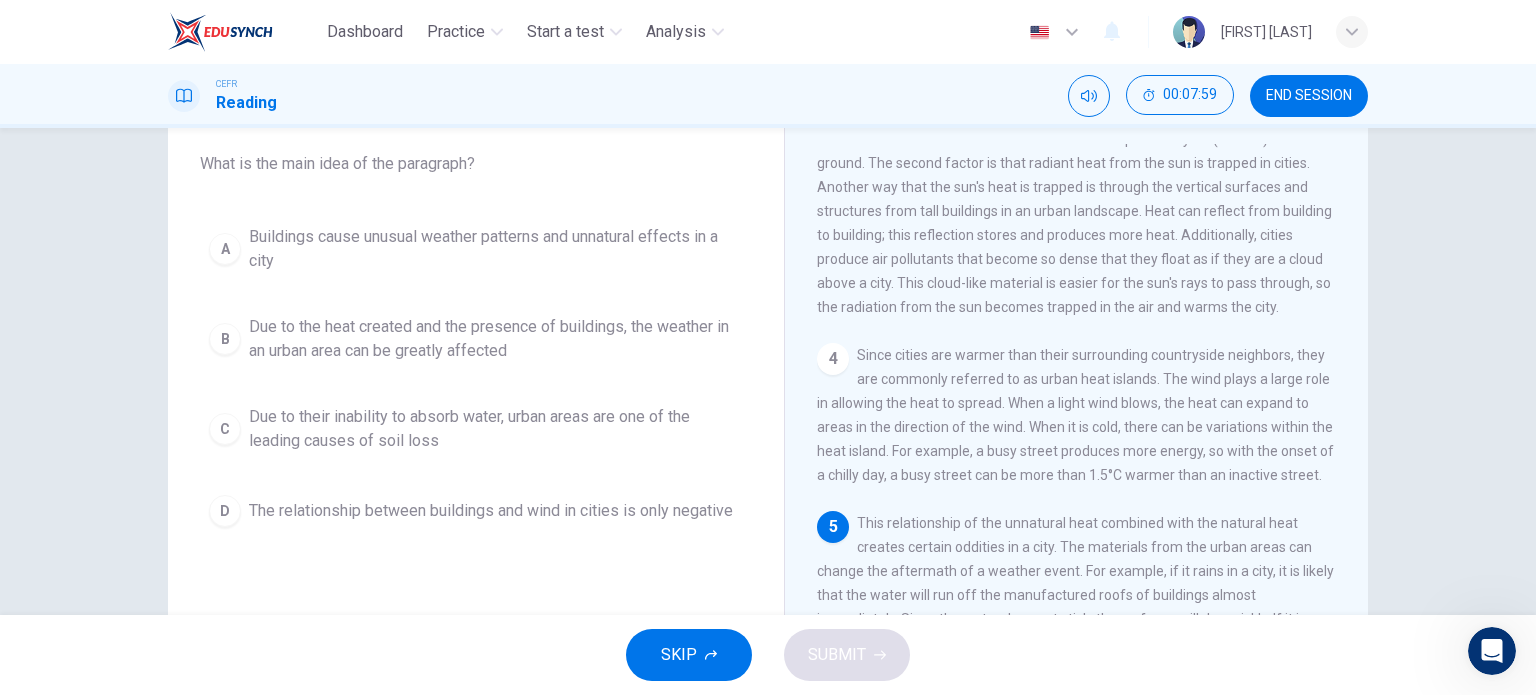 scroll, scrollTop: 112, scrollLeft: 0, axis: vertical 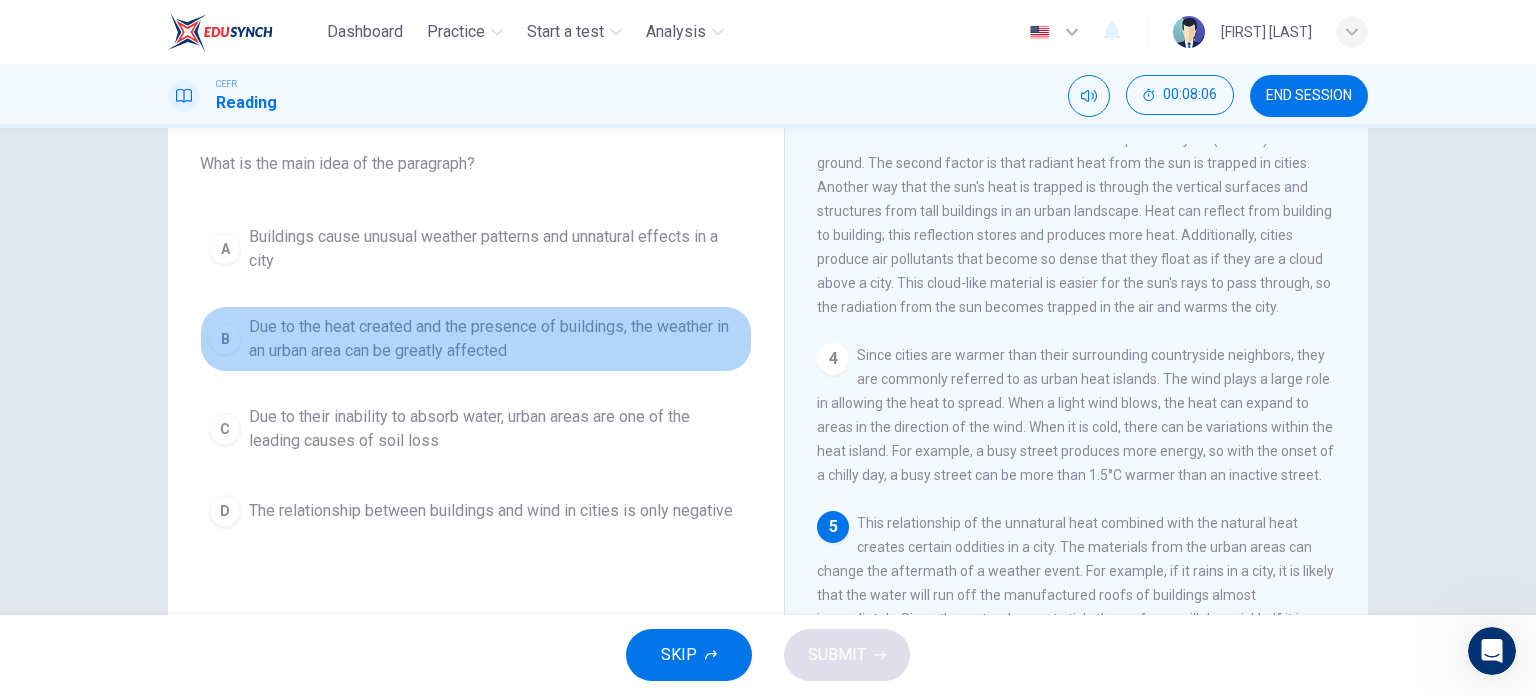 click on "Due to the heat created and the presence of buildings, the weather in an urban area can be greatly affected" at bounding box center [496, 249] 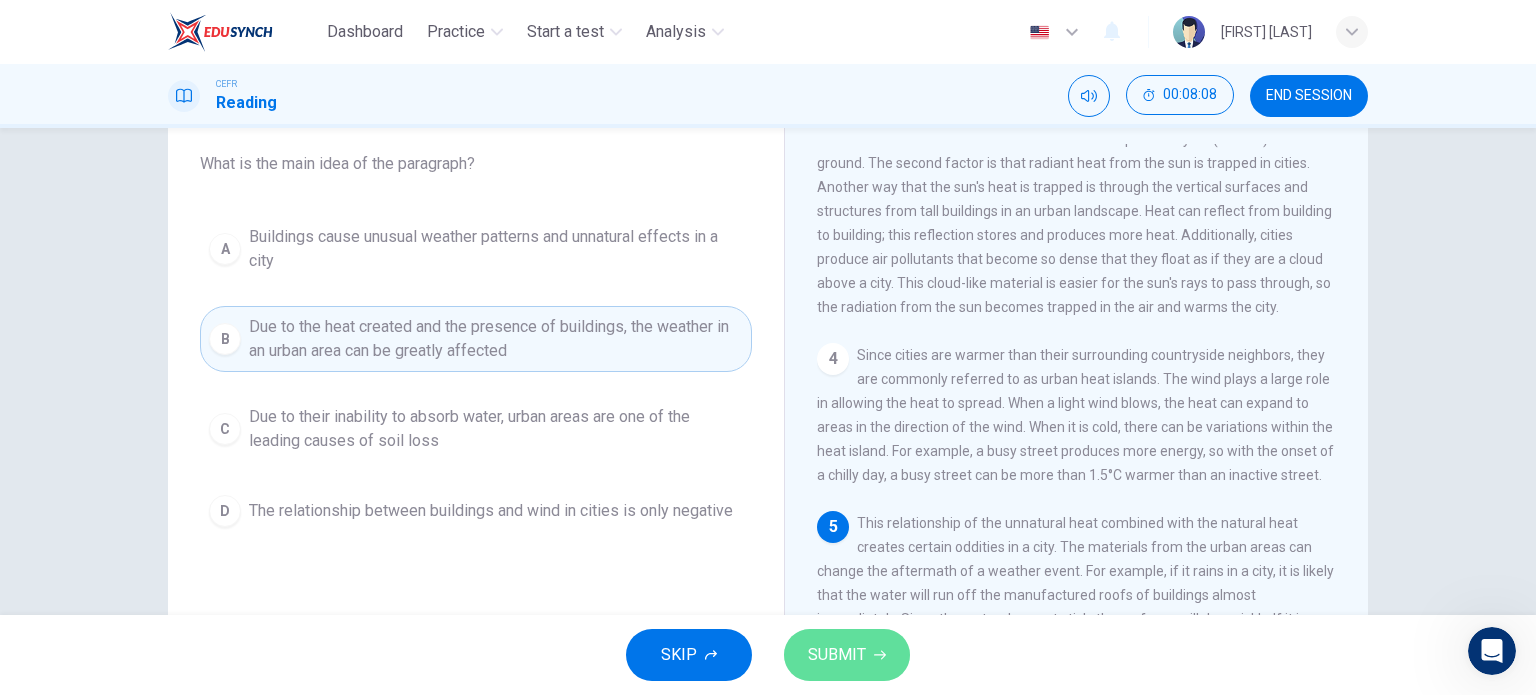 click on "SUBMIT" at bounding box center [837, 655] 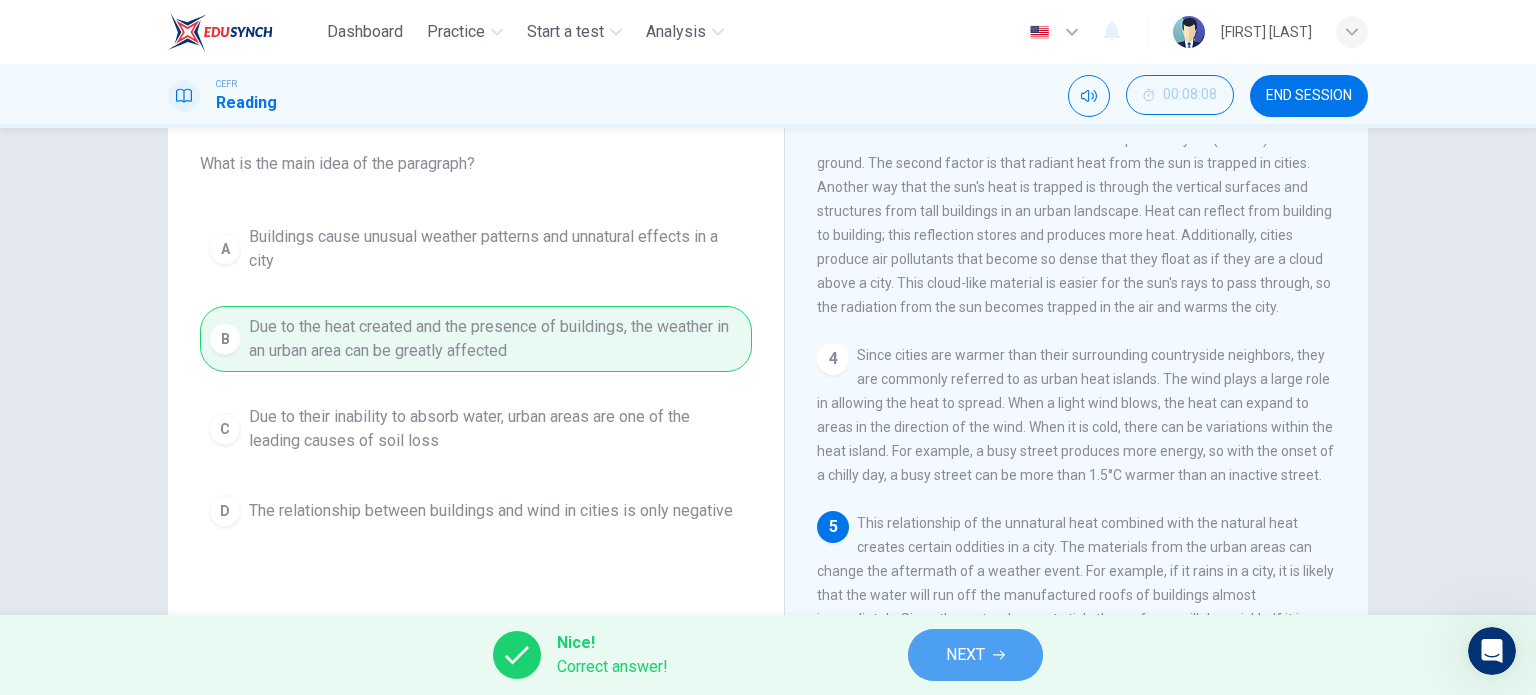 click on "NEXT" at bounding box center [975, 655] 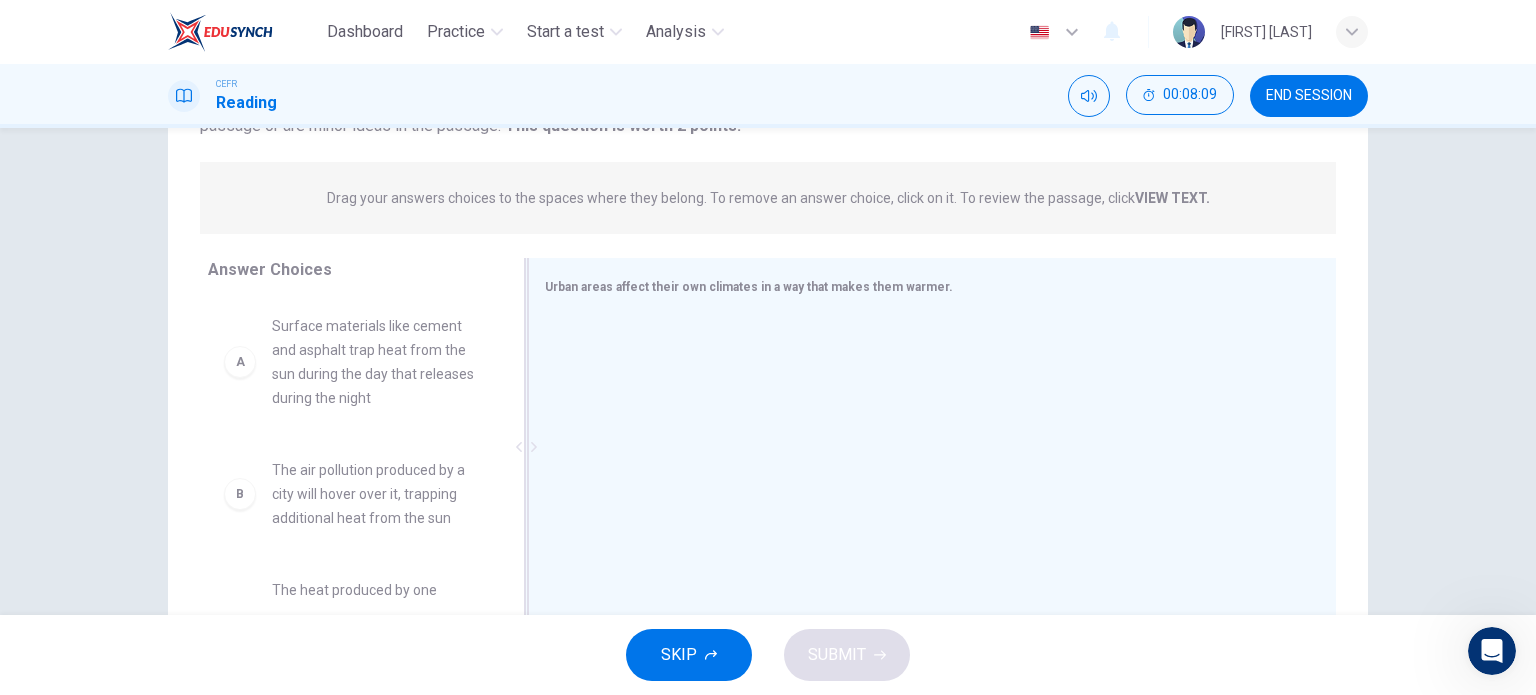 scroll, scrollTop: 280, scrollLeft: 0, axis: vertical 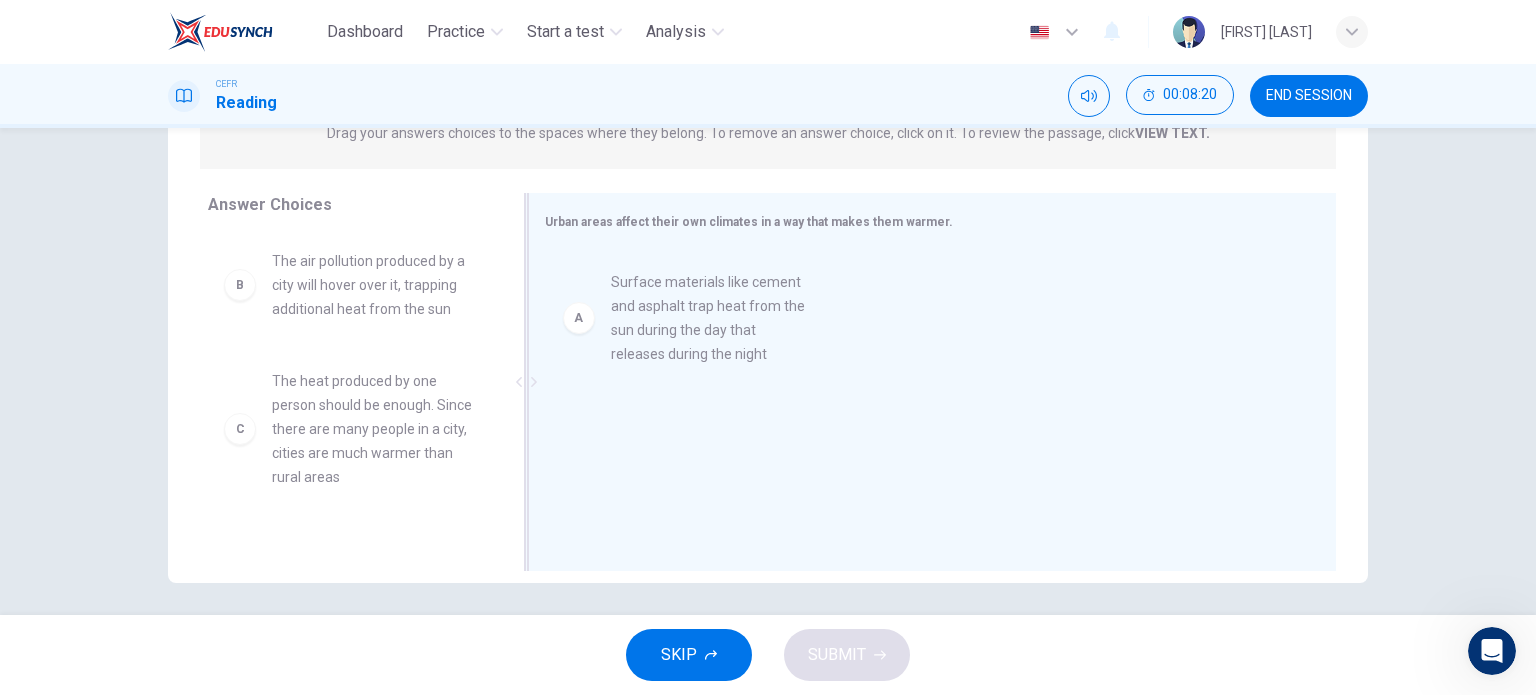 drag, startPoint x: 233, startPoint y: 295, endPoint x: 589, endPoint y: 315, distance: 356.56134 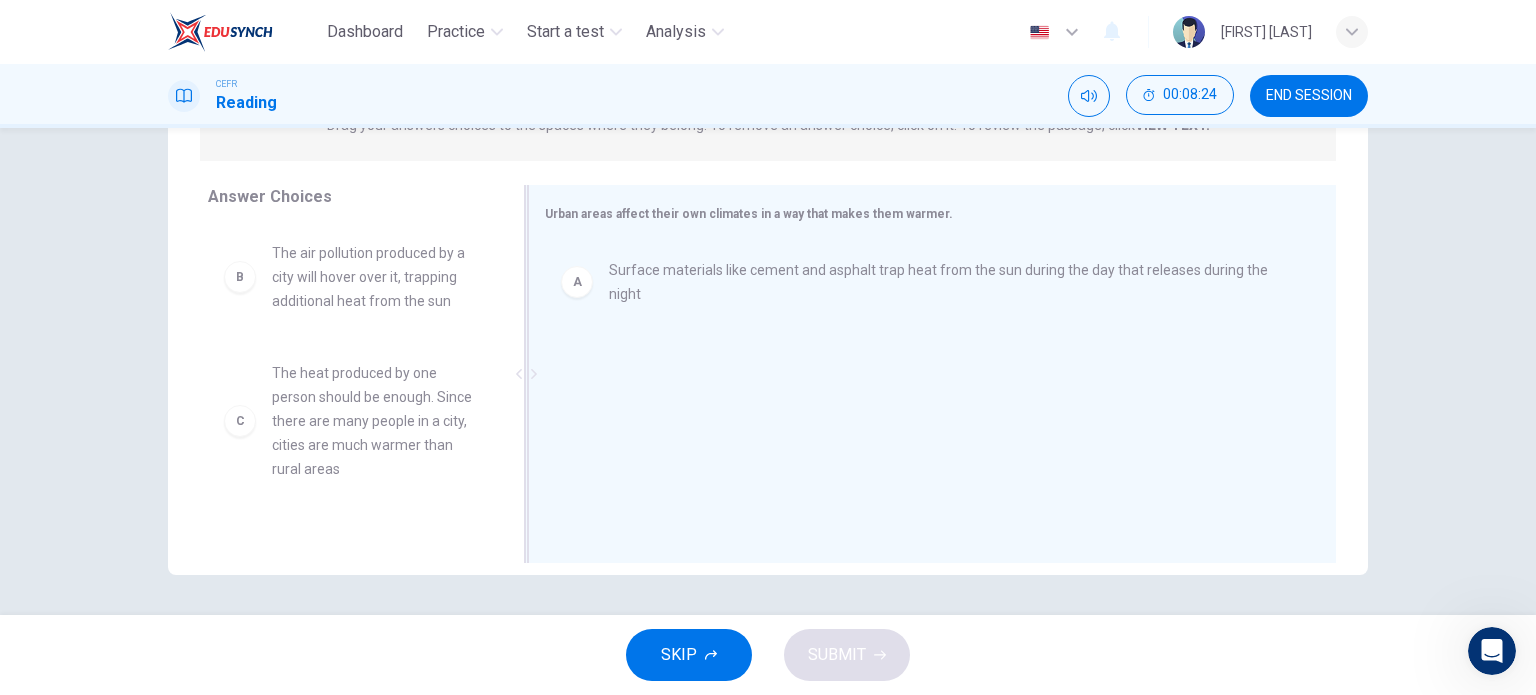 scroll, scrollTop: 287, scrollLeft: 0, axis: vertical 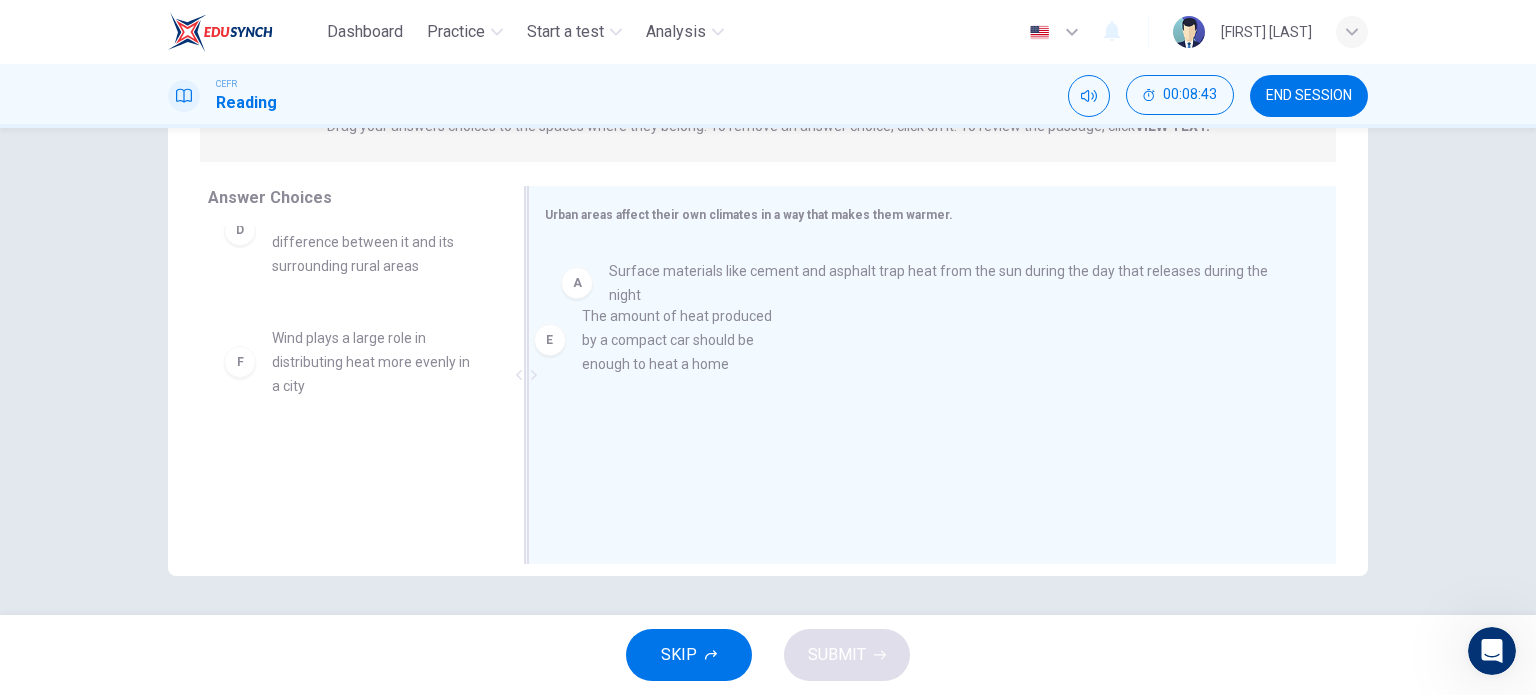 drag, startPoint x: 230, startPoint y: 355, endPoint x: 556, endPoint y: 334, distance: 326.6757 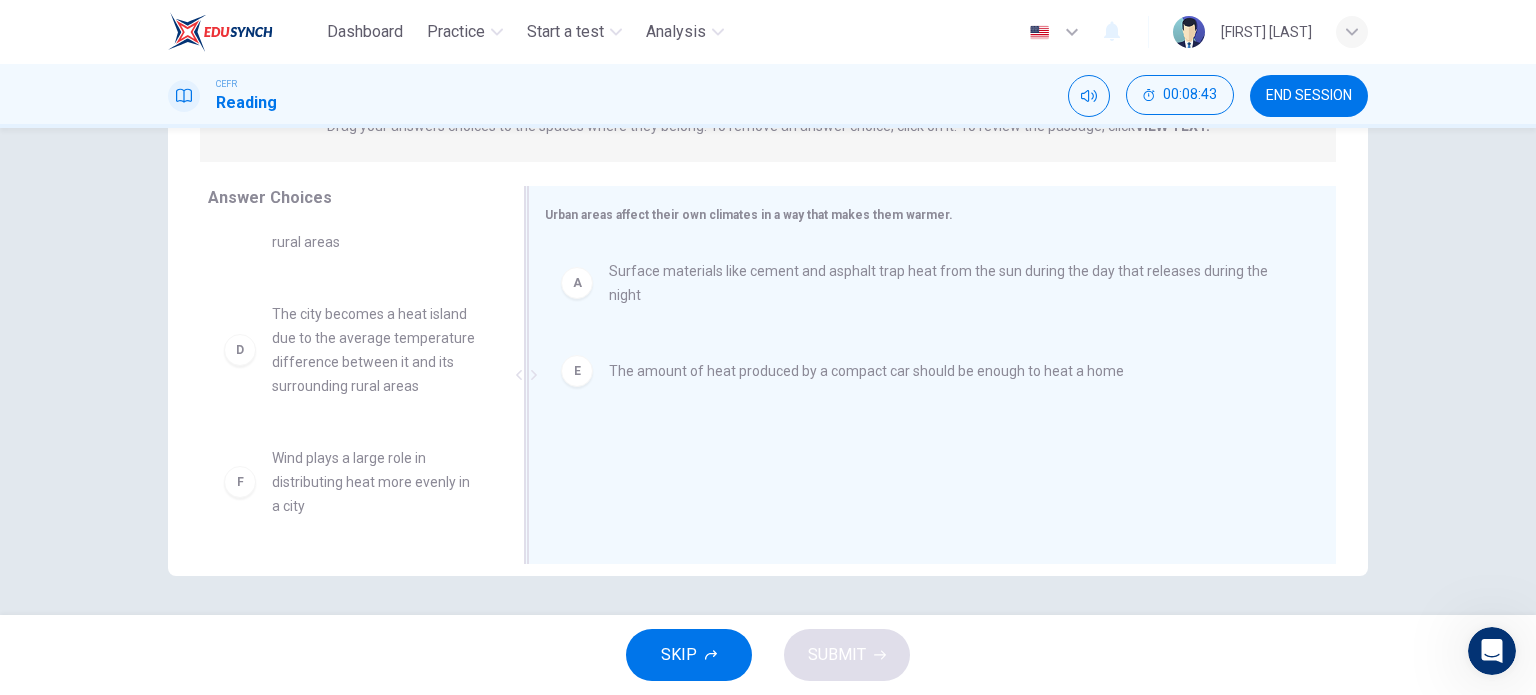 scroll, scrollTop: 228, scrollLeft: 0, axis: vertical 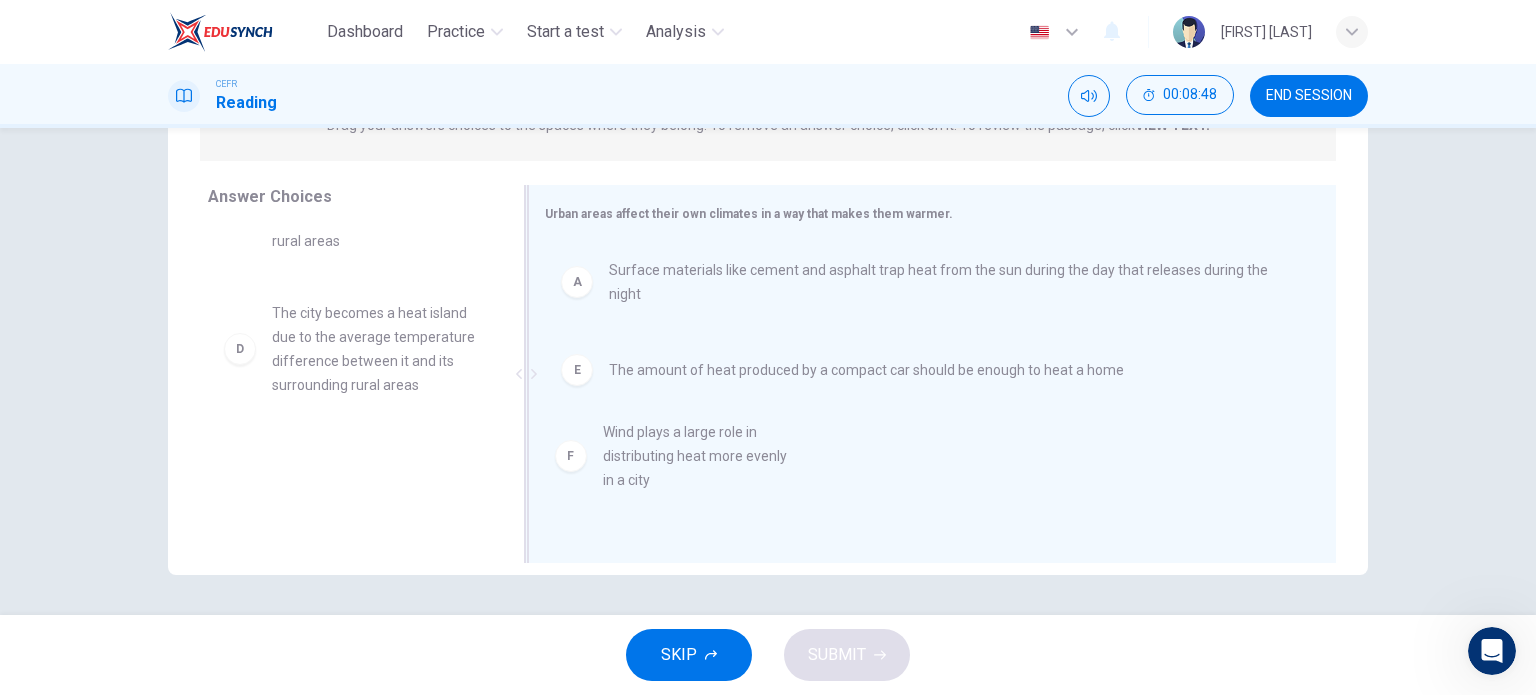drag, startPoint x: 272, startPoint y: 474, endPoint x: 620, endPoint y: 447, distance: 349.04584 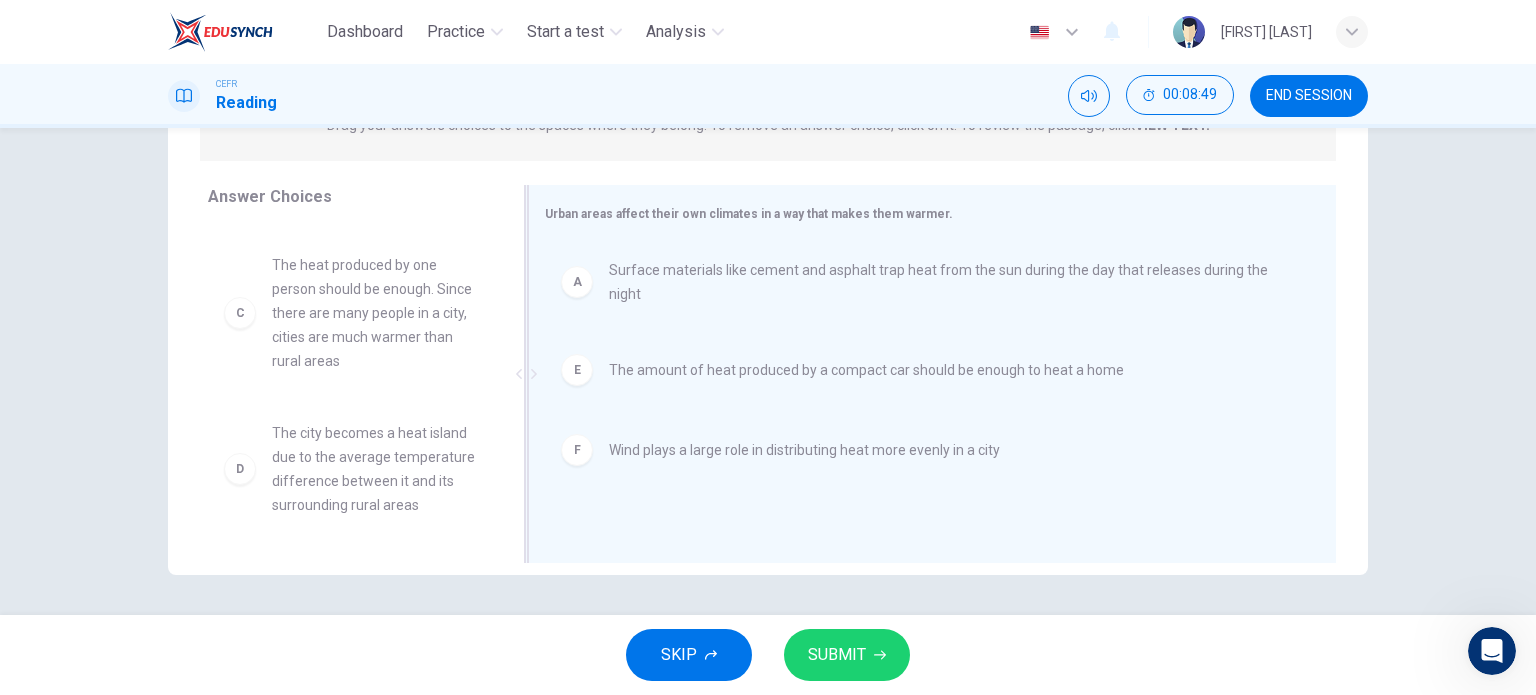 scroll, scrollTop: 108, scrollLeft: 0, axis: vertical 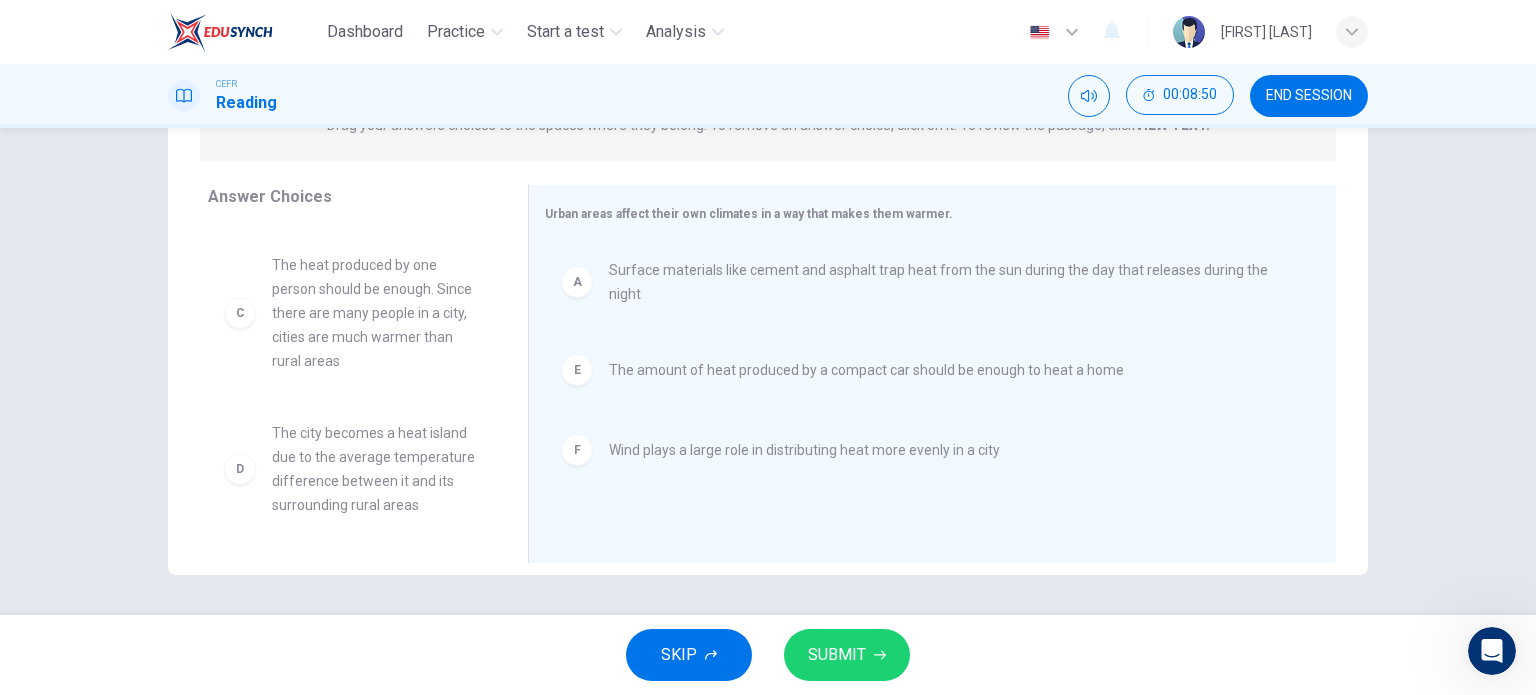click on "SUBMIT" at bounding box center [837, 655] 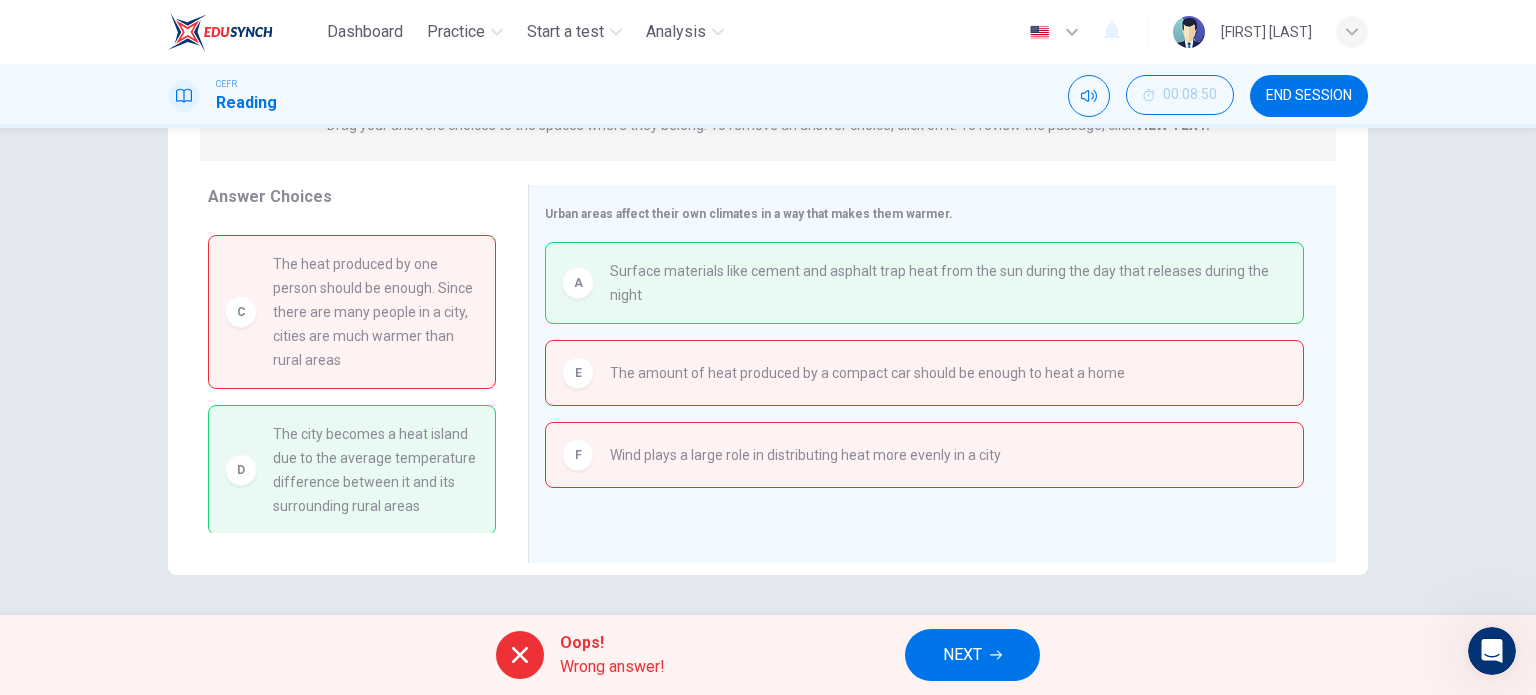 scroll, scrollTop: 0, scrollLeft: 0, axis: both 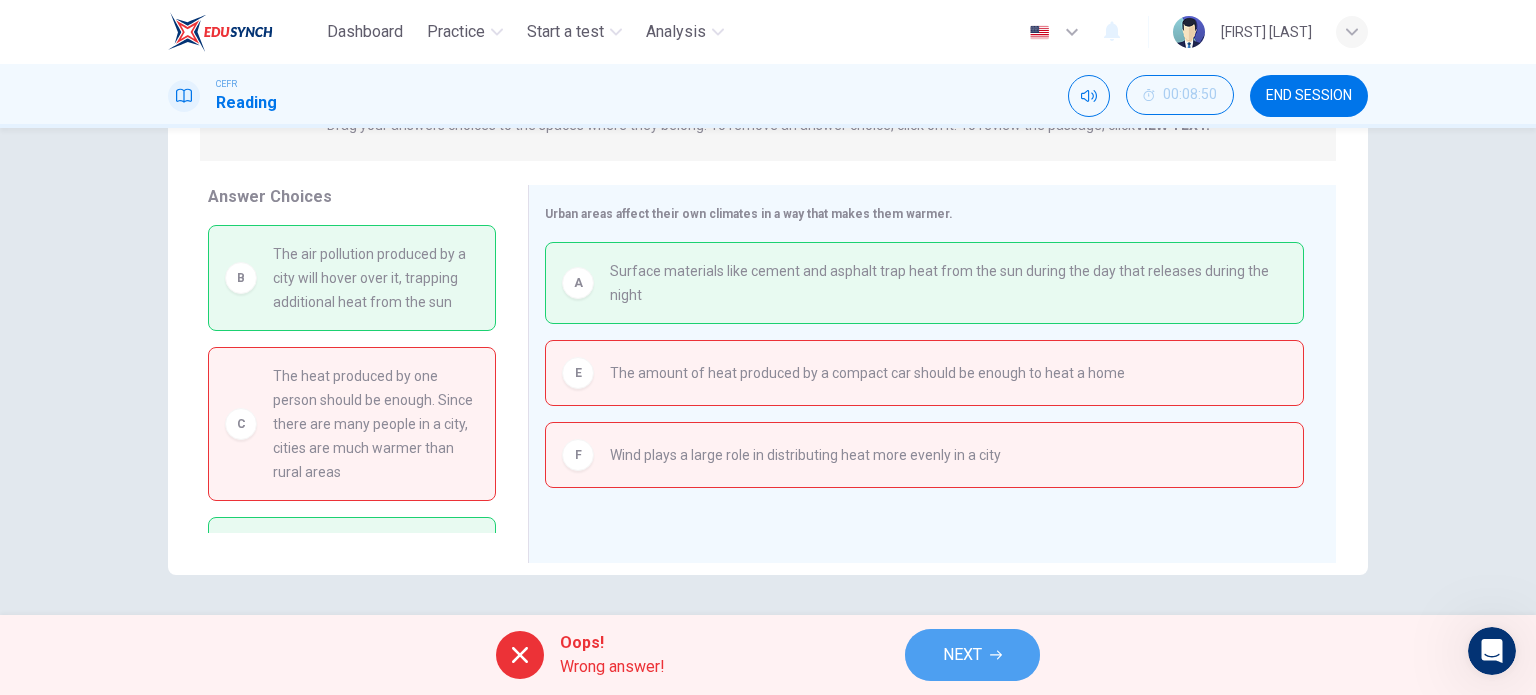 click on "NEXT" at bounding box center (972, 655) 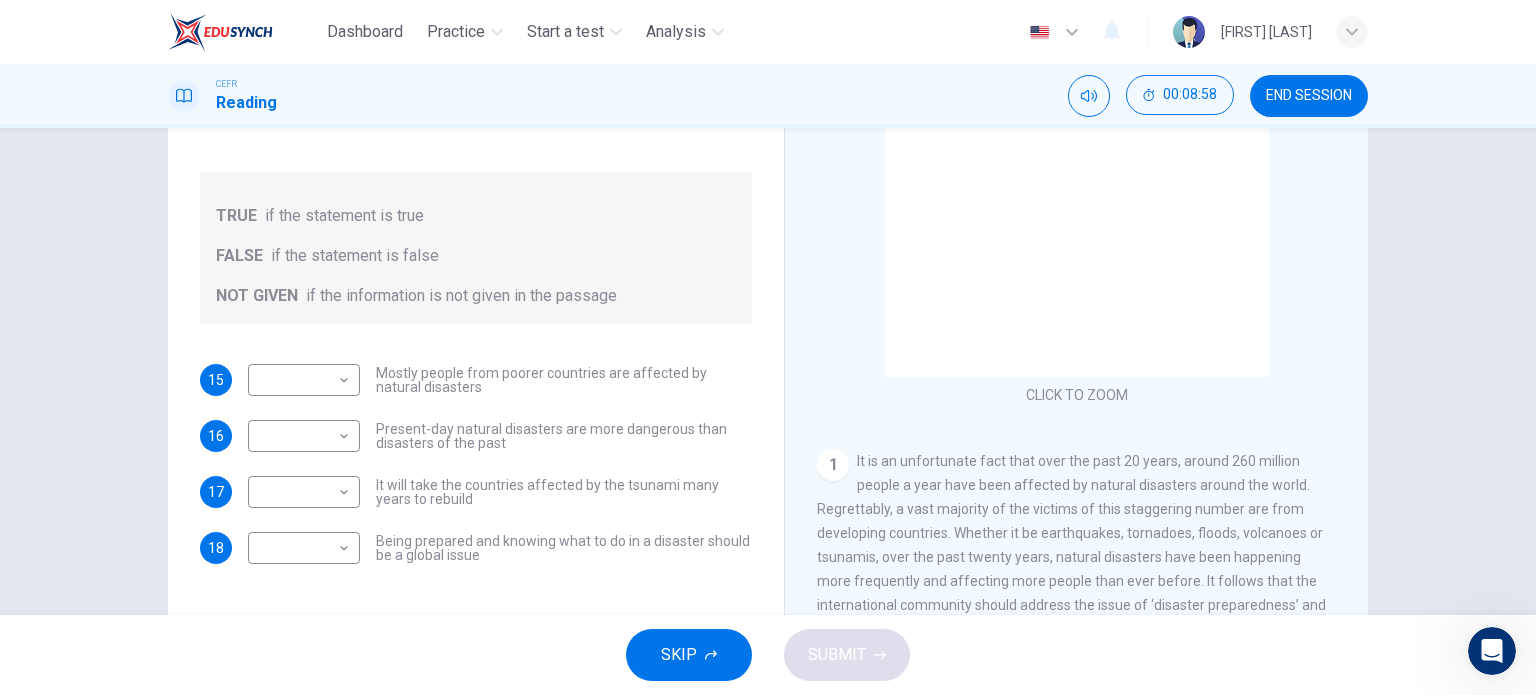 scroll, scrollTop: 288, scrollLeft: 0, axis: vertical 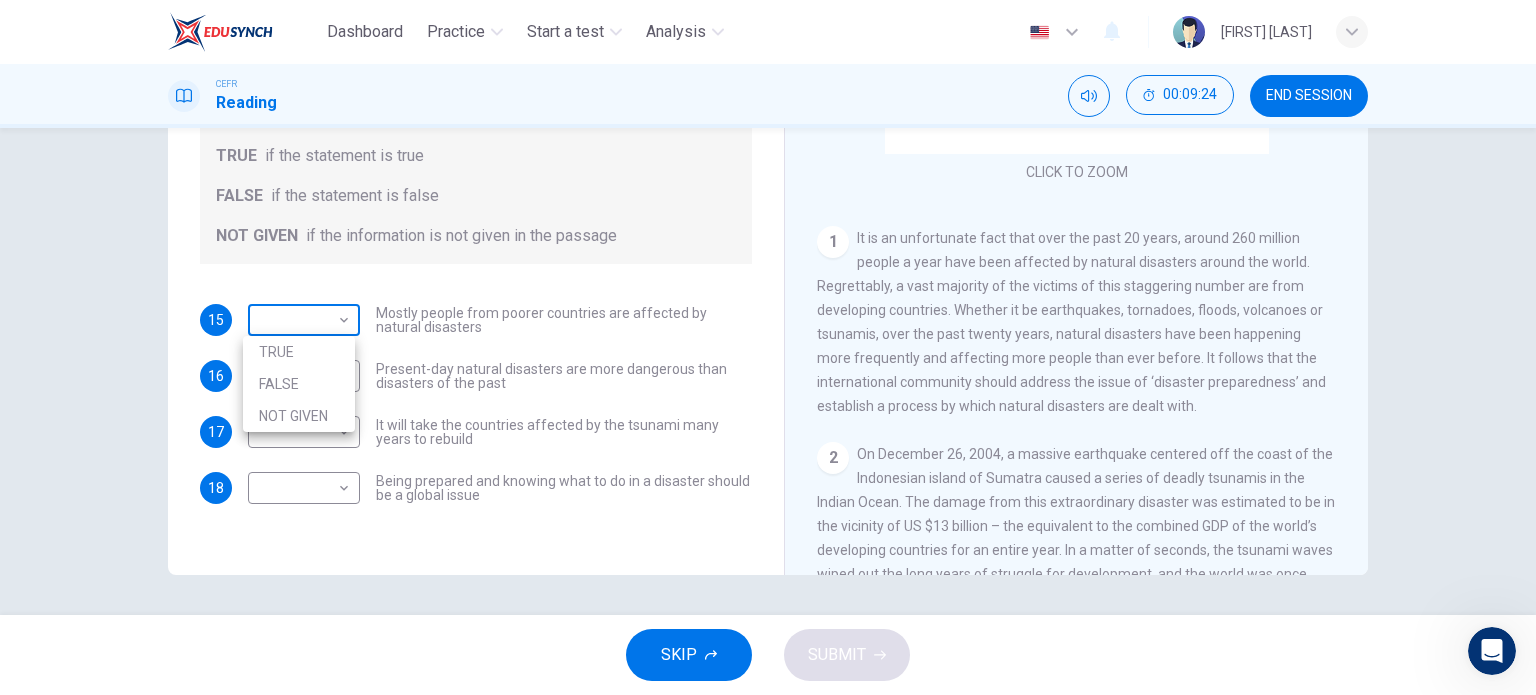 click on "Dashboard Practice Start a test Analysis English en ​ EYZIATHUL IKMAR BINTI EZ CEFR Reading 00:09:24 END SESSION Questions 15 - 18 Do the following statements agree with the information given in the Reading Passage?
In the boxes below, write TRUE if the statement is true FALSE if the statement is false NOT GIVEN if the information is not given in the passage 15 ​ ​ Mostly people from poorer countries are affected by natural disasters 16 ​ ​ Present-day natural disasters are more dangerous than disasters of the past 17 ​ ​ It will take the countries affected by the tsunami many years to rebuild 18 ​ ​ Being prepared and knowing what to do in a disaster should be a global issue Preparing for the Threat CLICK TO ZOOM Click to Zoom 1 2 3 4 5 6 SKIP SUBMIT EduSynch - Online Language Proficiency Testing Dashboard Practice Start a test Analysis Notifications © Copyright  2025 TRUE FALSE NOT GIVEN" at bounding box center (768, 347) 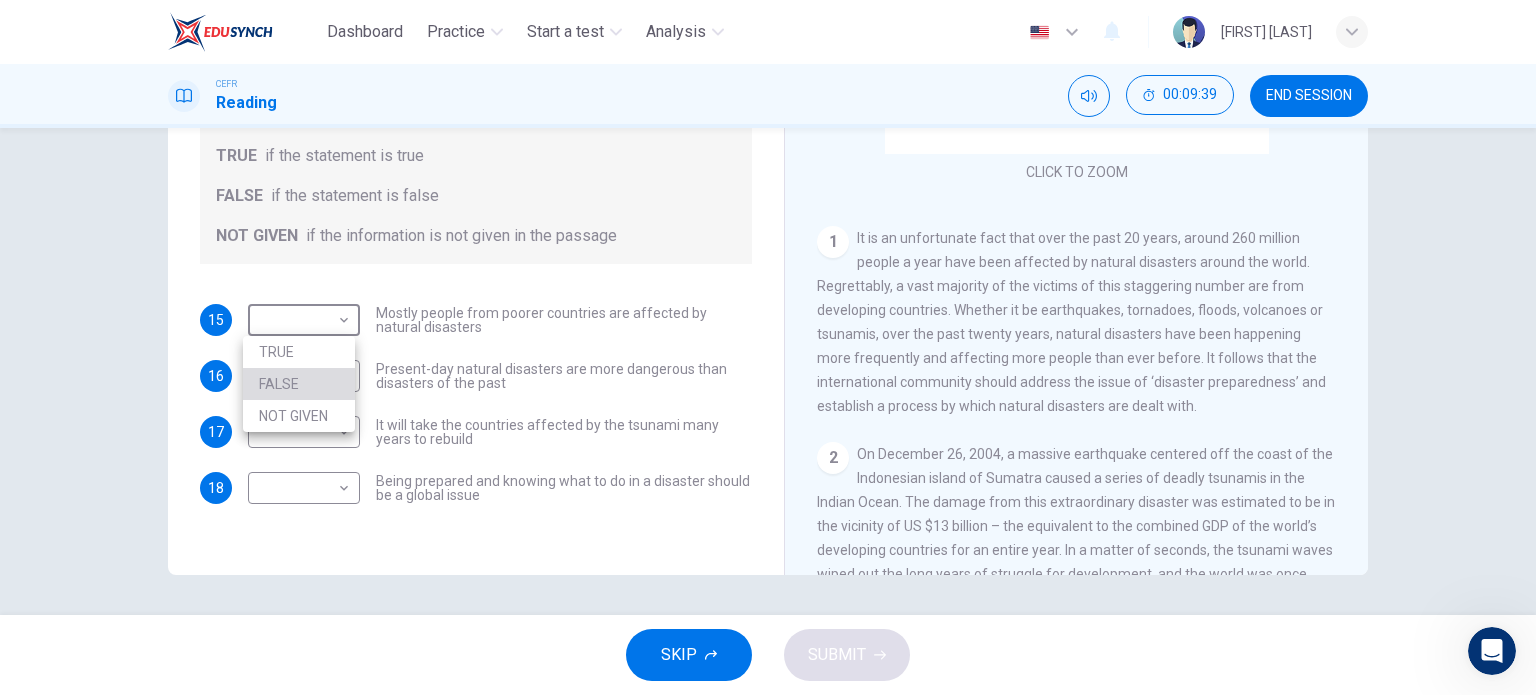 click on "FALSE" at bounding box center (299, 384) 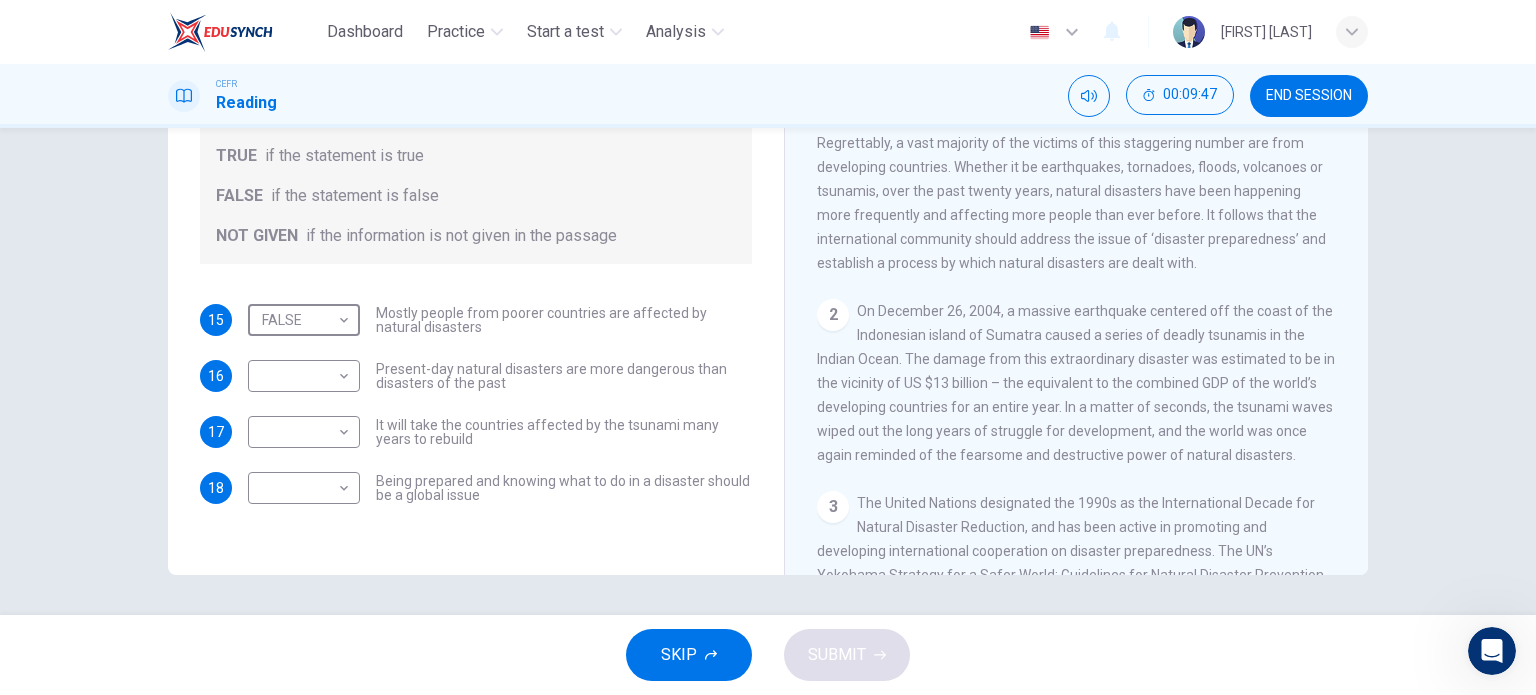 scroll, scrollTop: 324, scrollLeft: 0, axis: vertical 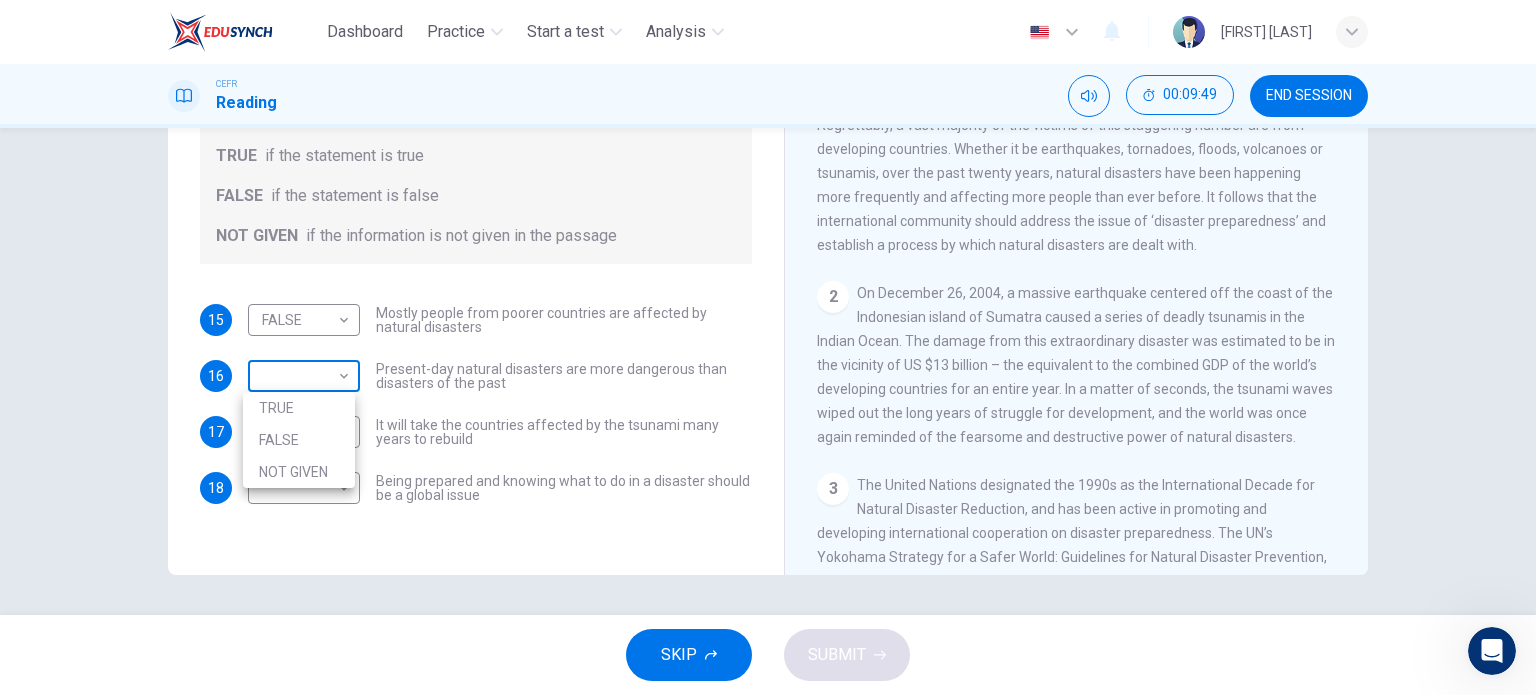 click on "Dashboard Practice Start a test Analysis English en ​ EYZIATHUL IKMAR BINTI EZ CEFR Reading 00:09:49 END SESSION Questions 15 - 18 Do the following statements agree with the information given in the Reading Passage?
In the boxes below, write TRUE if the statement is true FALSE if the statement is false NOT GIVEN if the information is not given in the passage 15 FALSE FALSE ​ Mostly people from poorer countries are affected by natural disasters 16 ​ ​ Present-day natural disasters are more dangerous than disasters of the past 17 ​ ​ It will take the countries affected by the tsunami many years to rebuild 18 ​ ​ Being prepared and knowing what to do in a disaster should be a global issue Preparing for the Threat CLICK TO ZOOM Click to Zoom 1 2 3 4 5 6 SKIP SUBMIT EduSynch - Online Language Proficiency Testing Dashboard Practice Start a test Analysis Notifications © Copyright  2025 TRUE FALSE NOT GIVEN" at bounding box center [768, 347] 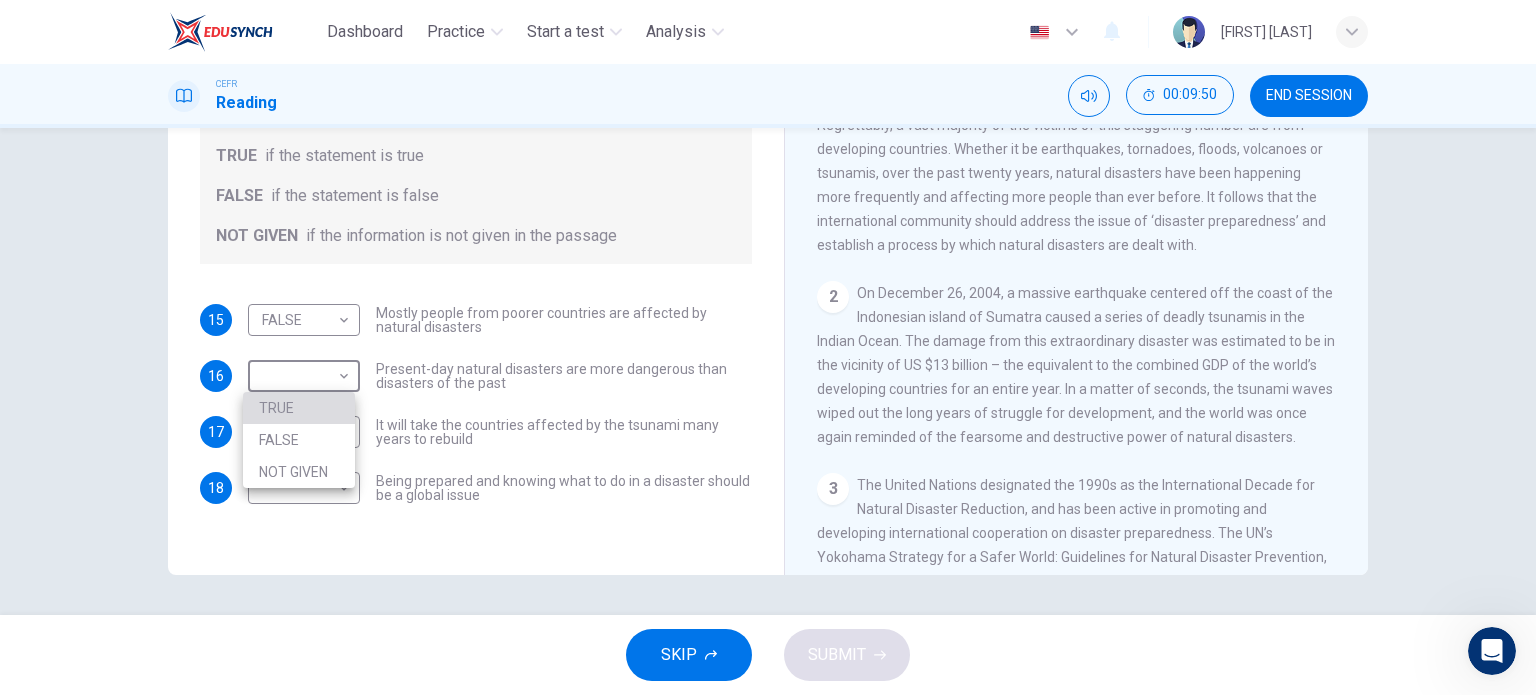 click on "TRUE" at bounding box center [299, 408] 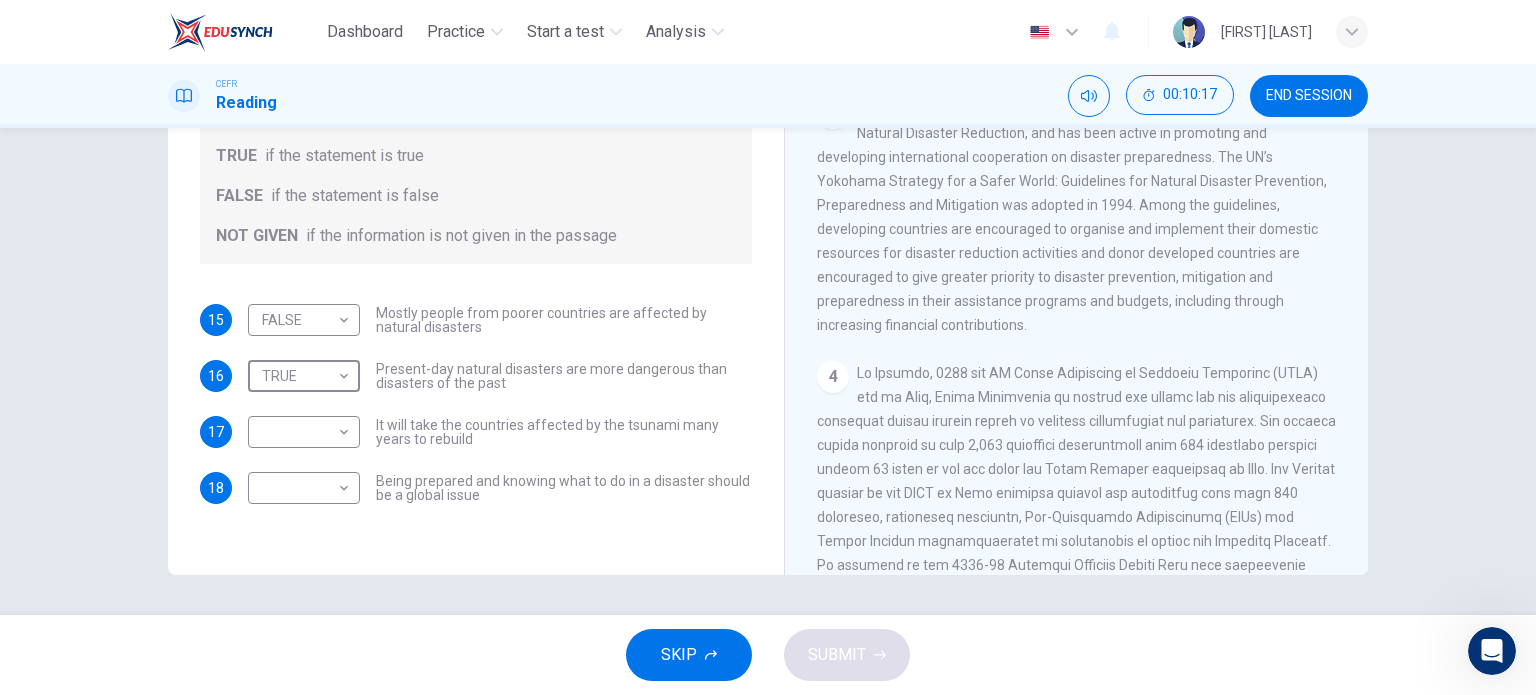 scroll, scrollTop: 722, scrollLeft: 0, axis: vertical 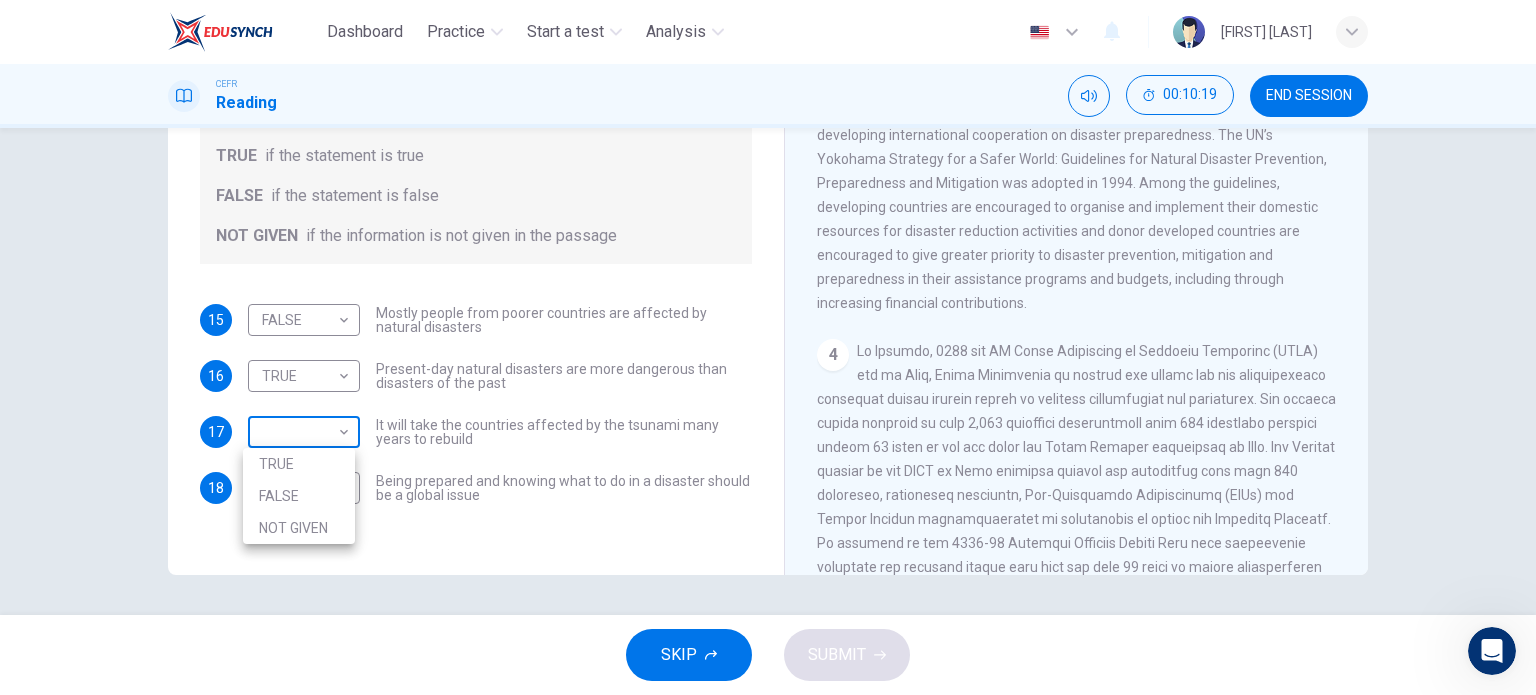 click on "Dashboard Practice Start a test Analysis English en ​ EYZIATHUL IKMAR BINTI EZ CEFR Reading 00:10:19 END SESSION Questions 15 - 18 Do the following statements agree with the information given in the Reading Passage?
In the boxes below, write TRUE if the statement is true FALSE if the statement is false NOT GIVEN if the information is not given in the passage 15 FALSE FALSE ​ Mostly people from poorer countries are affected by natural disasters 16 TRUE TRUE ​ Present-day natural disasters are more dangerous than disasters of the past 17 ​ ​ It will take the countries affected by the tsunami many years to rebuild 18 ​ ​ Being prepared and knowing what to do in a disaster should be a global issue Preparing for the Threat CLICK TO ZOOM Click to Zoom 1 2 3 4 5 6 SKIP SUBMIT EduSynch - Online Language Proficiency Testing Dashboard Practice Start a test Analysis Notifications © Copyright  2025 TRUE FALSE NOT GIVEN" at bounding box center [768, 347] 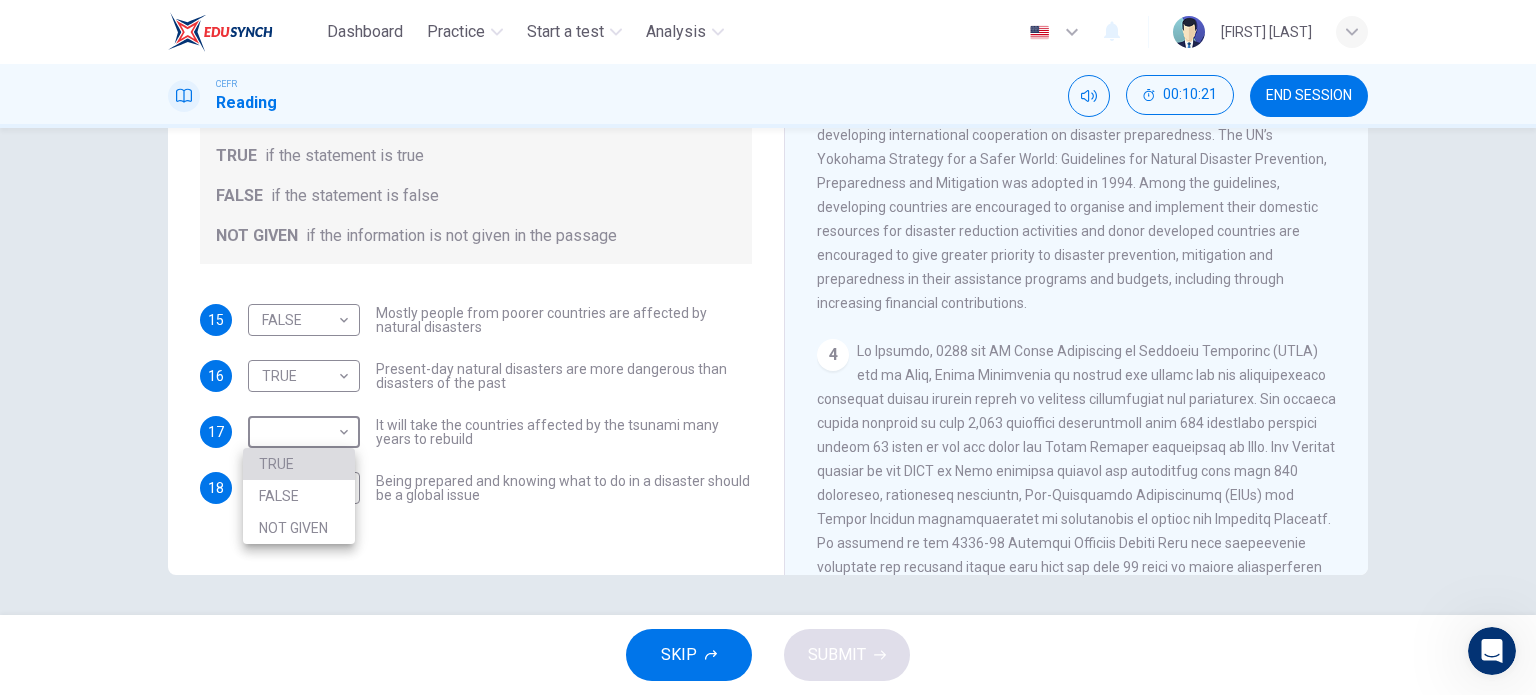 click on "TRUE" at bounding box center [299, 464] 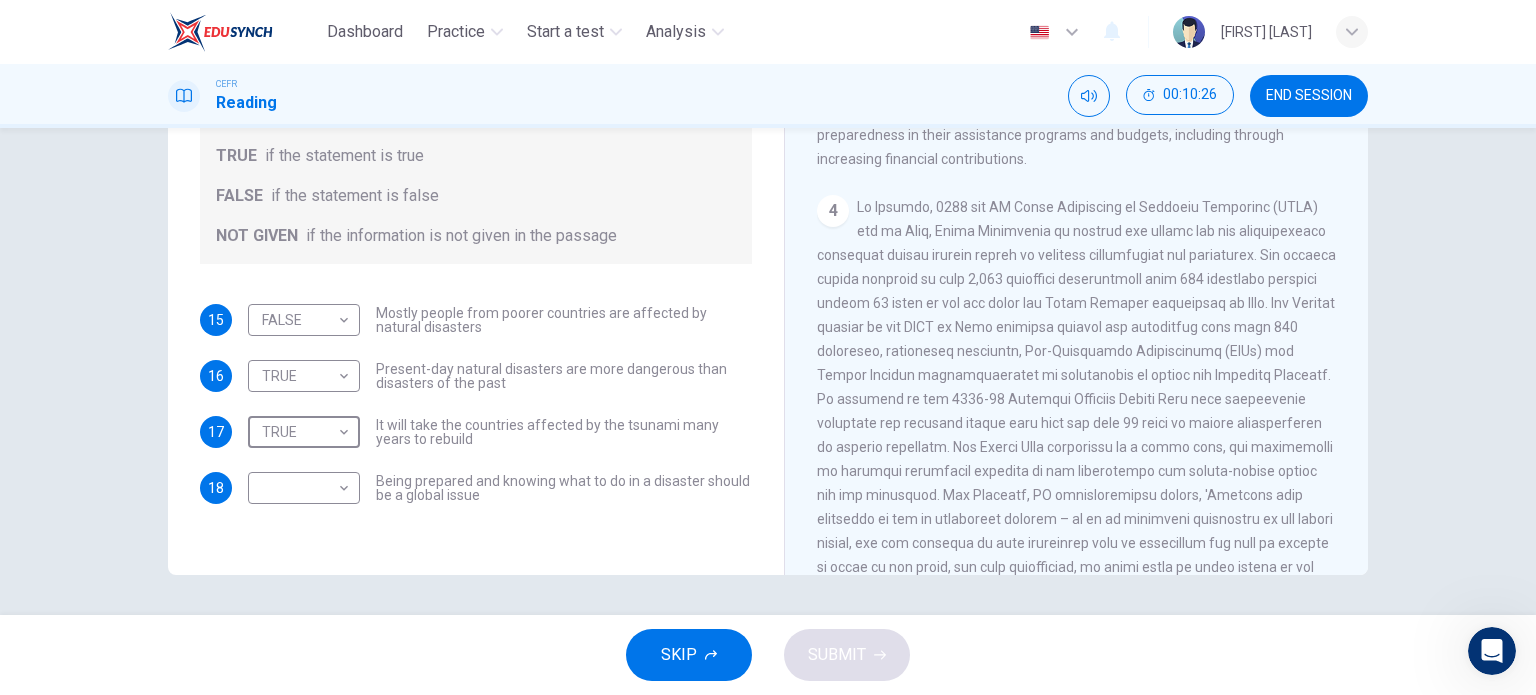 scroll, scrollTop: 867, scrollLeft: 0, axis: vertical 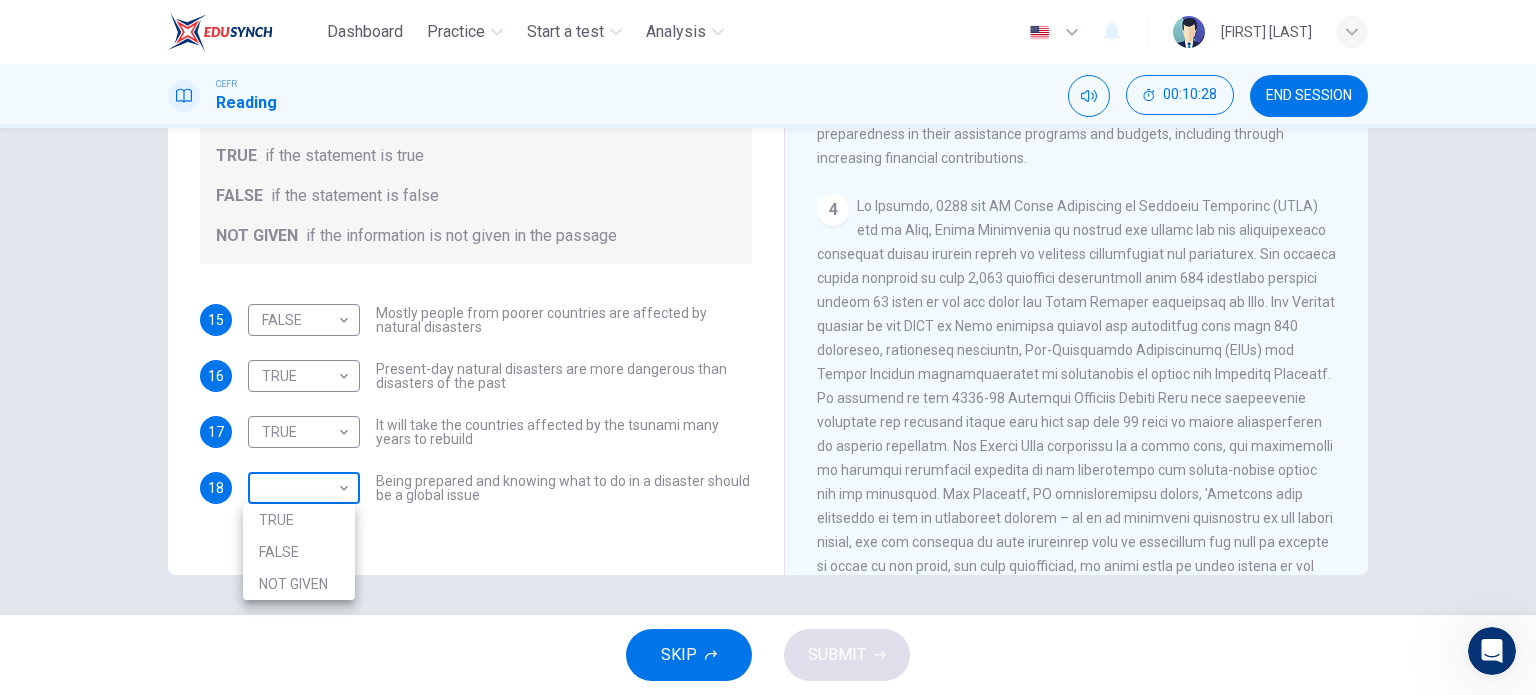 click on "Dashboard Practice Start a test Analysis English en ​ EYZIATHUL IKMAR BINTI EZ CEFR Reading 00:10:28 END SESSION Questions 15 - 18 Do the following statements agree with the information given in the Reading Passage?
In the boxes below, write TRUE if the statement is true FALSE if the statement is false NOT GIVEN if the information is not given in the passage 15 FALSE FALSE ​ Mostly people from poorer countries are affected by natural disasters 16 TRUE TRUE ​ Present-day natural disasters are more dangerous than disasters of the past 17 TRUE TRUE ​ It will take the countries affected by the tsunami many years to rebuild 18 ​ ​ Being prepared and knowing what to do in a disaster should be a global issue Preparing for the Threat CLICK TO ZOOM Click to Zoom 1 2 3 4 5 6 SKIP SUBMIT EduSynch - Online Language Proficiency Testing Dashboard Practice Start a test Analysis Notifications © Copyright  2025 TRUE FALSE NOT GIVEN" at bounding box center [768, 347] 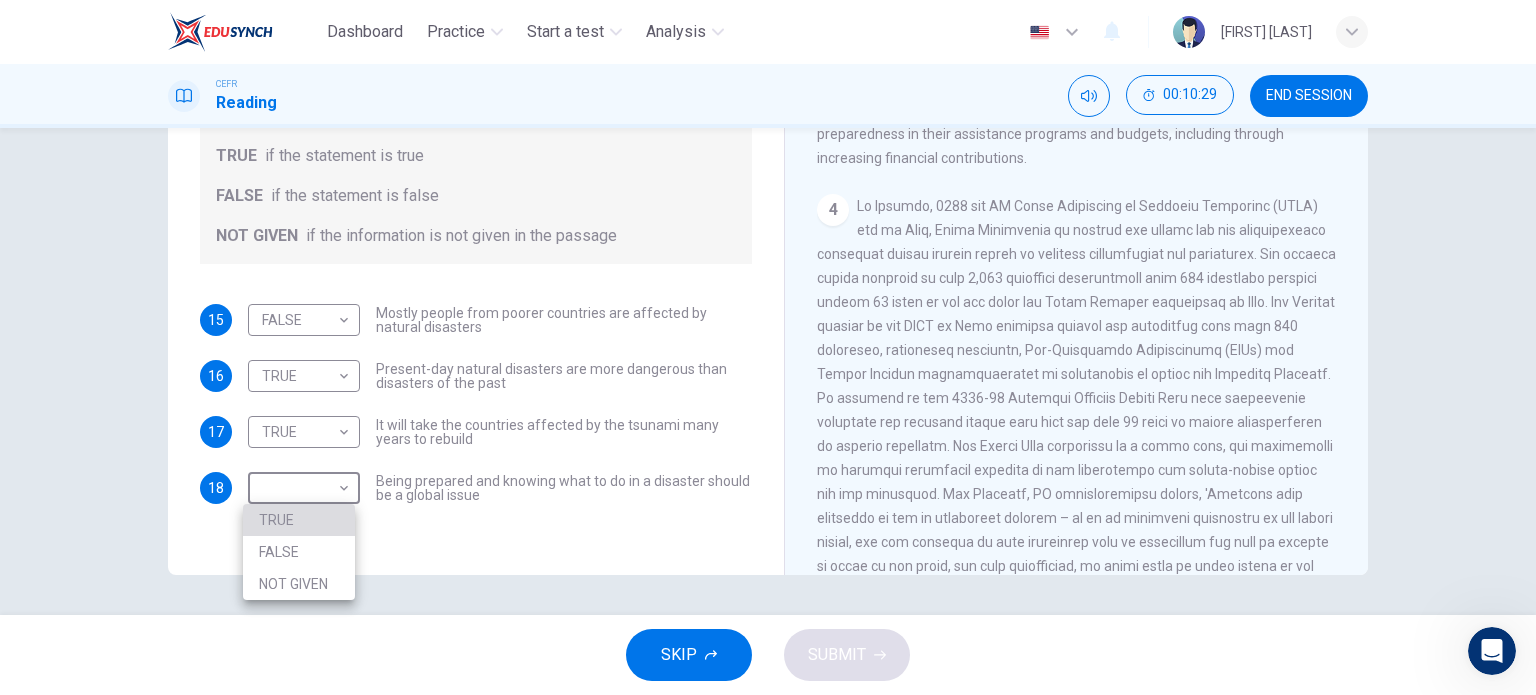 click on "TRUE" at bounding box center [299, 520] 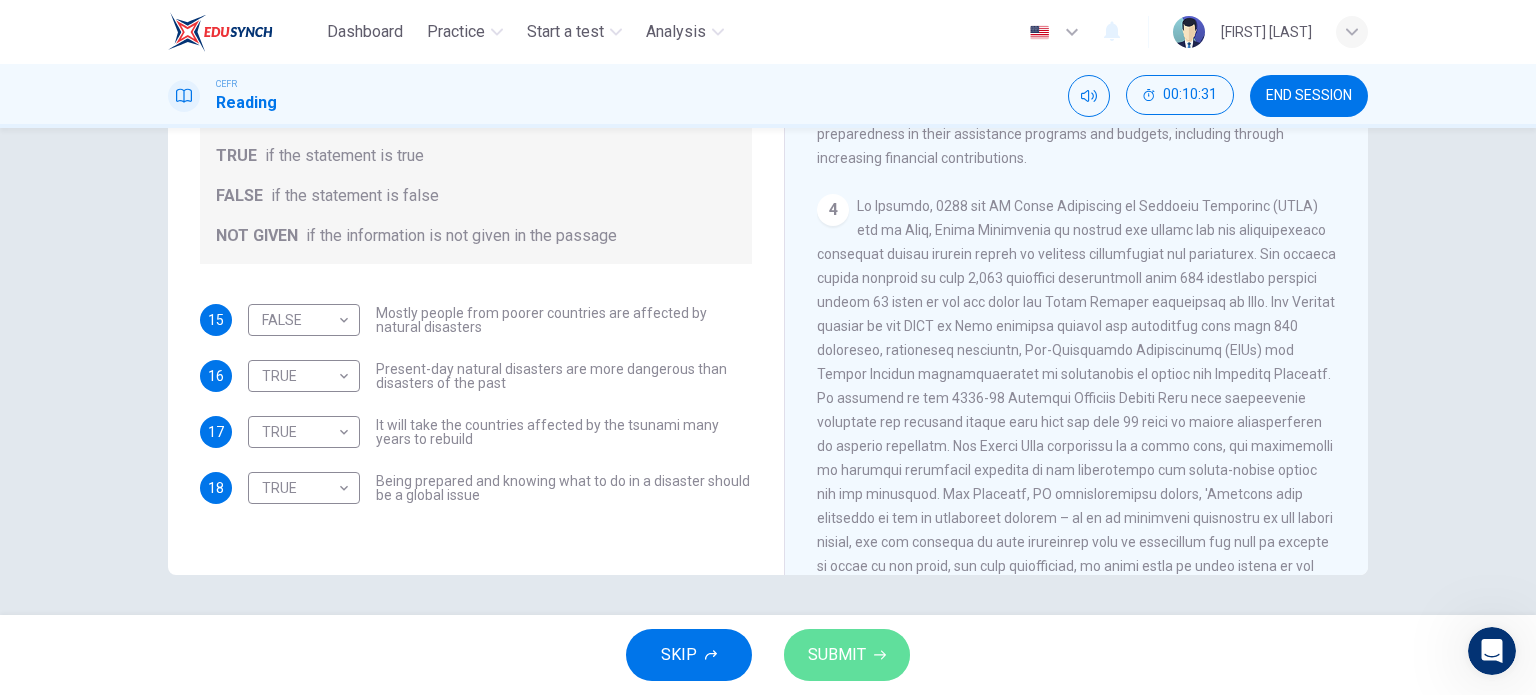 click on "SUBMIT" at bounding box center (847, 655) 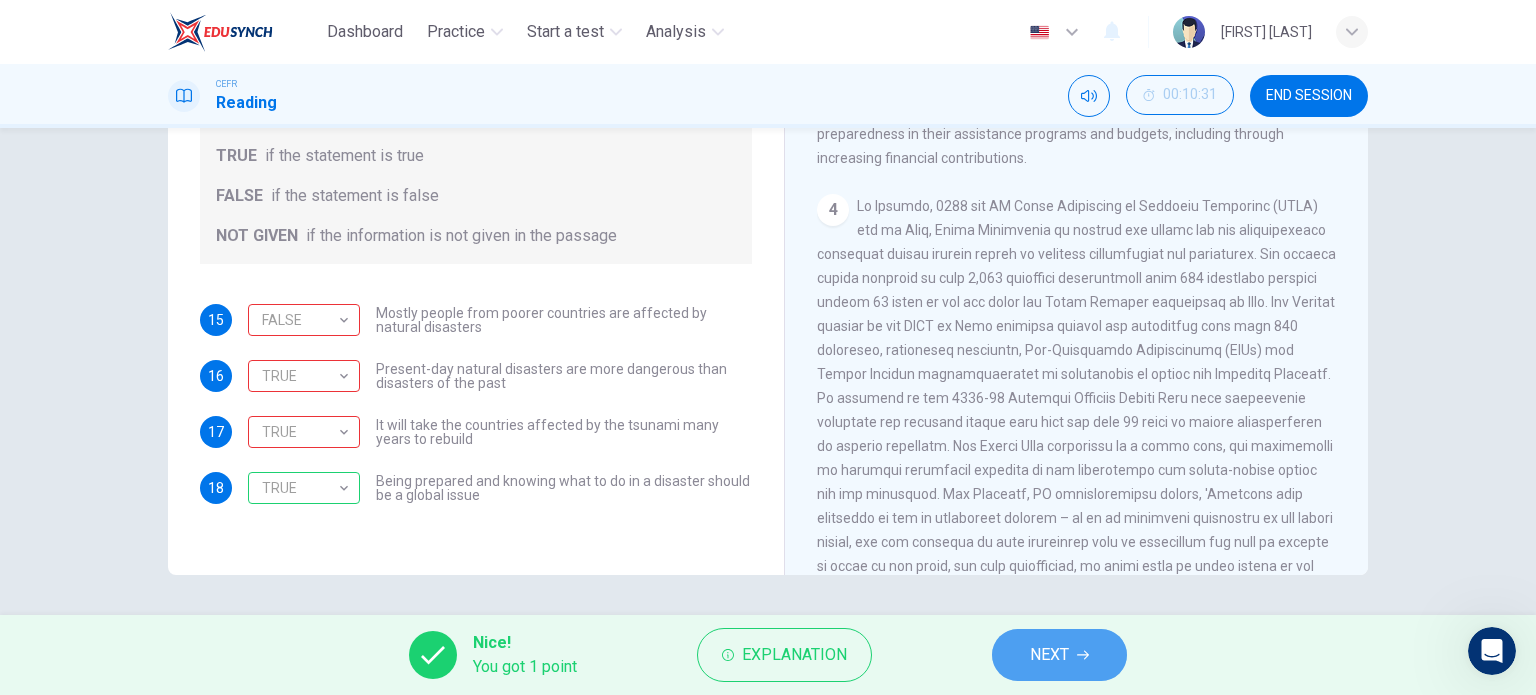 click on "NEXT" at bounding box center (1049, 655) 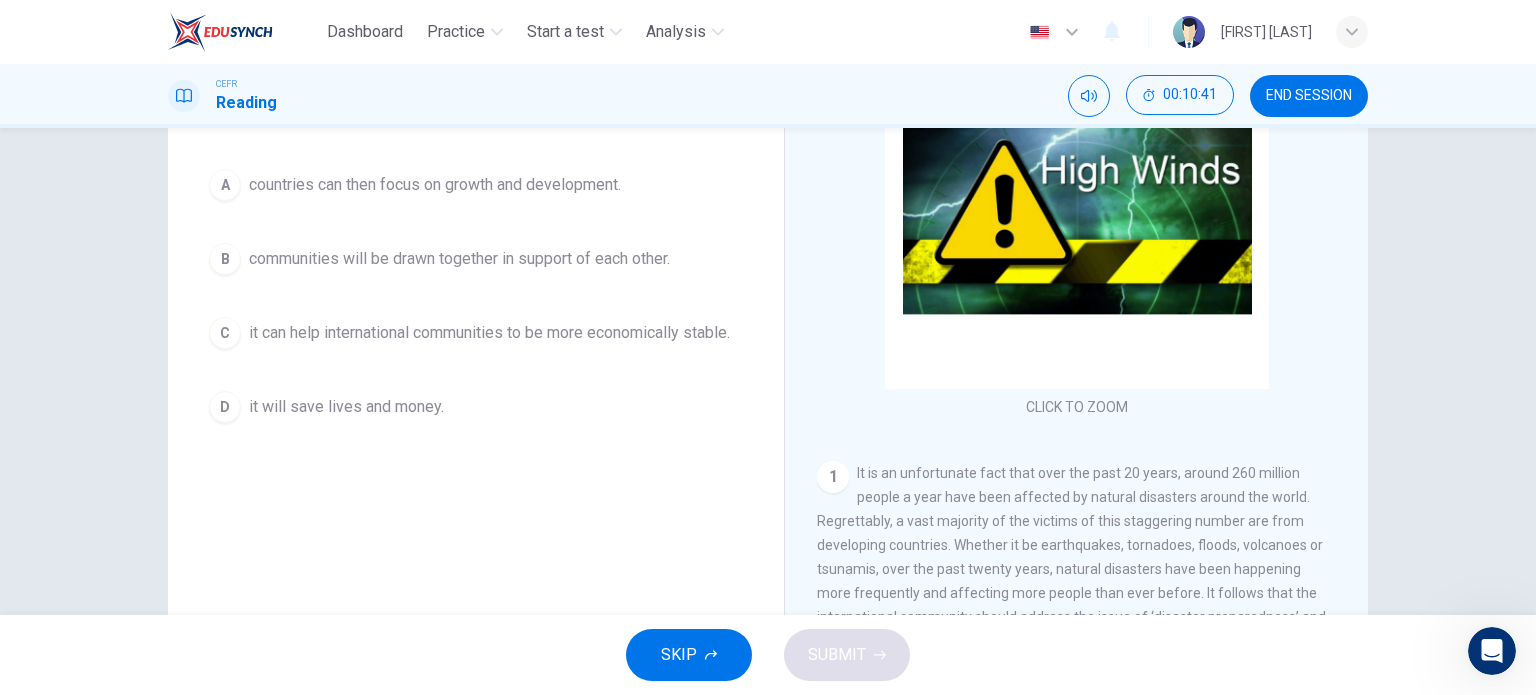 scroll, scrollTop: 216, scrollLeft: 0, axis: vertical 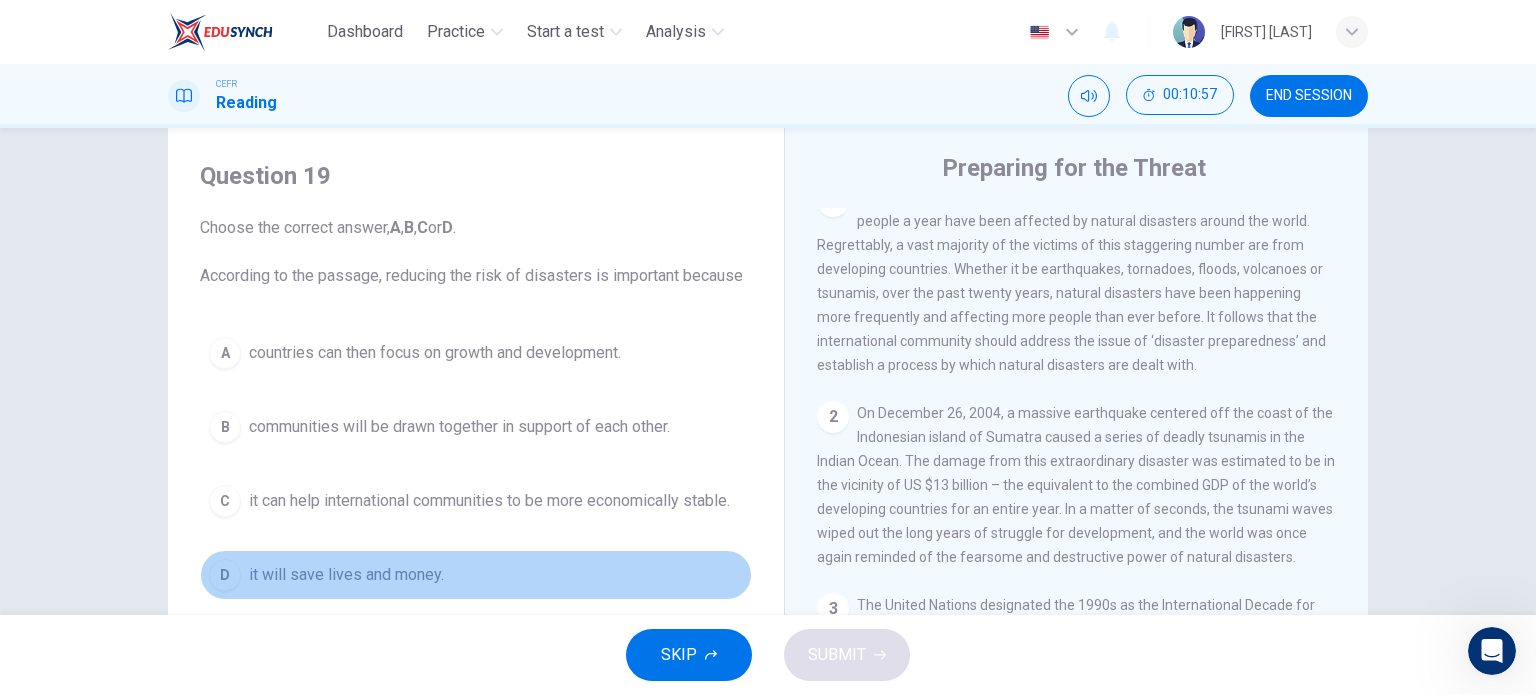 click on "it will save lives and money." at bounding box center (435, 353) 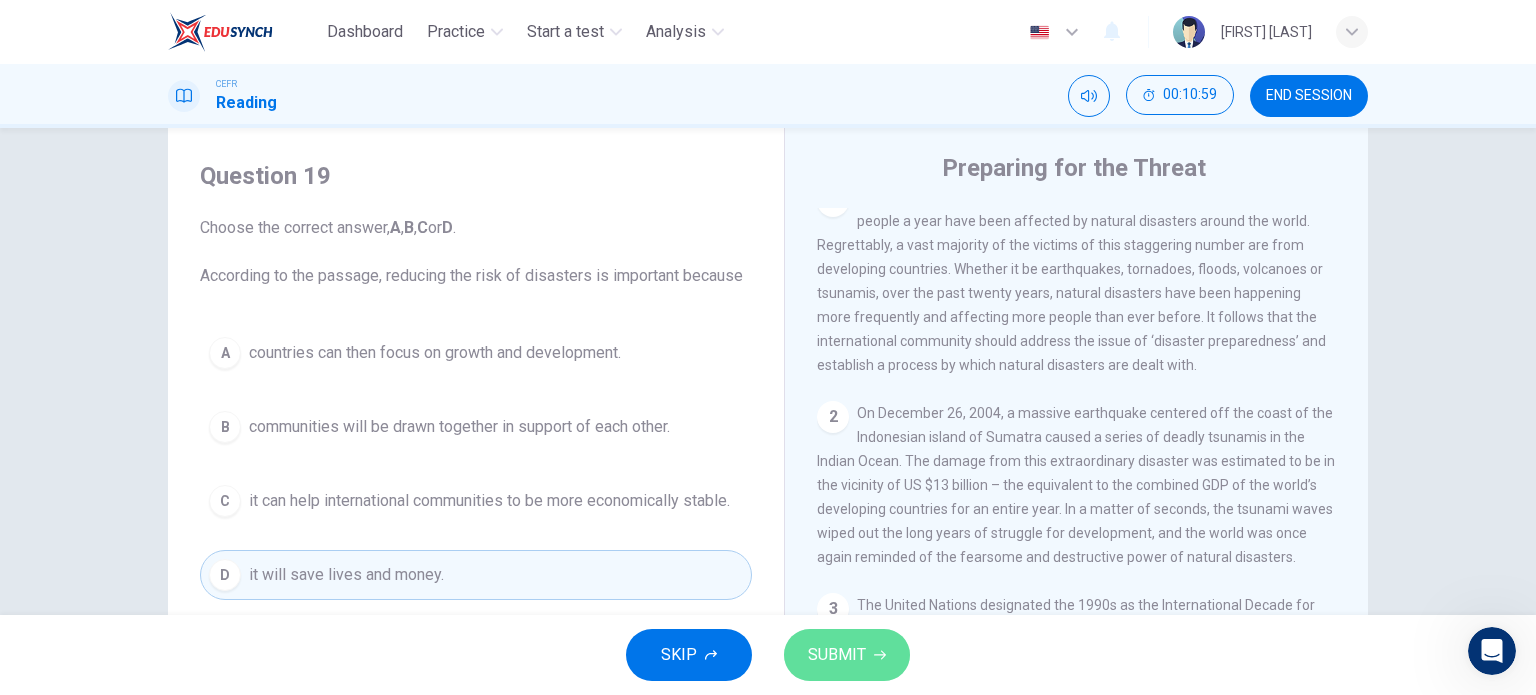 click on "SUBMIT" at bounding box center (847, 655) 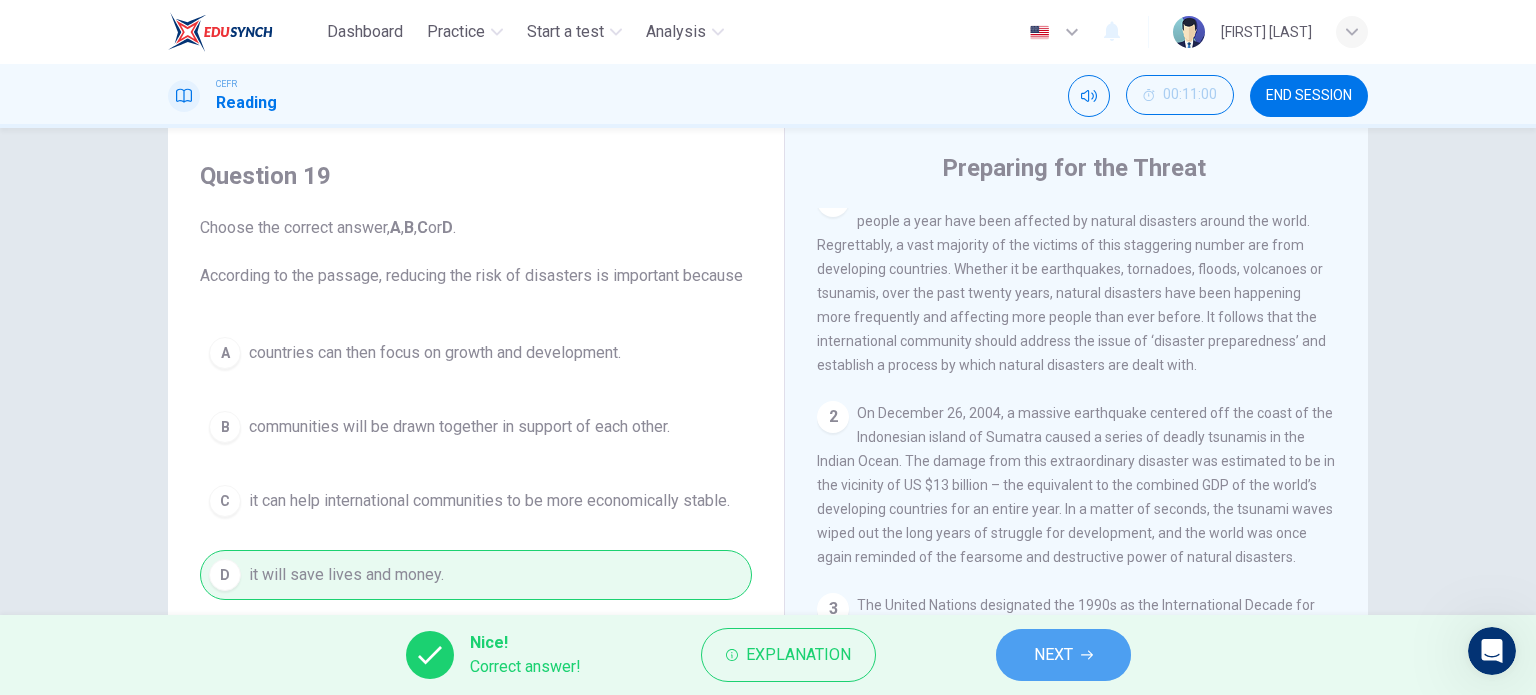 click on "NEXT" at bounding box center (1053, 655) 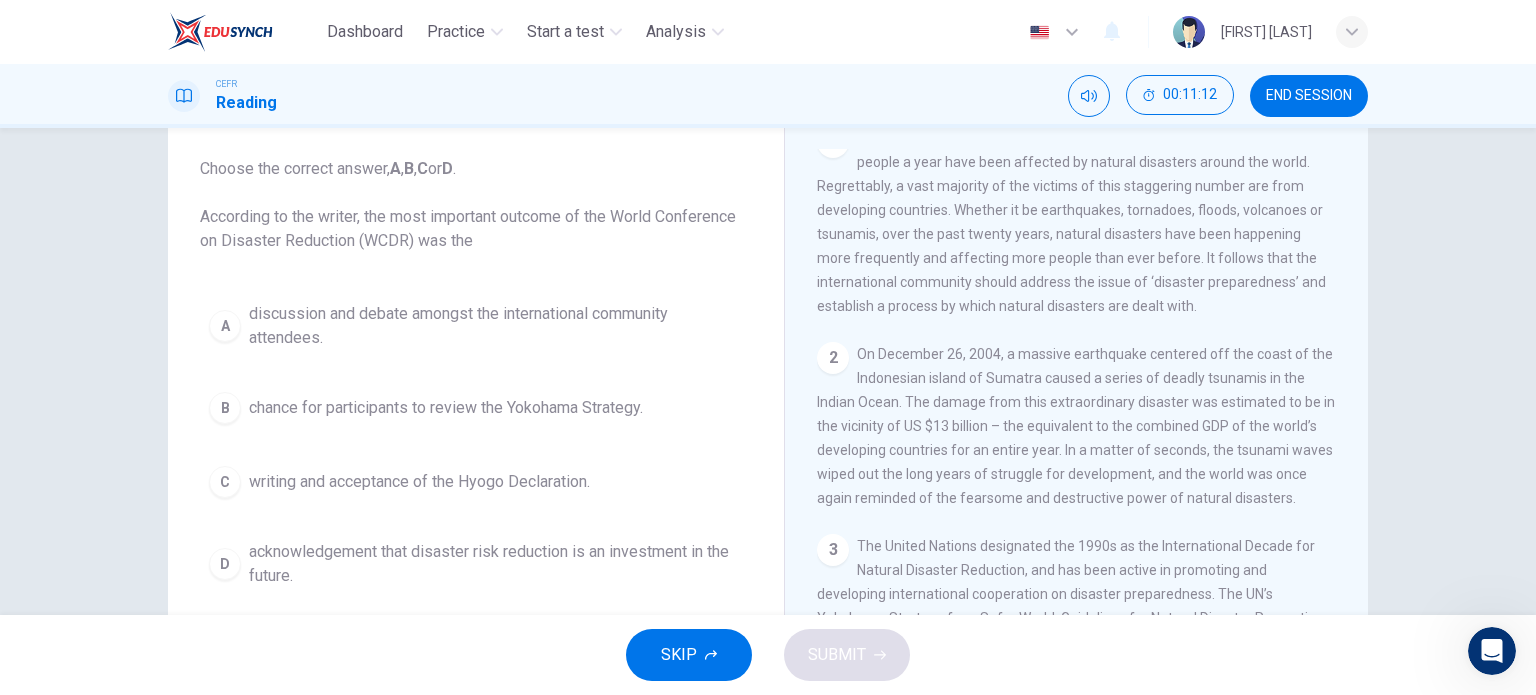 scroll, scrollTop: 106, scrollLeft: 0, axis: vertical 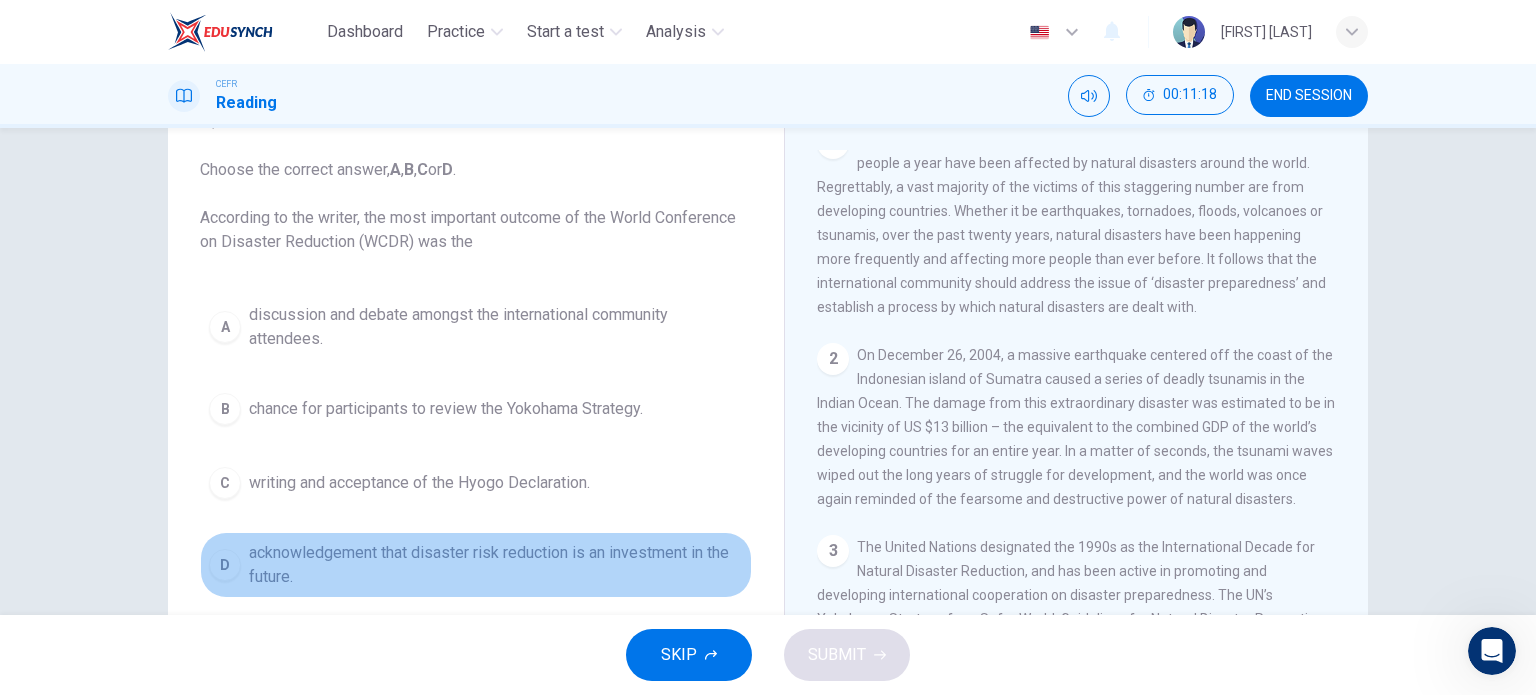 click on "acknowledgement that disaster risk reduction is an investment in the future." at bounding box center [496, 327] 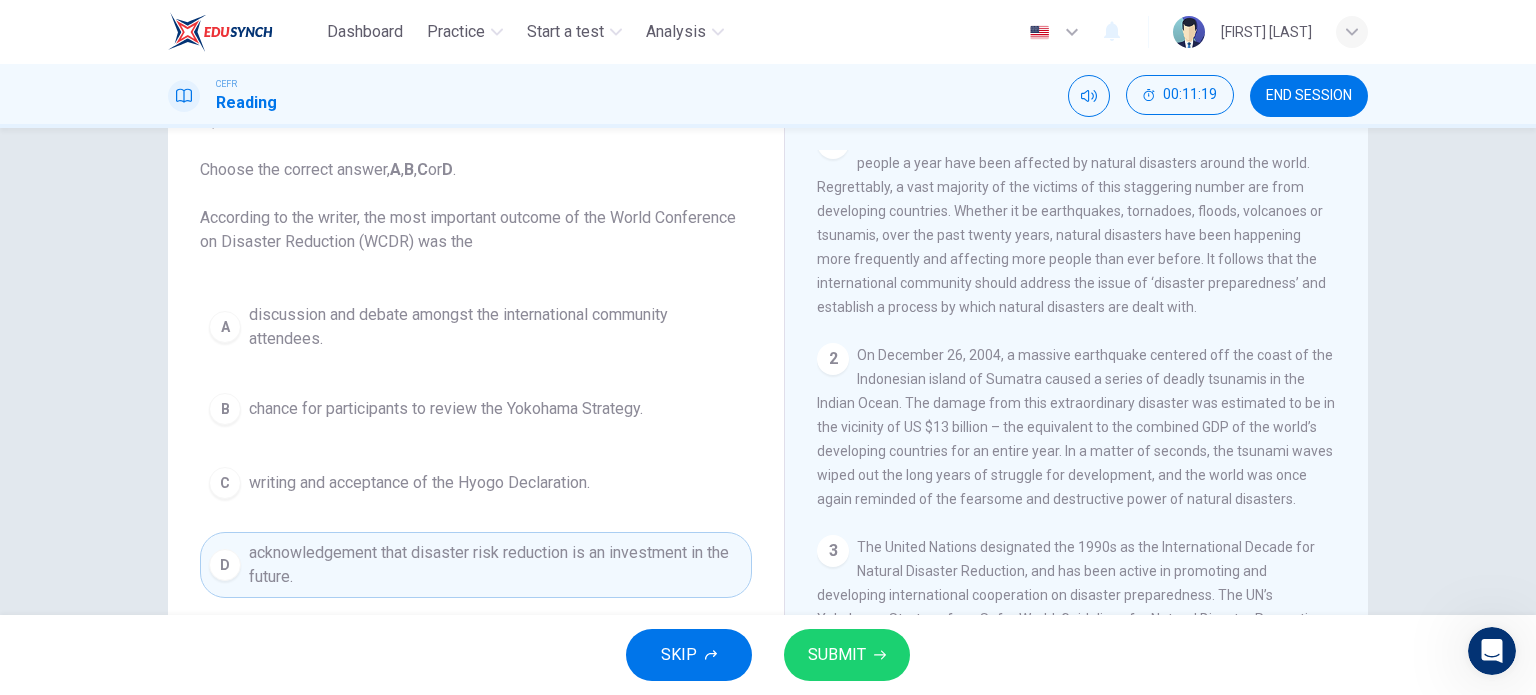 click on "SUBMIT" at bounding box center [837, 655] 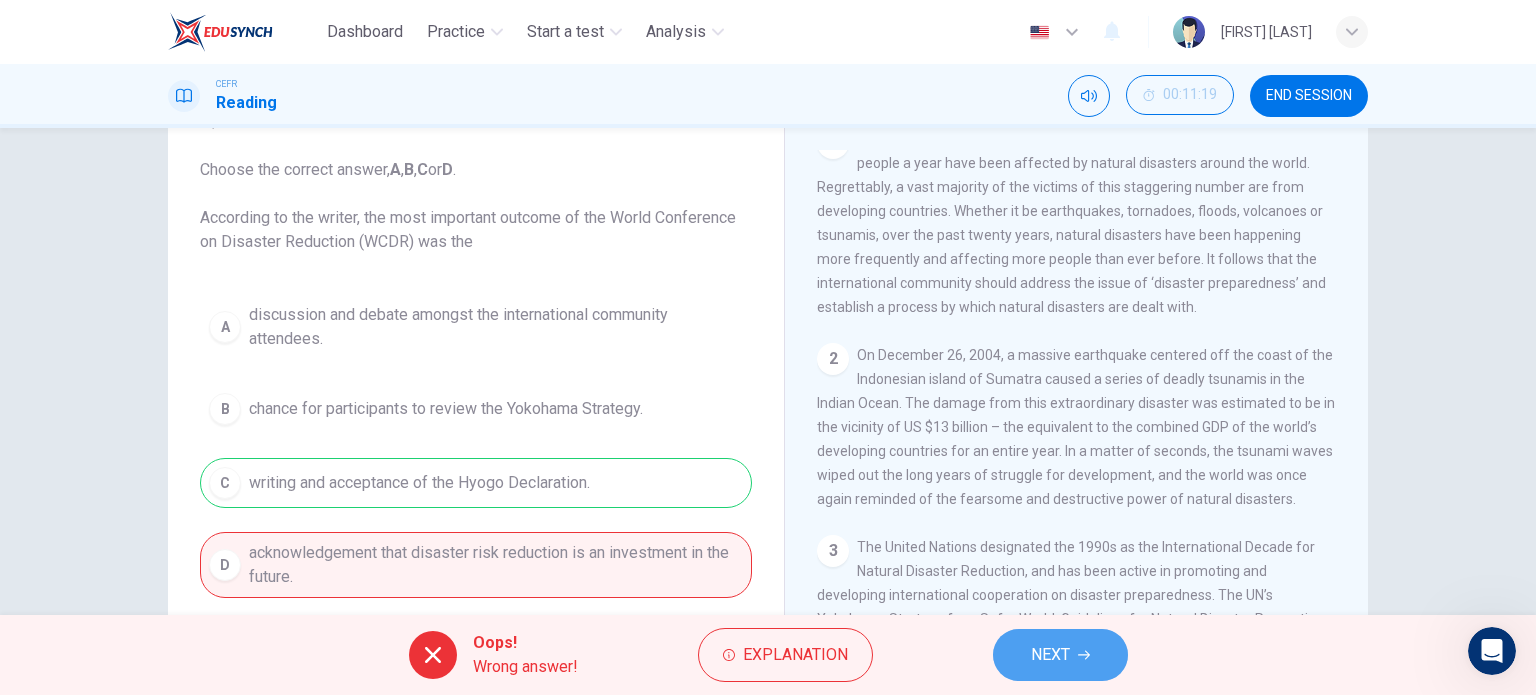 click on "NEXT" at bounding box center (1060, 655) 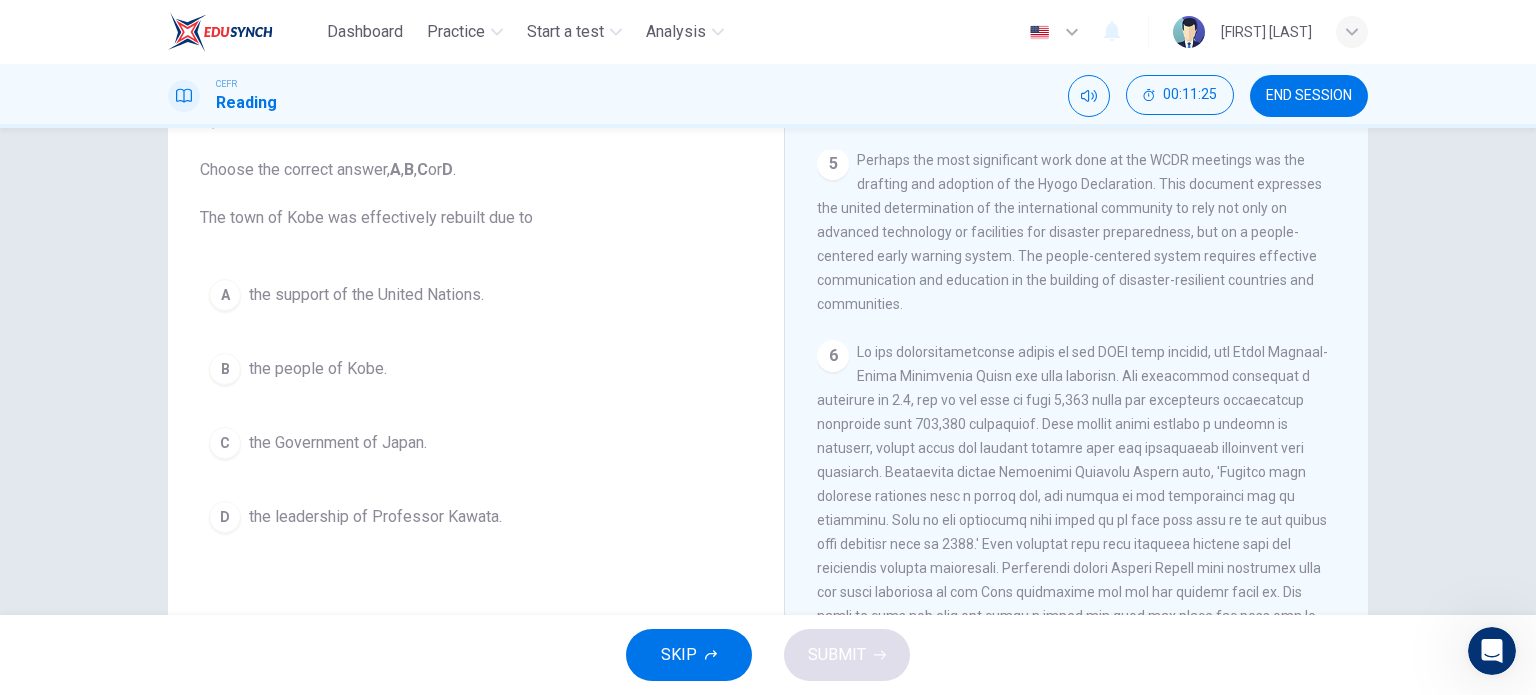 scroll, scrollTop: 1718, scrollLeft: 0, axis: vertical 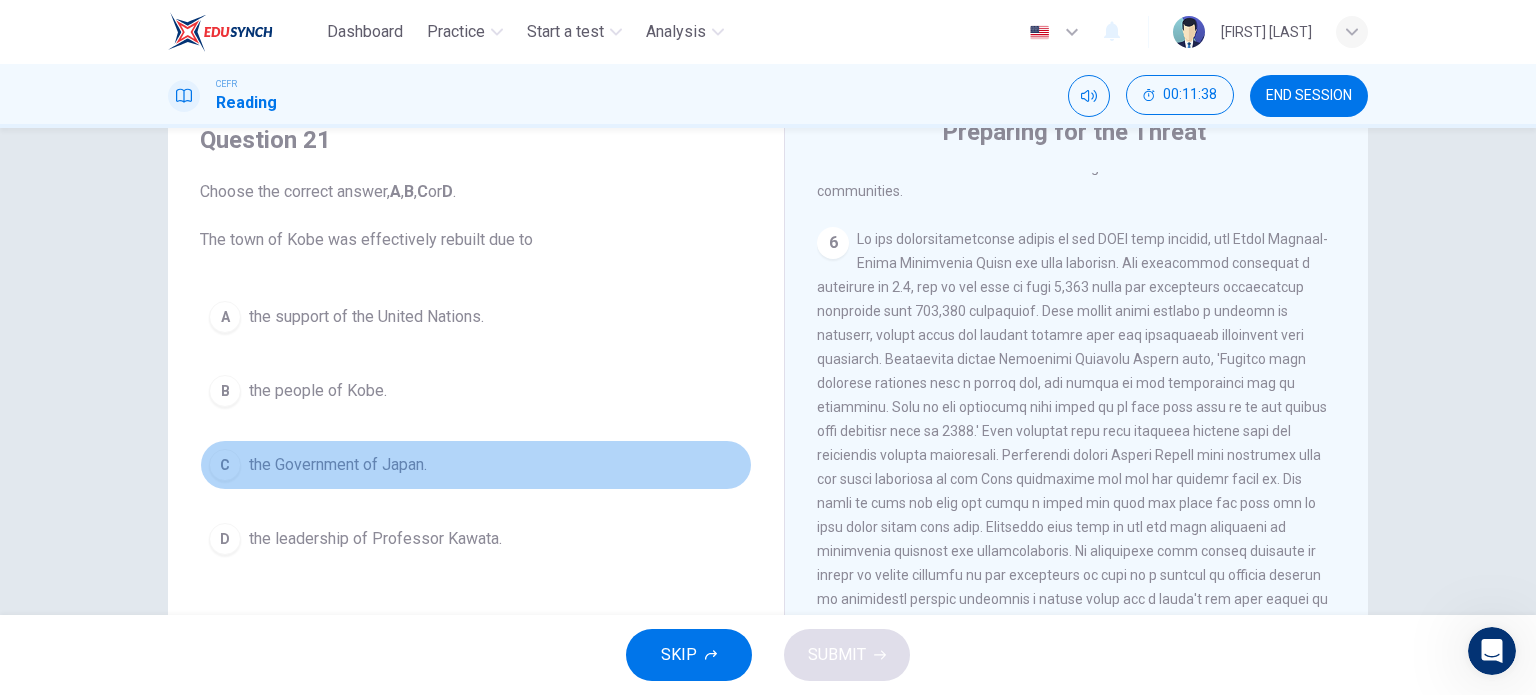 click on "C the Government of Japan." at bounding box center (476, 465) 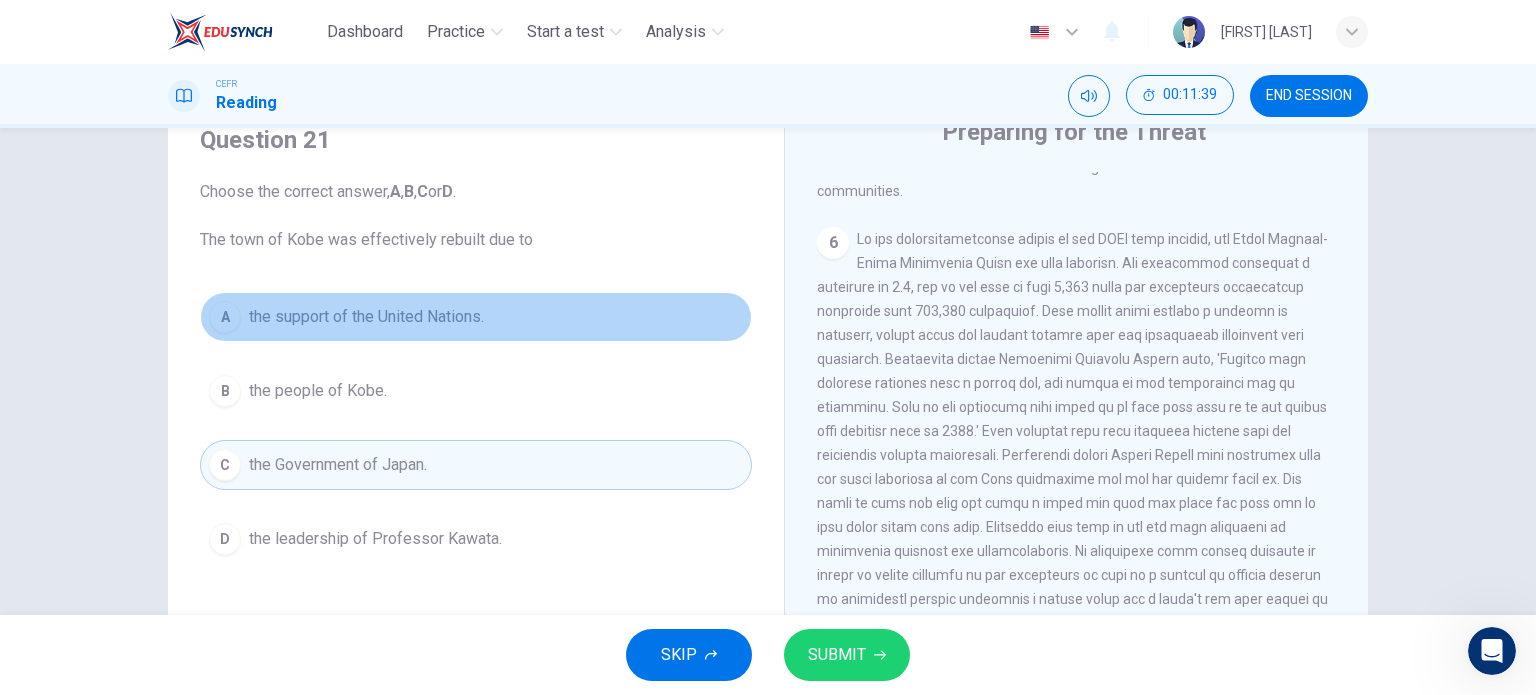 click on "the support of the United Nations." at bounding box center [366, 317] 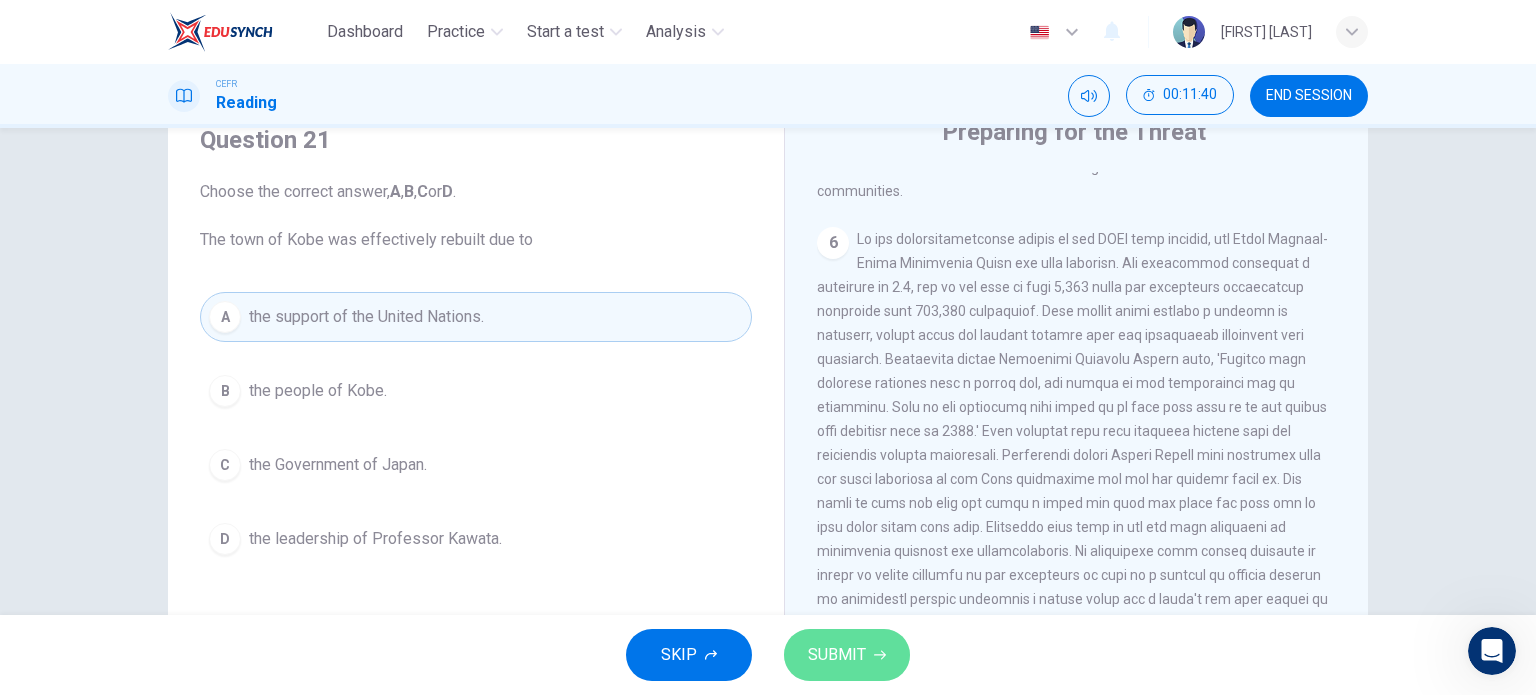 click on "SUBMIT" at bounding box center [837, 655] 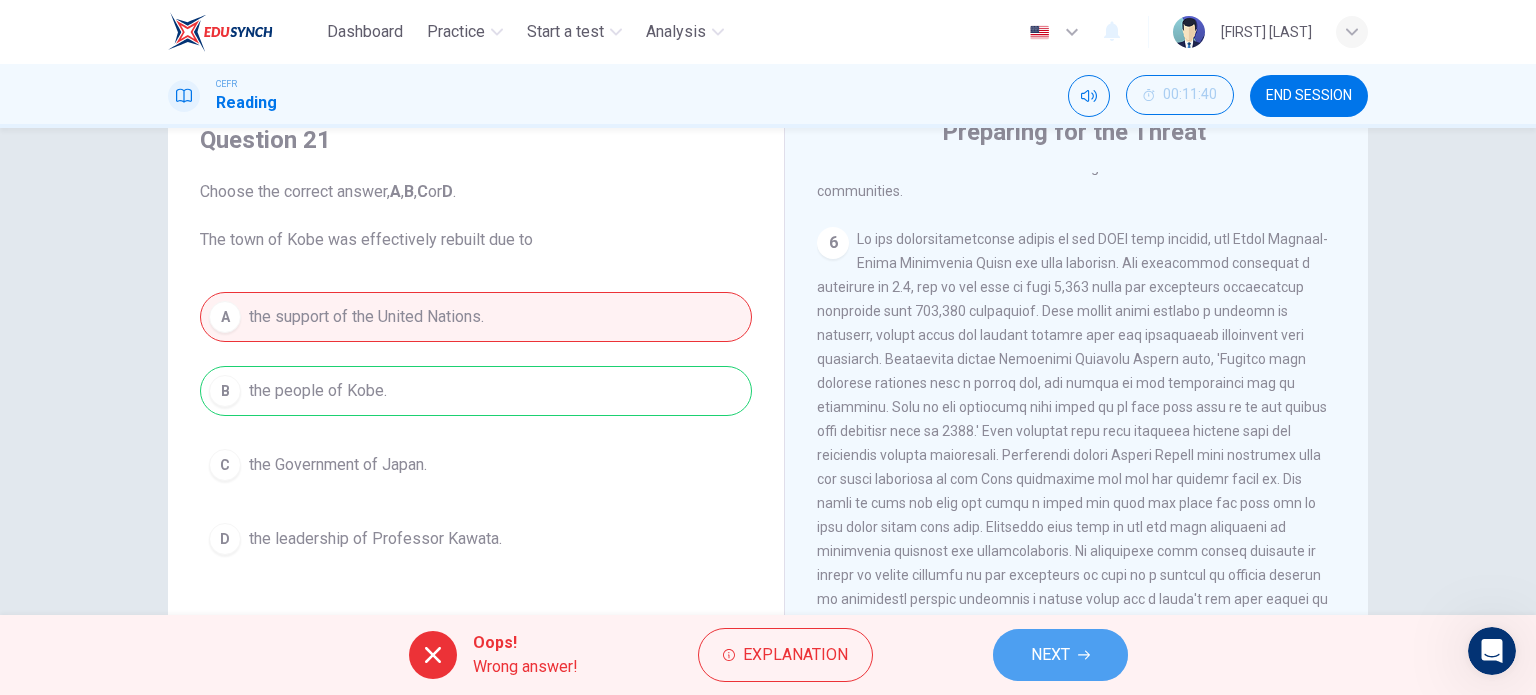click on "NEXT" at bounding box center (1050, 655) 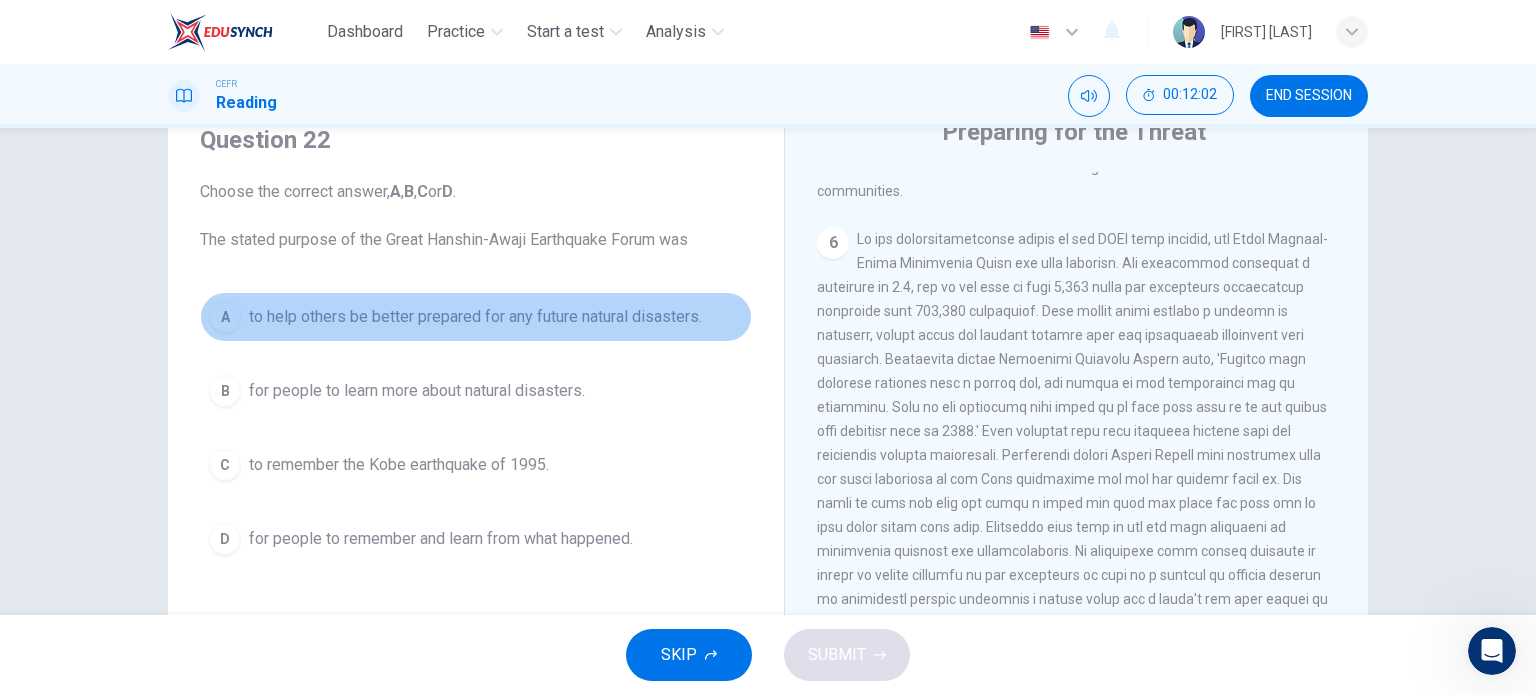 click on "to help others be better prepared for any future natural disasters." at bounding box center (475, 317) 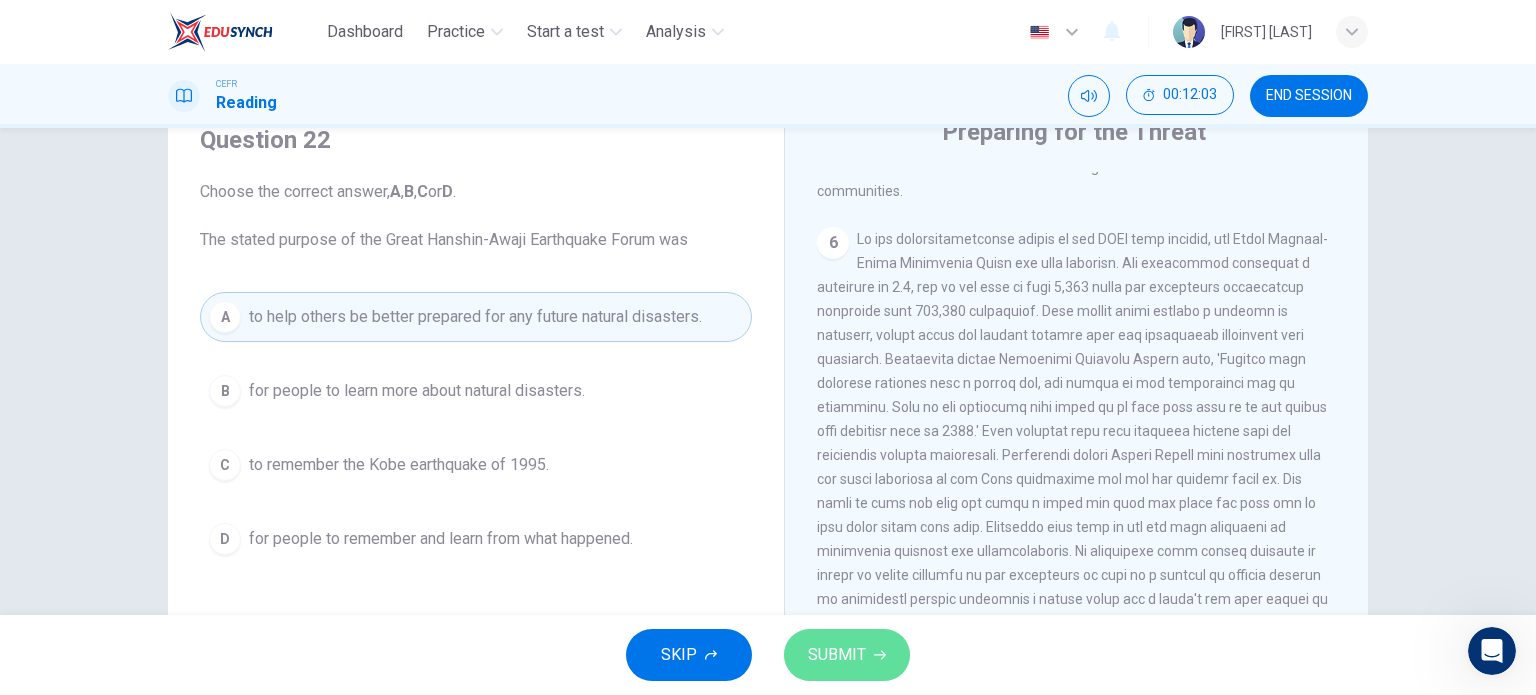 click on "SUBMIT" at bounding box center (837, 655) 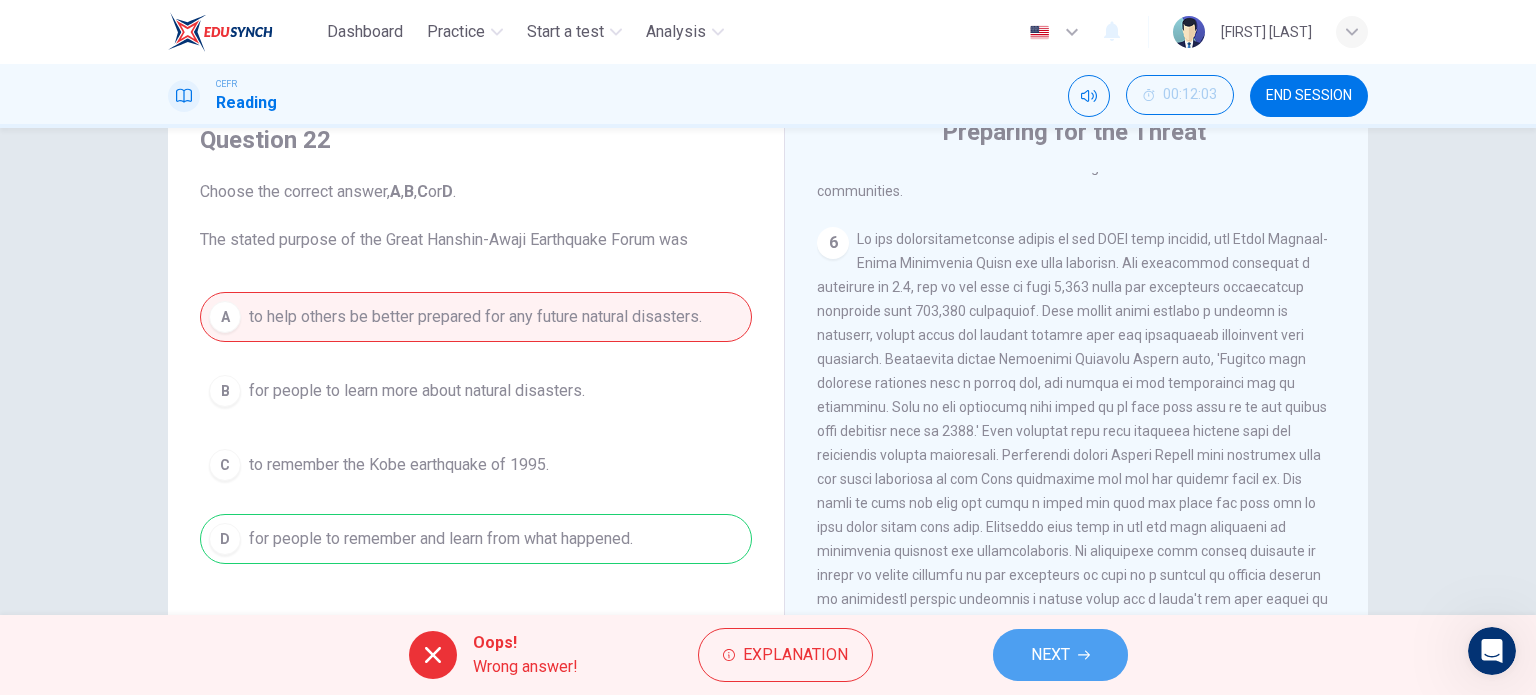 click on "NEXT" at bounding box center [1050, 655] 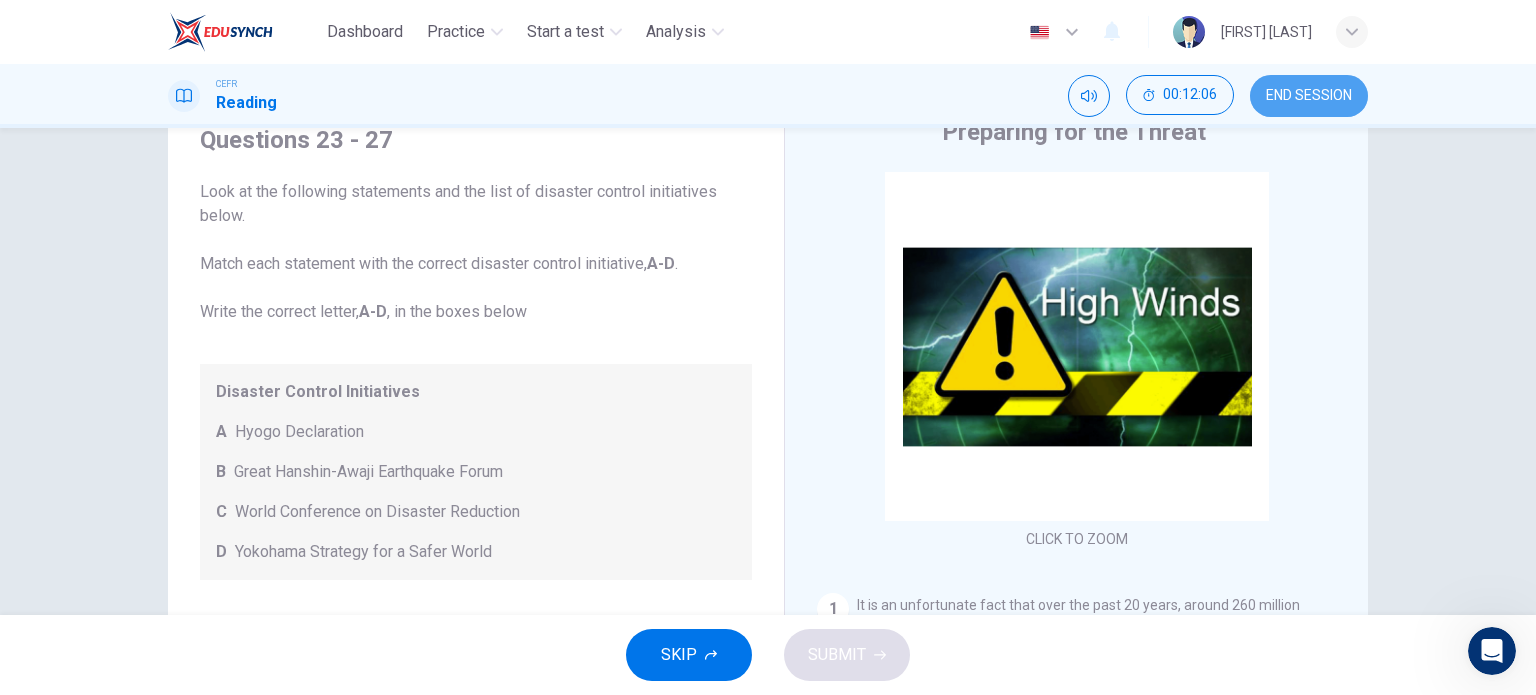 click on "END SESSION" at bounding box center [1309, 96] 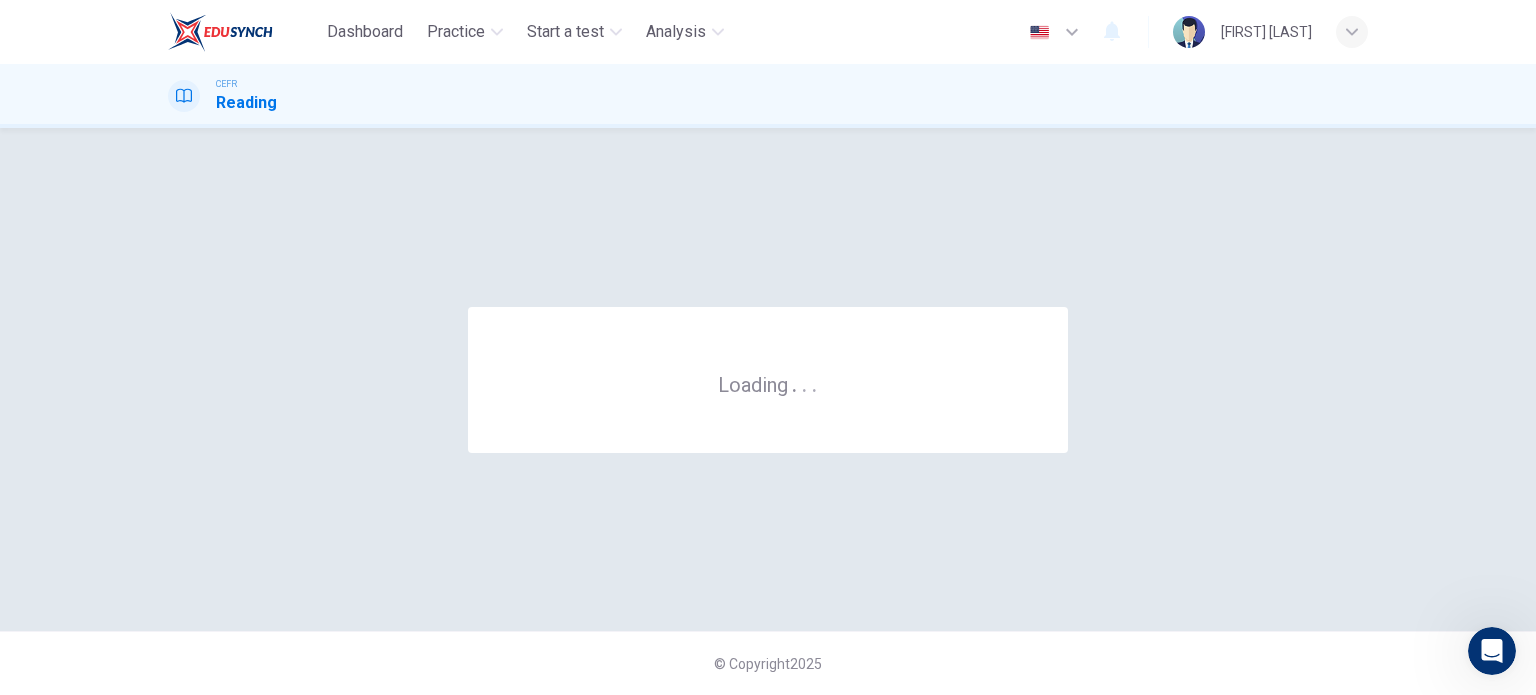 scroll, scrollTop: 0, scrollLeft: 0, axis: both 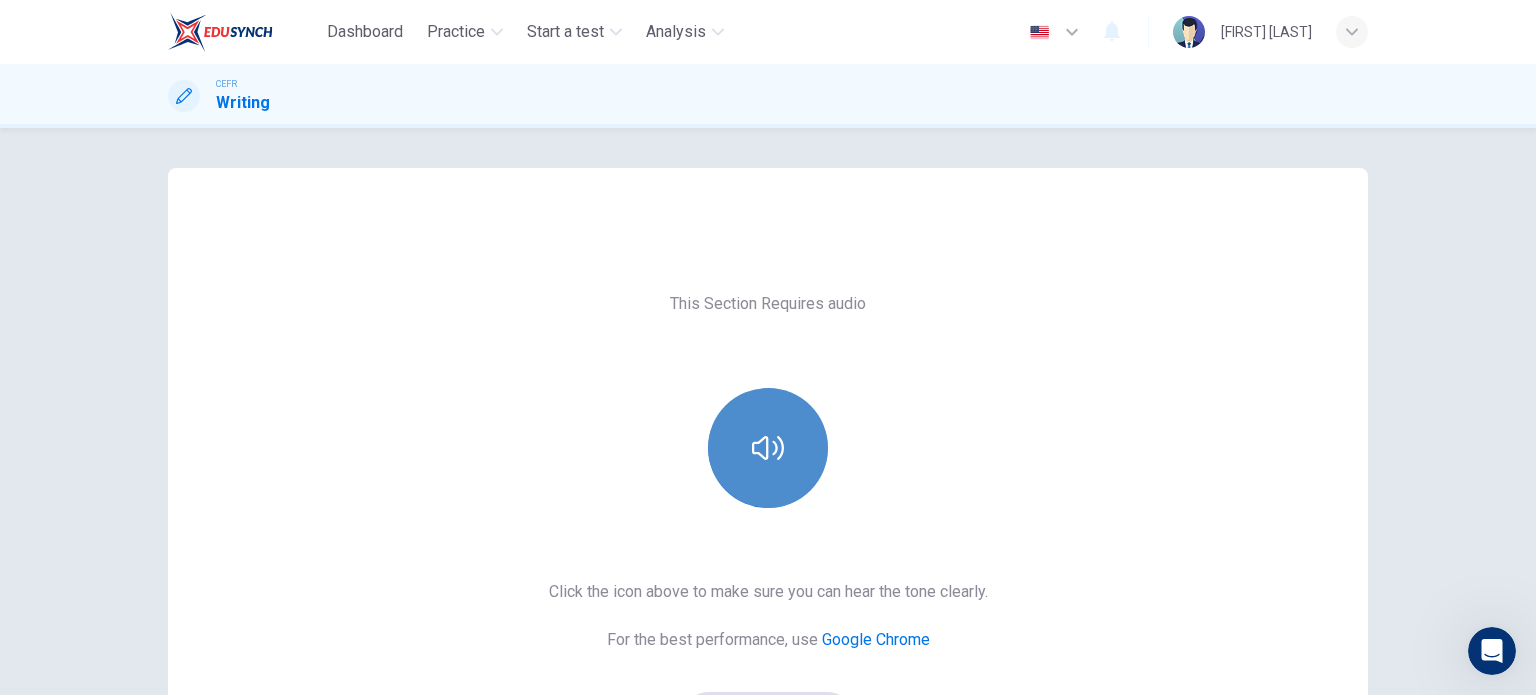 click at bounding box center (768, 448) 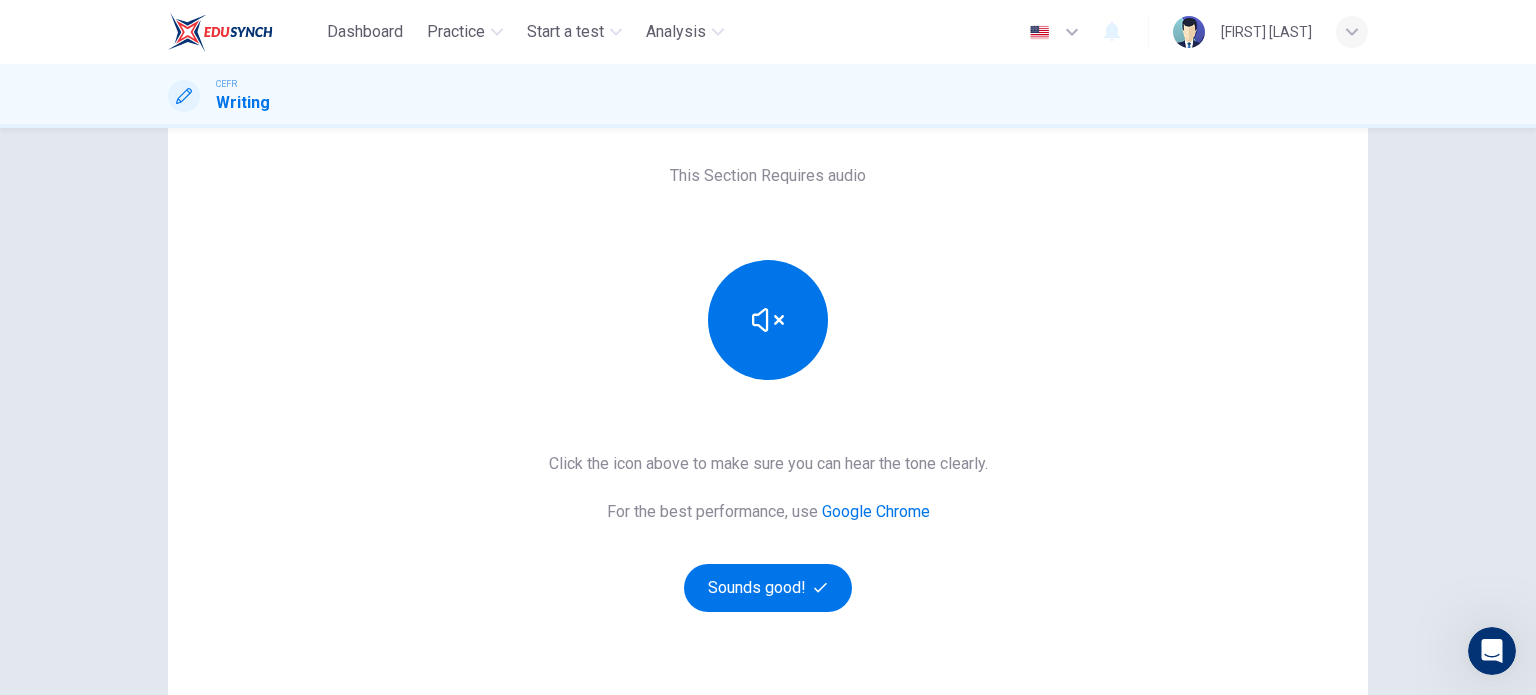 scroll, scrollTop: 128, scrollLeft: 0, axis: vertical 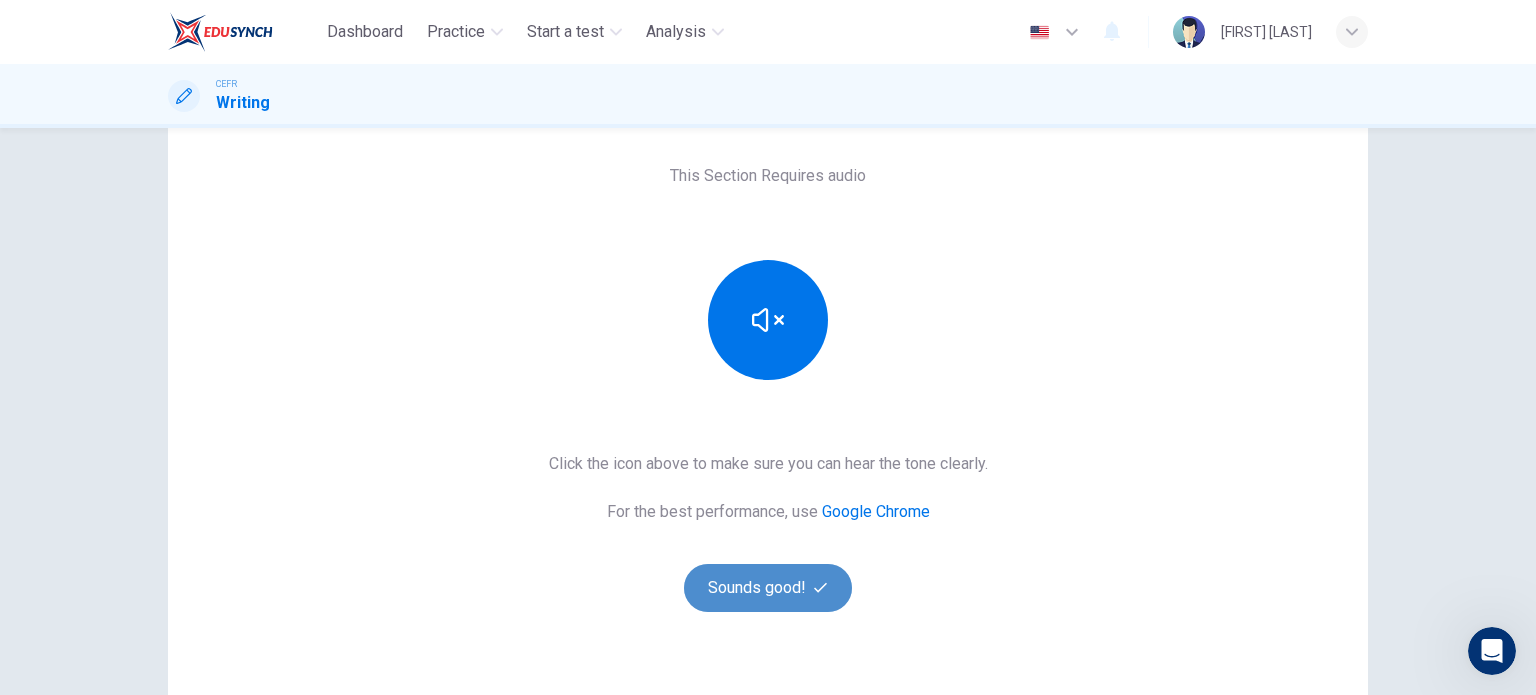click on "Sounds good!" at bounding box center (768, 588) 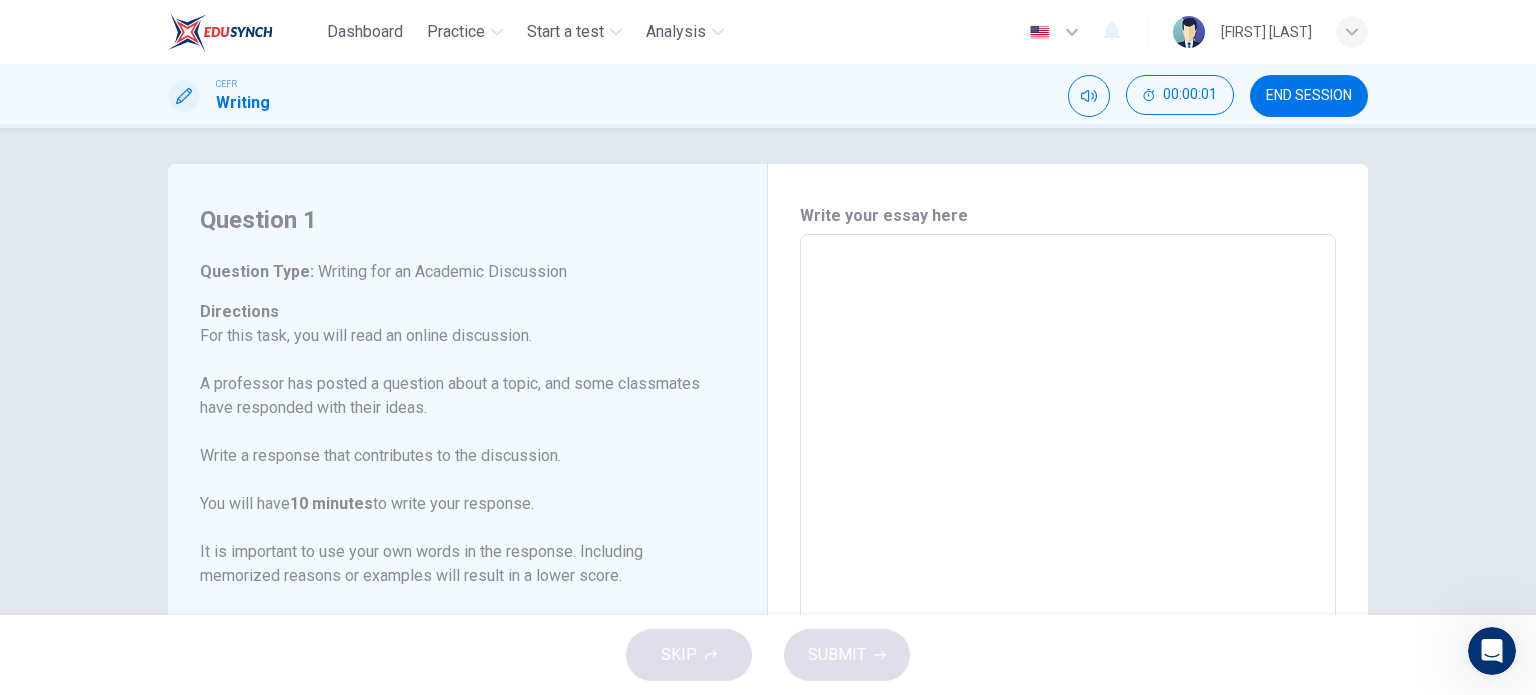 scroll, scrollTop: 0, scrollLeft: 0, axis: both 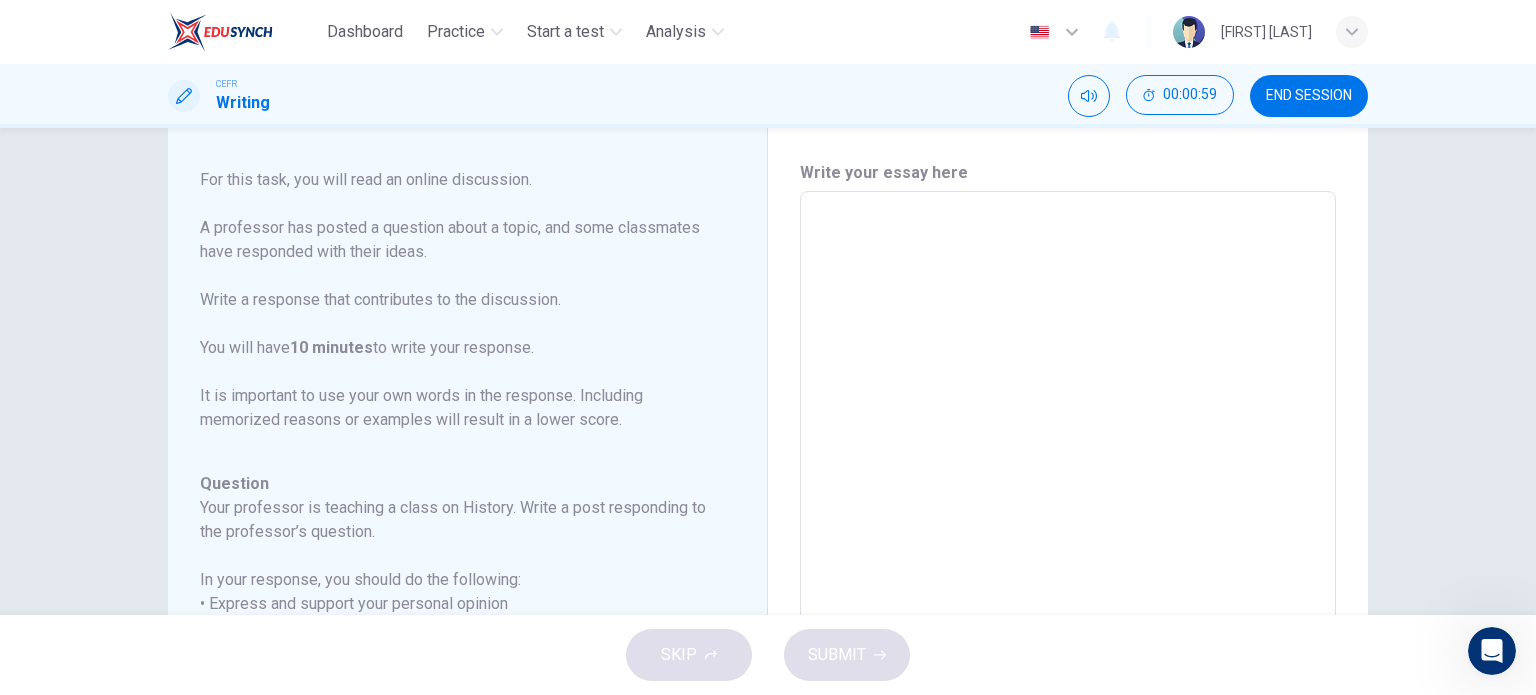 click at bounding box center (1068, 525) 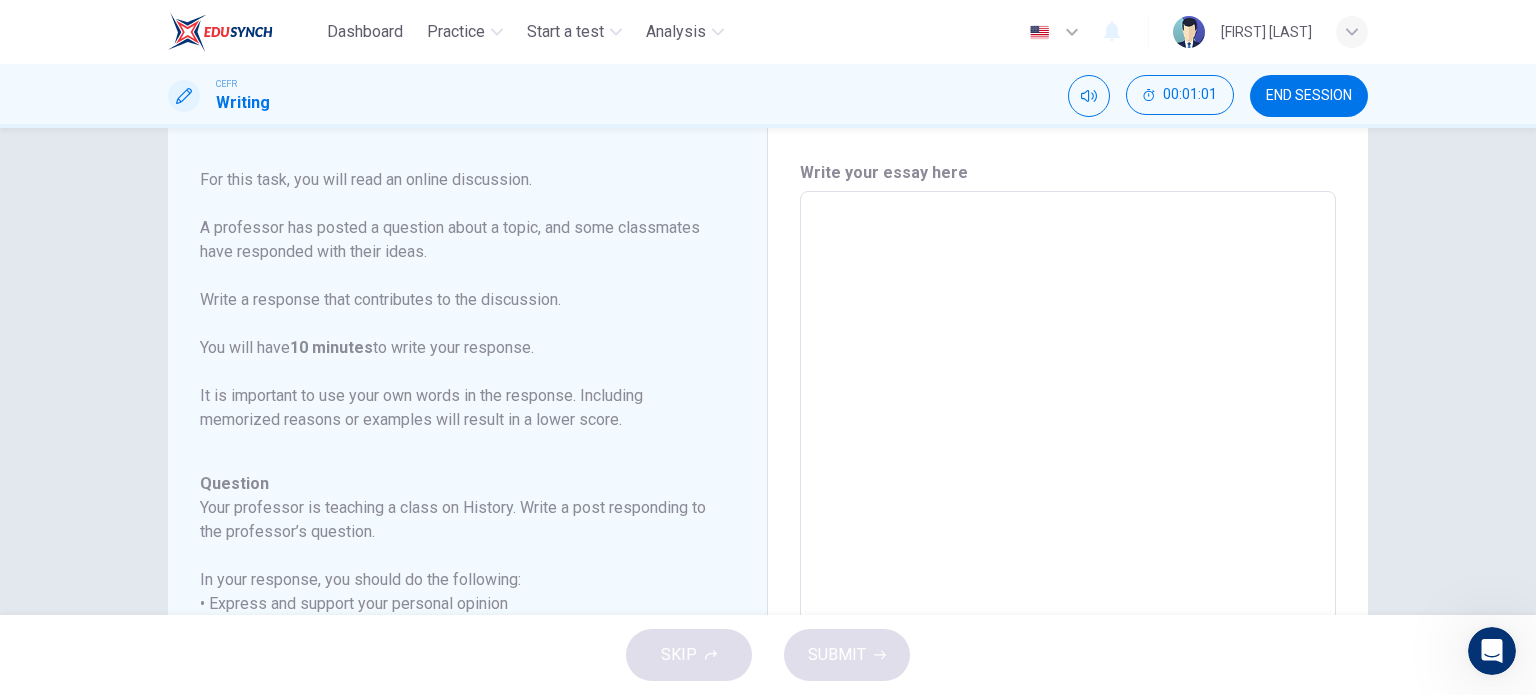 scroll, scrollTop: 245, scrollLeft: 0, axis: vertical 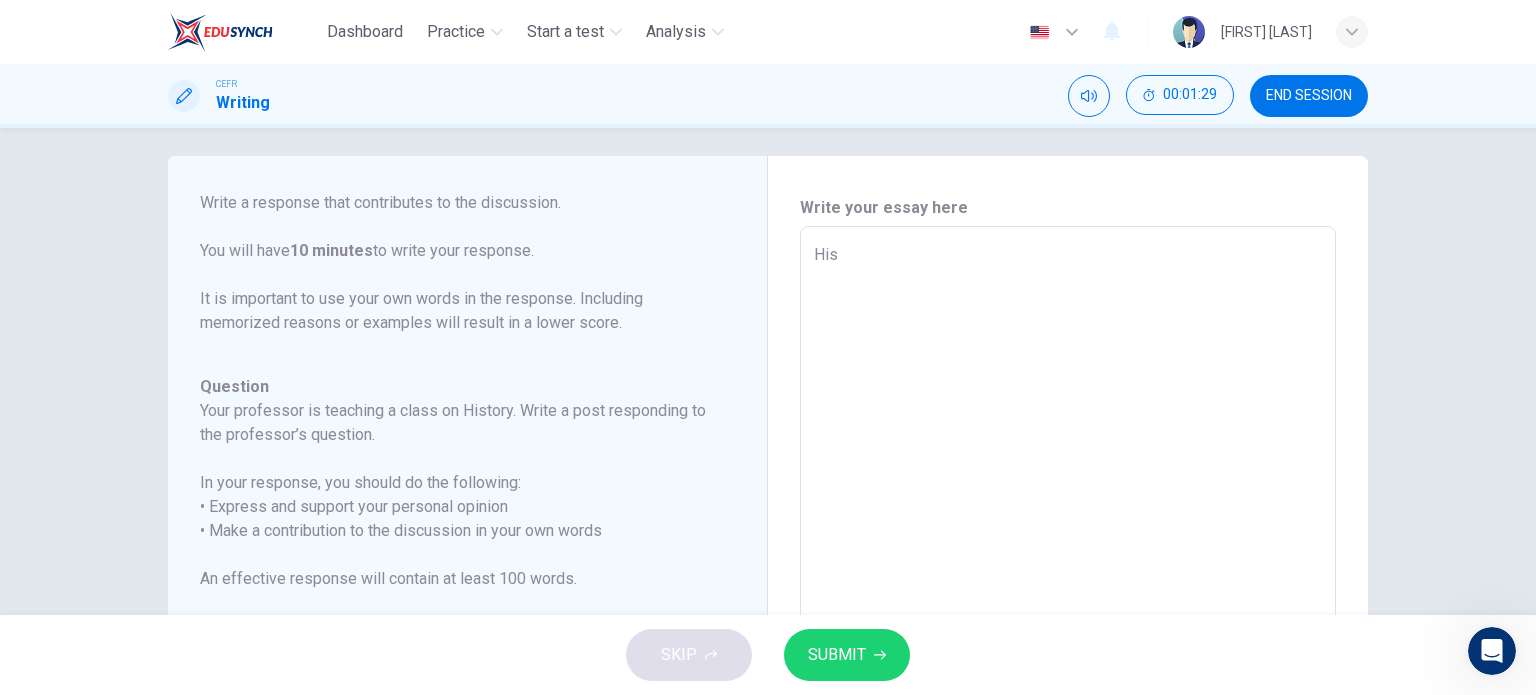type on "Hi" 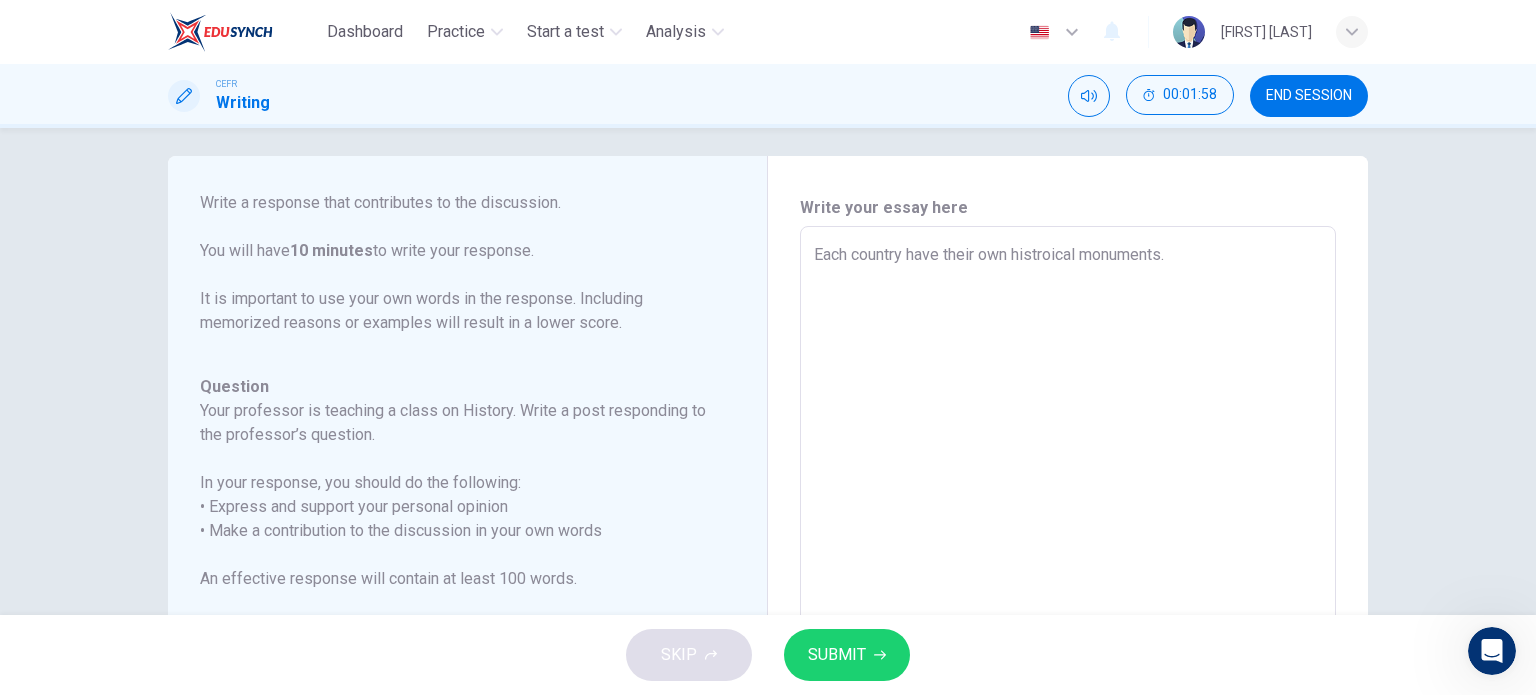 click on "Each country have their own histroical monuments." at bounding box center [1068, 560] 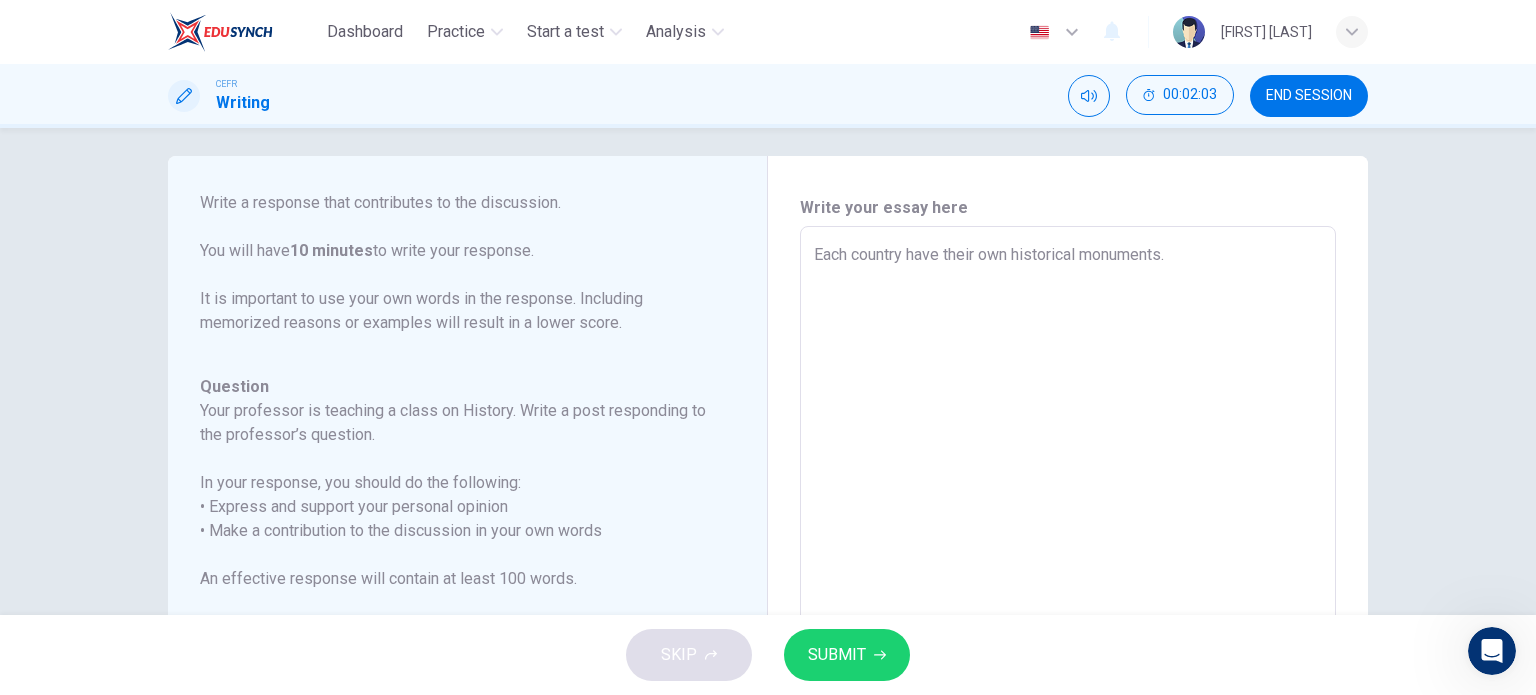 click on "Each country have their own historical monuments." at bounding box center [1068, 560] 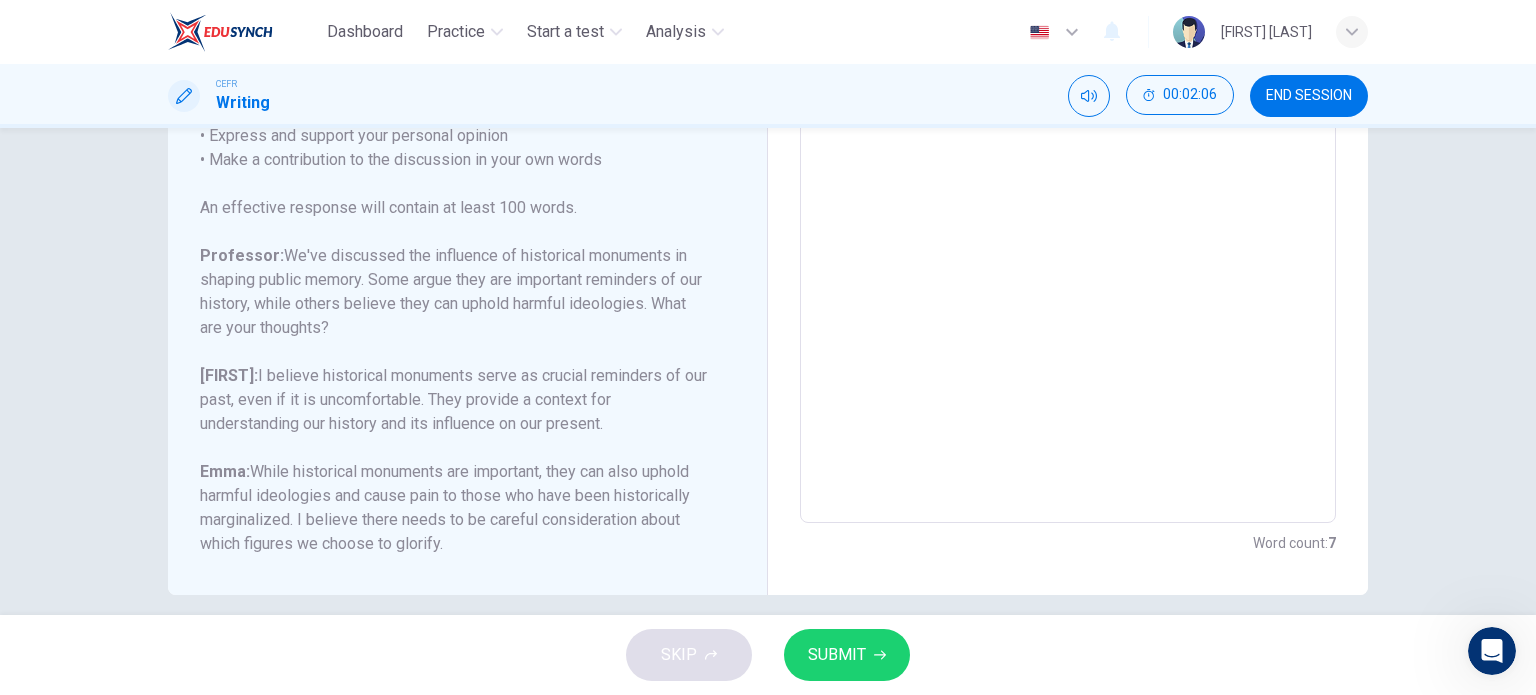 scroll, scrollTop: 384, scrollLeft: 0, axis: vertical 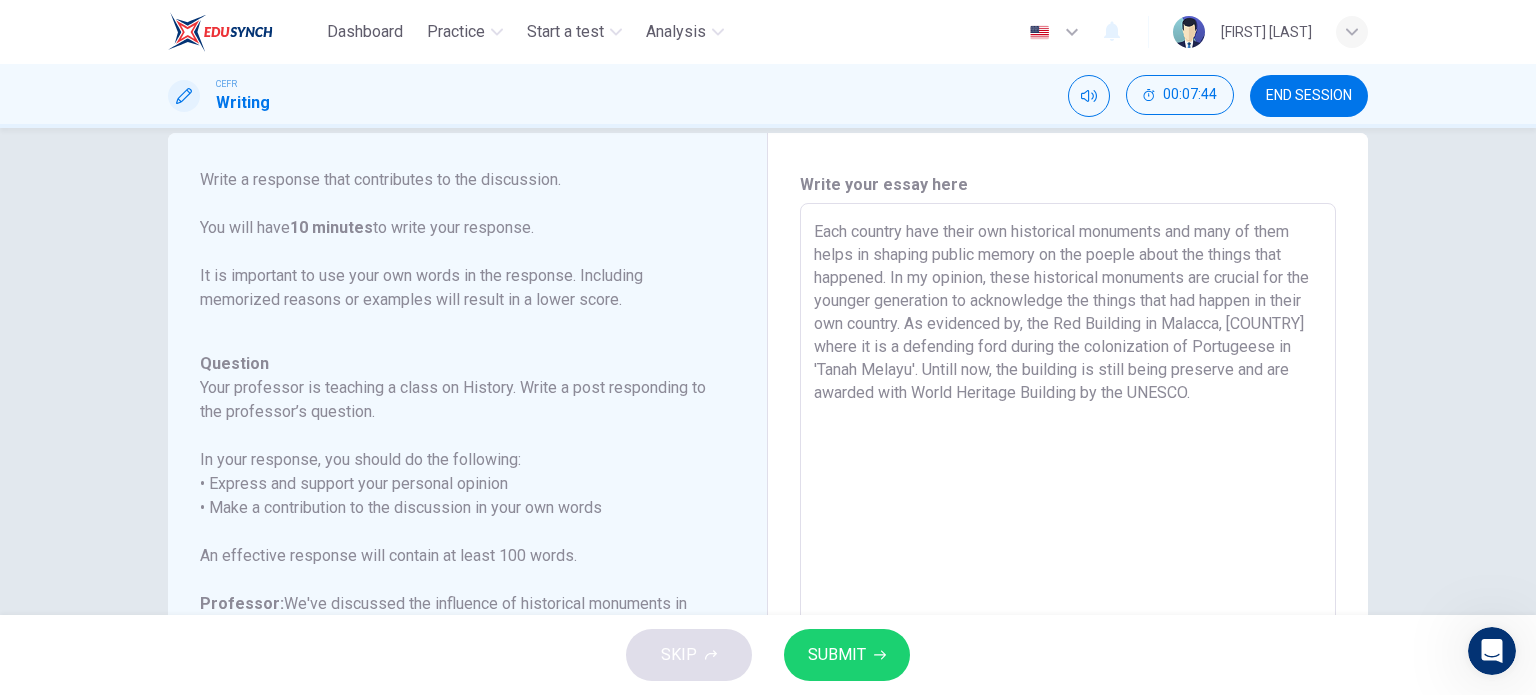 click on "Each country have their own historical monuments and many of them helps in shaping public memory on the poeple about the things that happened. In my opinion, these historical monuments are crucial for the younger generation to acknowledge the things that had happen in their own country. As evidenced by, the Red Building in Malacca, [COUNTRY] where it is a defending ford during the colonization of Portugeese in 'Tanah Melayu'. Untill now, the building is still being preserve and are awarded with World Heritage Building by the UNESCO." at bounding box center [1068, 537] 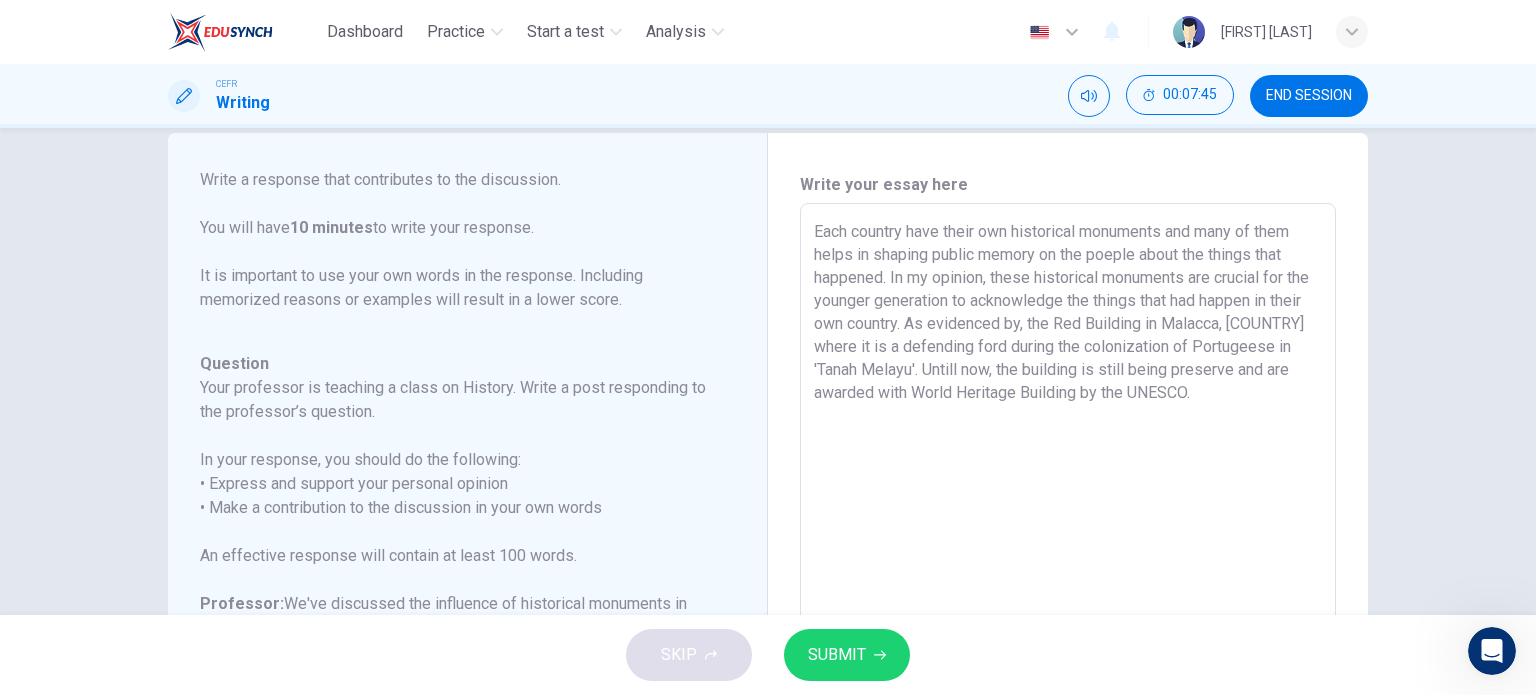 click on "Each country have their own historical monuments and many of them helps in shaping public memory on the poeple about the things that happened. In my opinion, these historical monuments are crucial for the younger generation to acknowledge the things that had happen in their own country. As evidenced by, the Red Building in Malacca, [COUNTRY] where it is a defending ford during the colonization of Portugeese in 'Tanah Melayu'. Untill now, the building is still being preserve and are awarded with World Heritage Building by the UNESCO." at bounding box center (1068, 537) 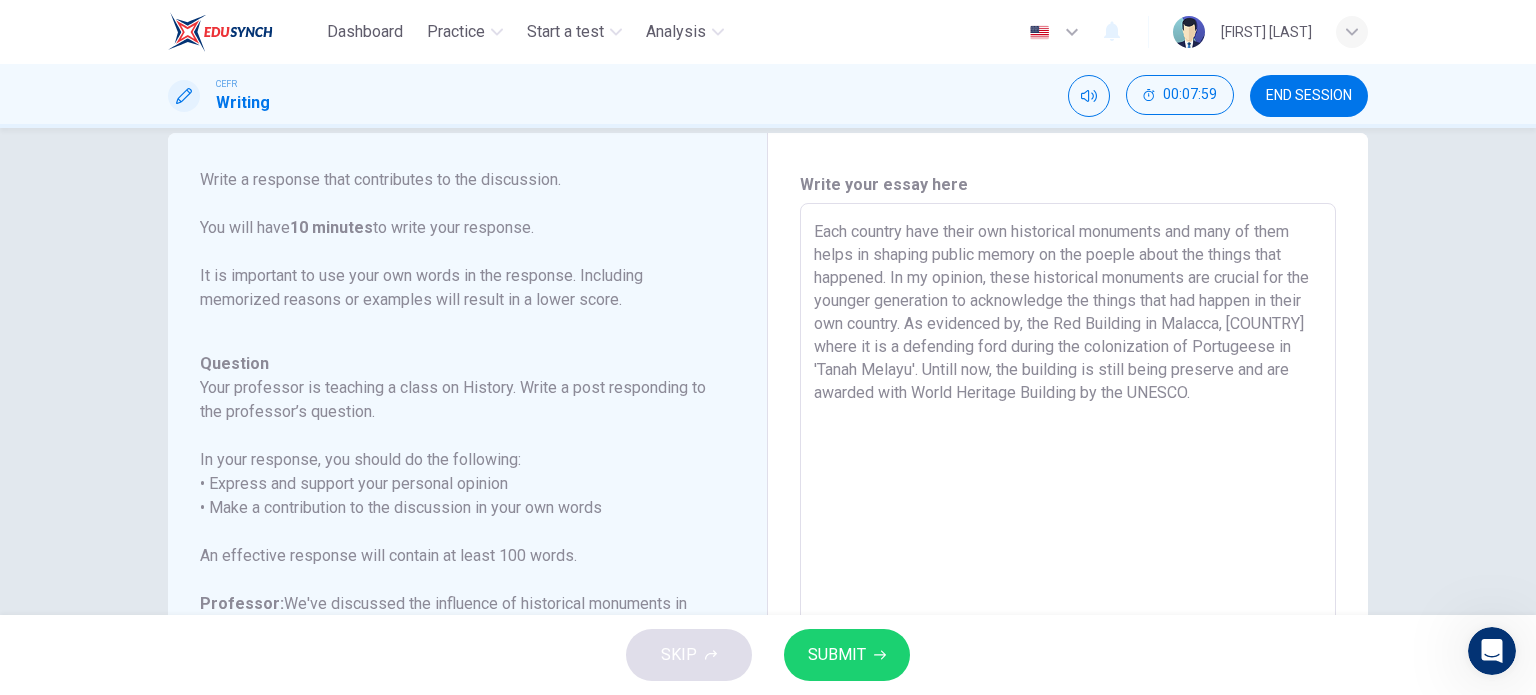 scroll, scrollTop: 403, scrollLeft: 0, axis: vertical 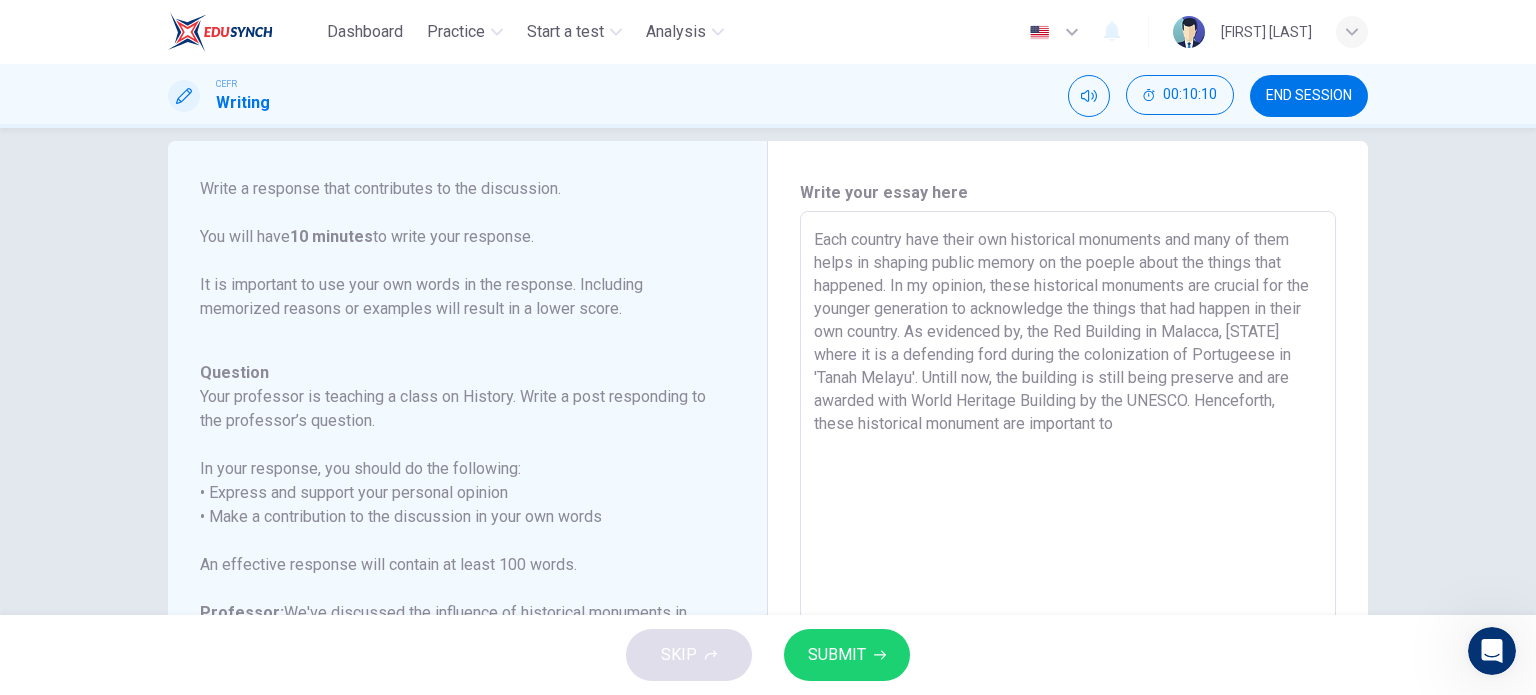 click on "Each country have their own historical monuments and many of them helps in shaping public memory on the poeple about the things that happened. In my opinion, these historical monuments are crucial for the younger generation to acknowledge the things that had happen in their own country. As evidenced by, the Red Building in Malacca, [STATE] where it is a defending ford during the colonization of Portugeese in 'Tanah Melayu'. Untill now, the building is still being preserve and are awarded with World Heritage Building by the UNESCO. Henceforth, these historical monument are important to" at bounding box center [1068, 545] 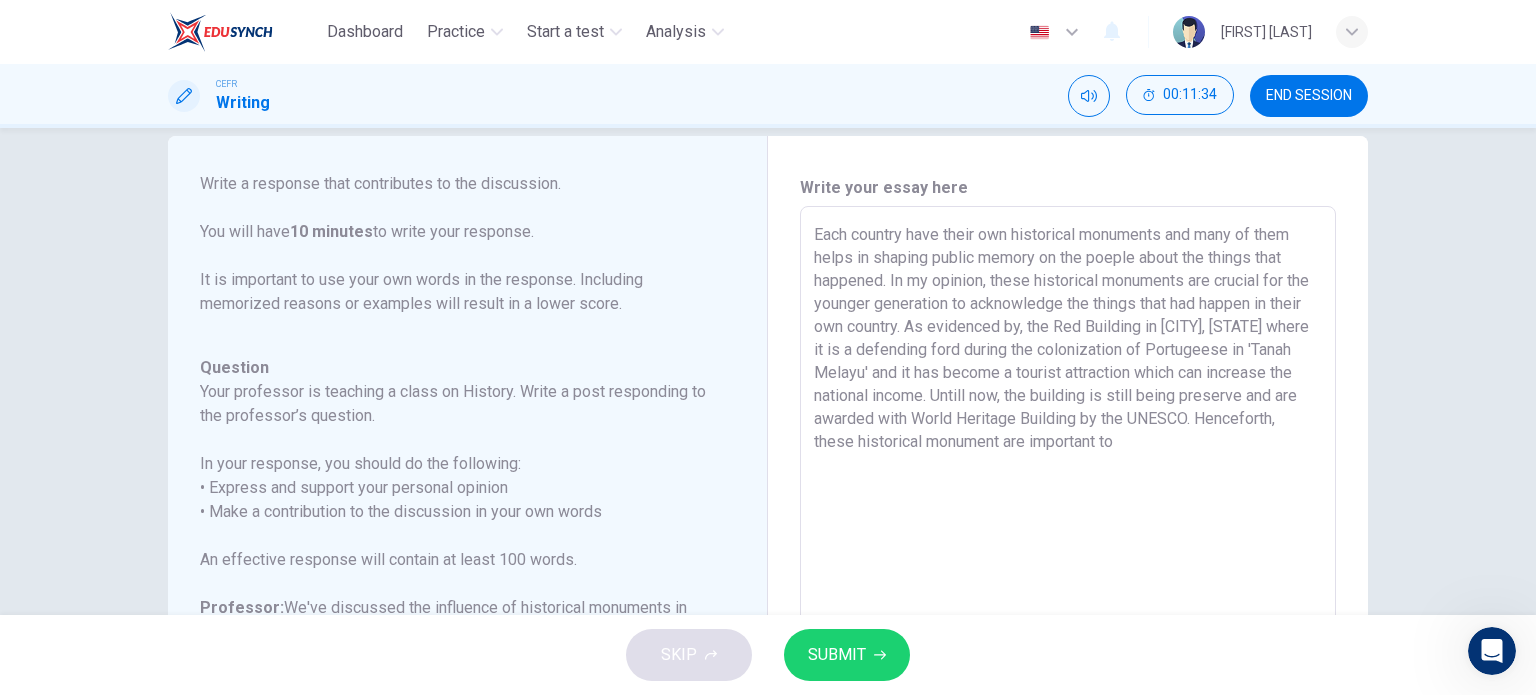 scroll, scrollTop: 36, scrollLeft: 0, axis: vertical 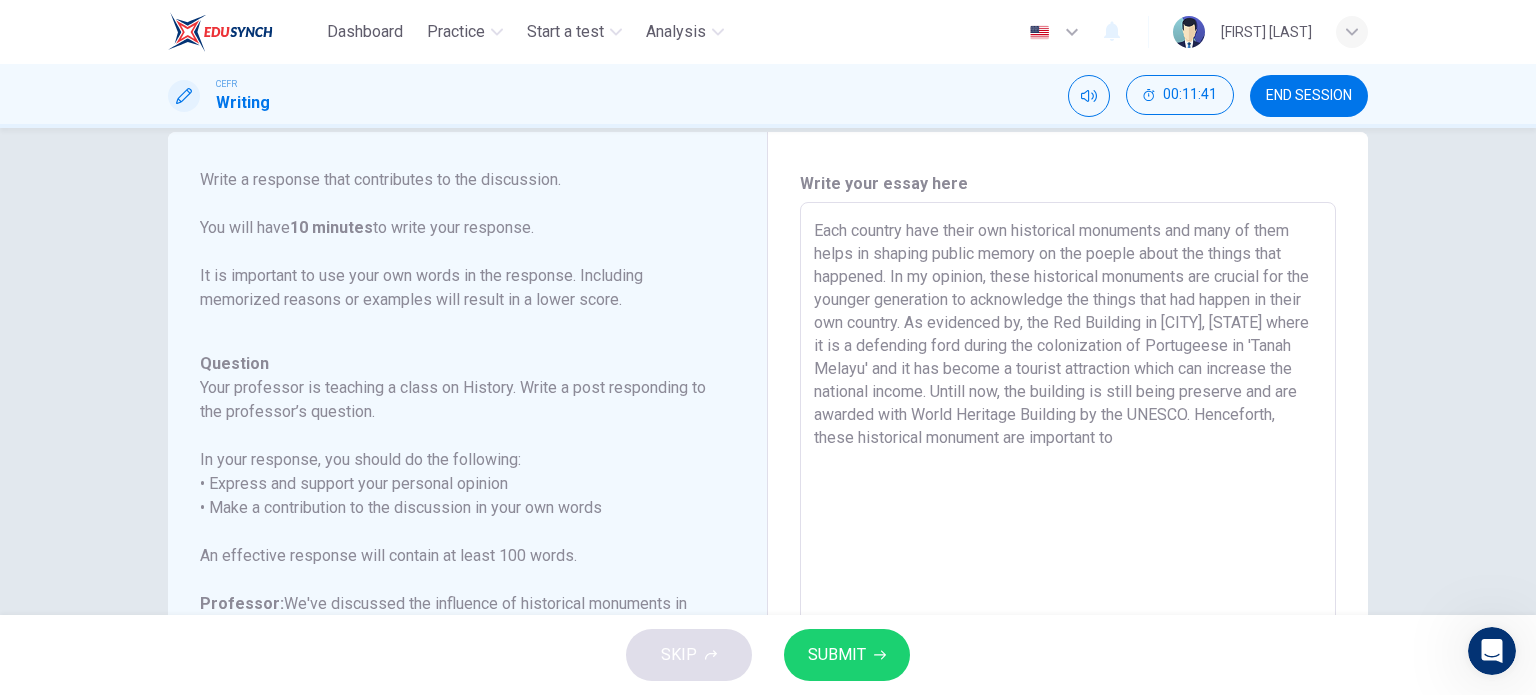 click on "Each country have their own historical monuments and many of them helps in shaping public memory on the poeple about the things that happened. In my opinion, these historical monuments are crucial for the younger generation to acknowledge the things that had happen in their own country. As evidenced by, the Red Building in [CITY], [STATE] where it is a defending ford during the colonization of Portugeese in 'Tanah Melayu' and it has become a tourist attraction which can increase the national income. Untill now, the building is still being preserve and are awarded with World Heritage Building by the UNESCO. Henceforth, these historical monument are important to" at bounding box center [1068, 536] 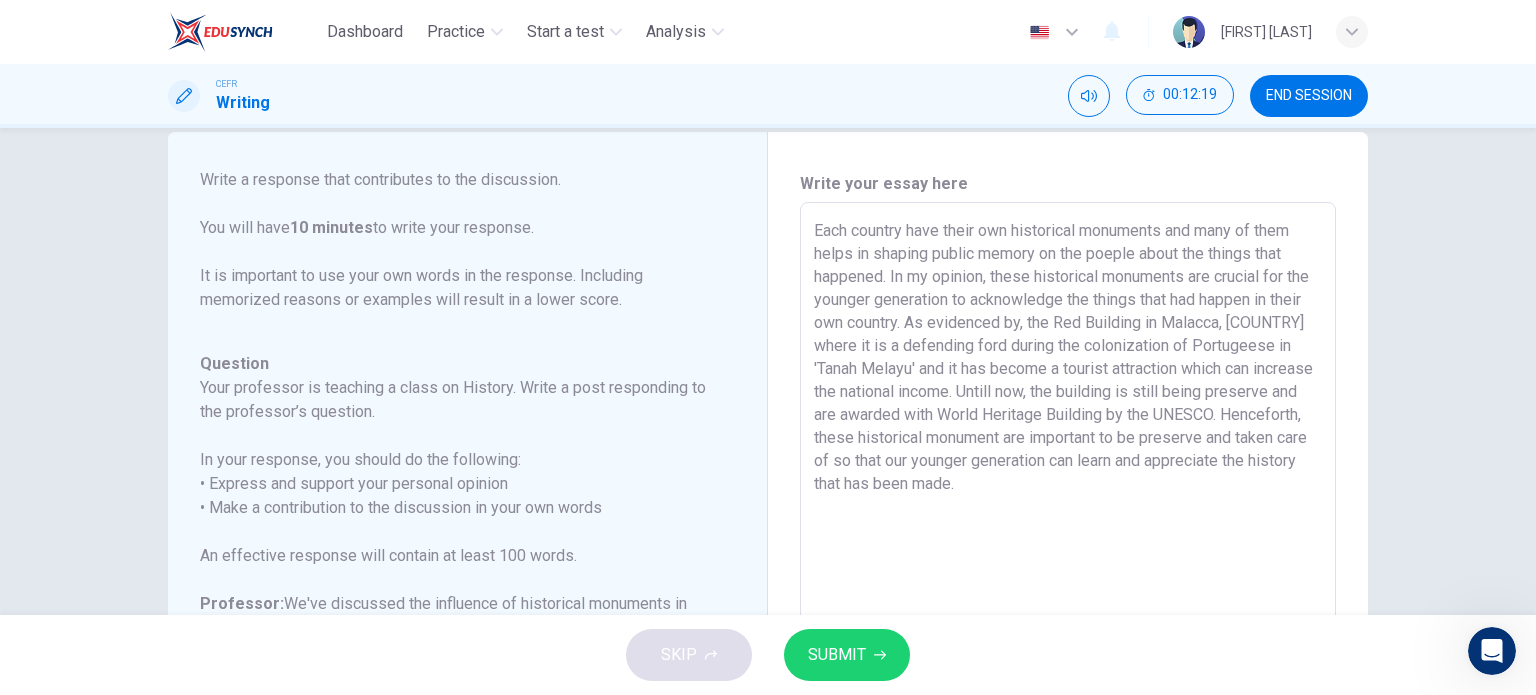 drag, startPoint x: 1160, startPoint y: 485, endPoint x: 797, endPoint y: 228, distance: 444.76736 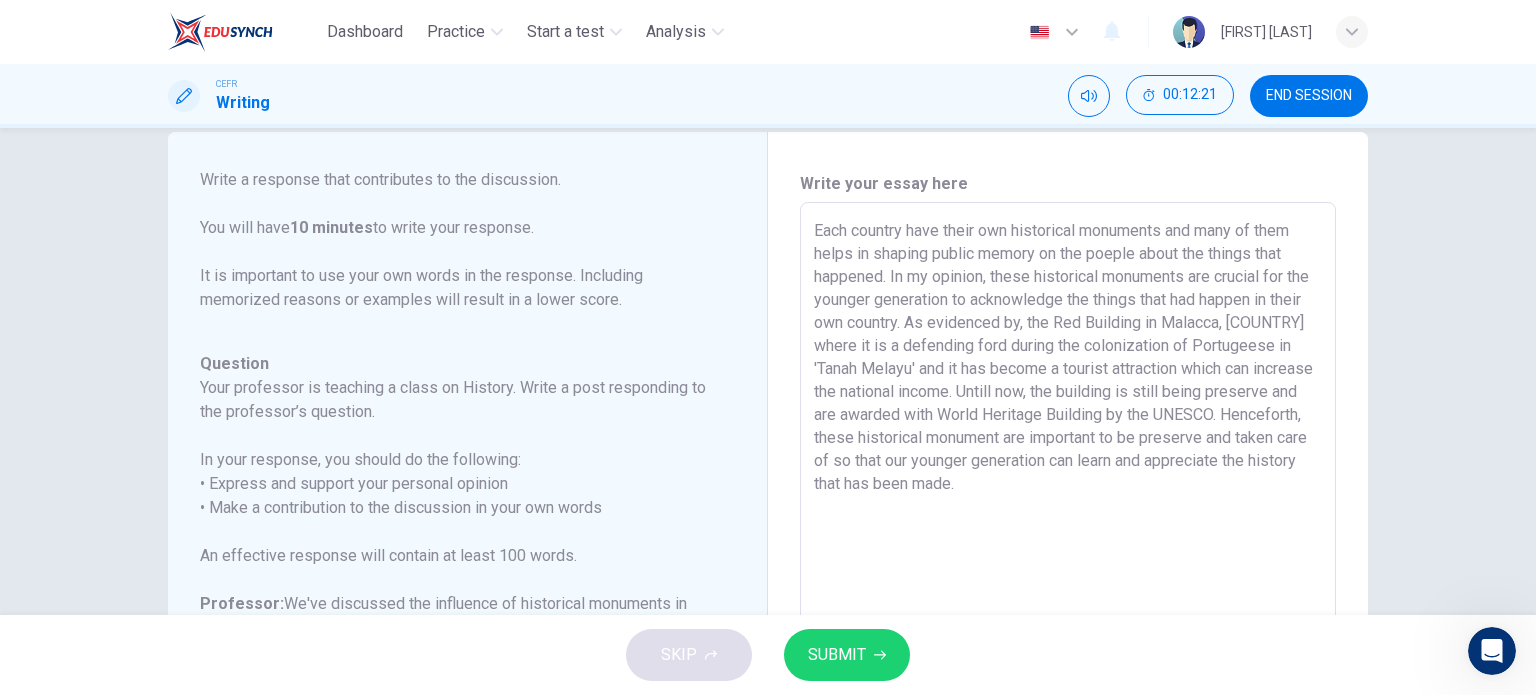 type on "Each country have their own historical monuments and many of them helps in shaping public memory on the poeple about the things that happened. In my opinion, these historical monuments are crucial for the younger generation to acknowledge the things that had happen in their own country. As evidenced by, the Red Building in Malacca, [COUNTRY] where it is a defending ford during the colonization of Portugeese in 'Tanah Melayu' and it has become a tourist attraction which can increase the national income. Untill now, the building is still being preserve and are awarded with World Heritage Building by the UNESCO. Henceforth, these historical monument are important to be preserve and taken care of so that our younger generation can learn and appreciate the history that has been made." 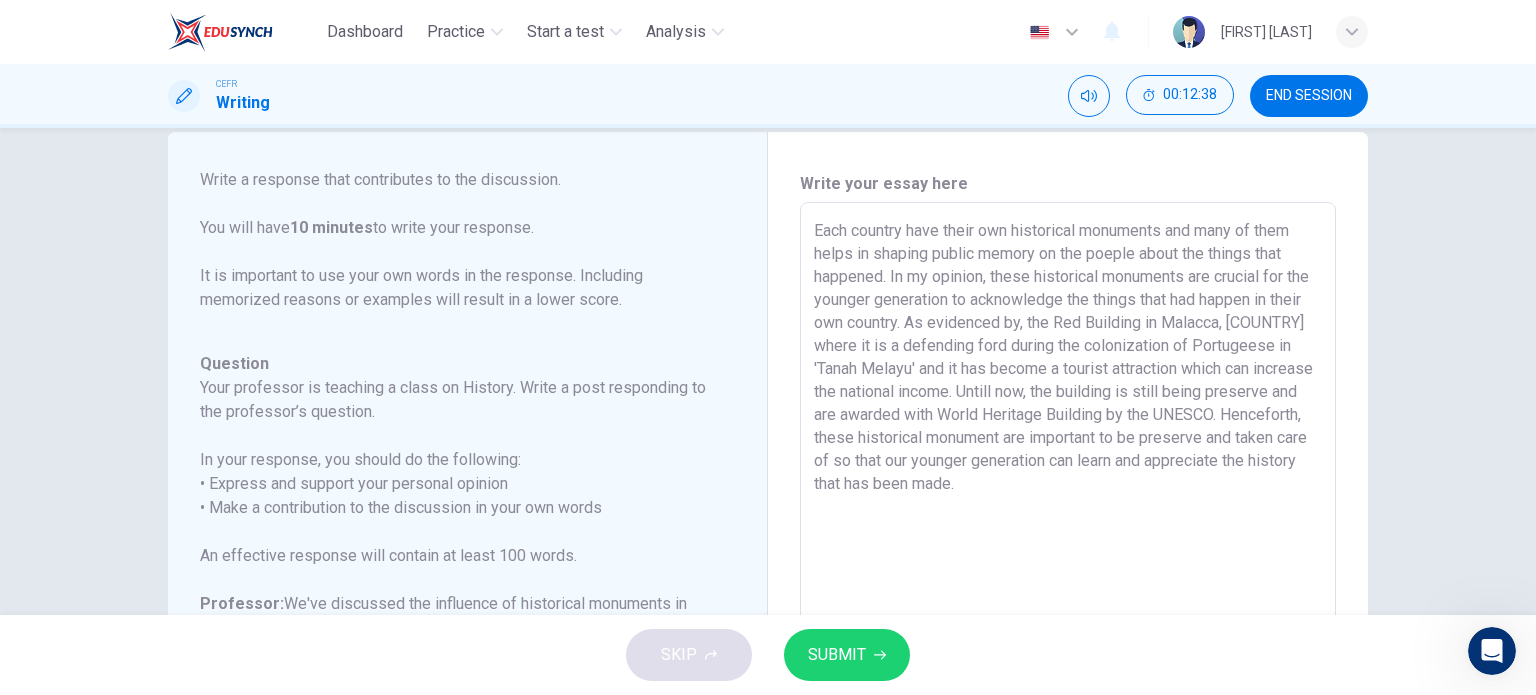 click on "Each country have their own historical monuments and many of them helps in shaping public memory on the poeple about the things that happened. In my opinion, these historical monuments are crucial for the younger generation to acknowledge the things that had happen in their own country. As evidenced by, the Red Building in Malacca, [COUNTRY] where it is a defending ford during the colonization of Portugeese in 'Tanah Melayu' and it has become a tourist attraction which can increase the national income. Untill now, the building is still being preserve and are awarded with World Heritage Building by the UNESCO. Henceforth, these historical monument are important to be preserve and taken care of so that our younger generation can learn and appreciate the history that has been made." at bounding box center (1068, 536) 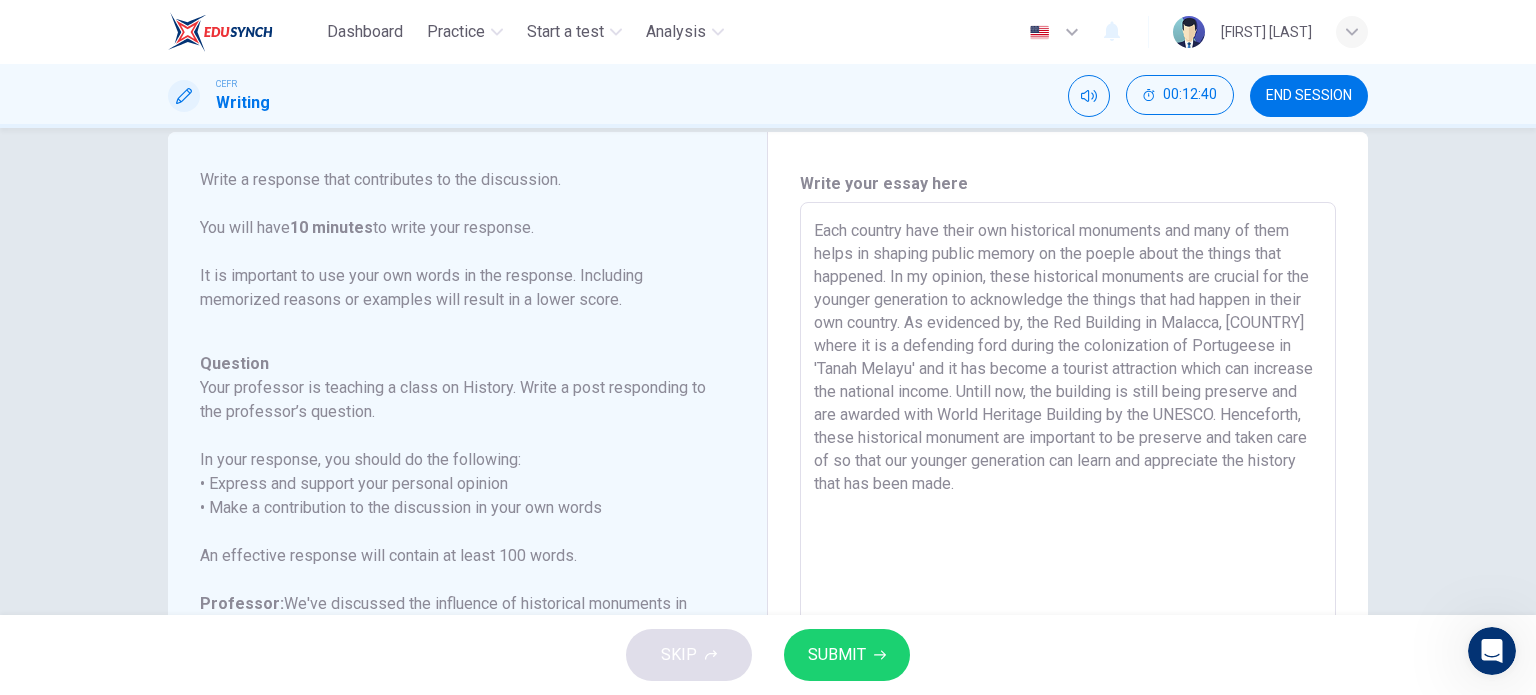 drag, startPoint x: 1164, startPoint y: 491, endPoint x: 807, endPoint y: 235, distance: 439.30057 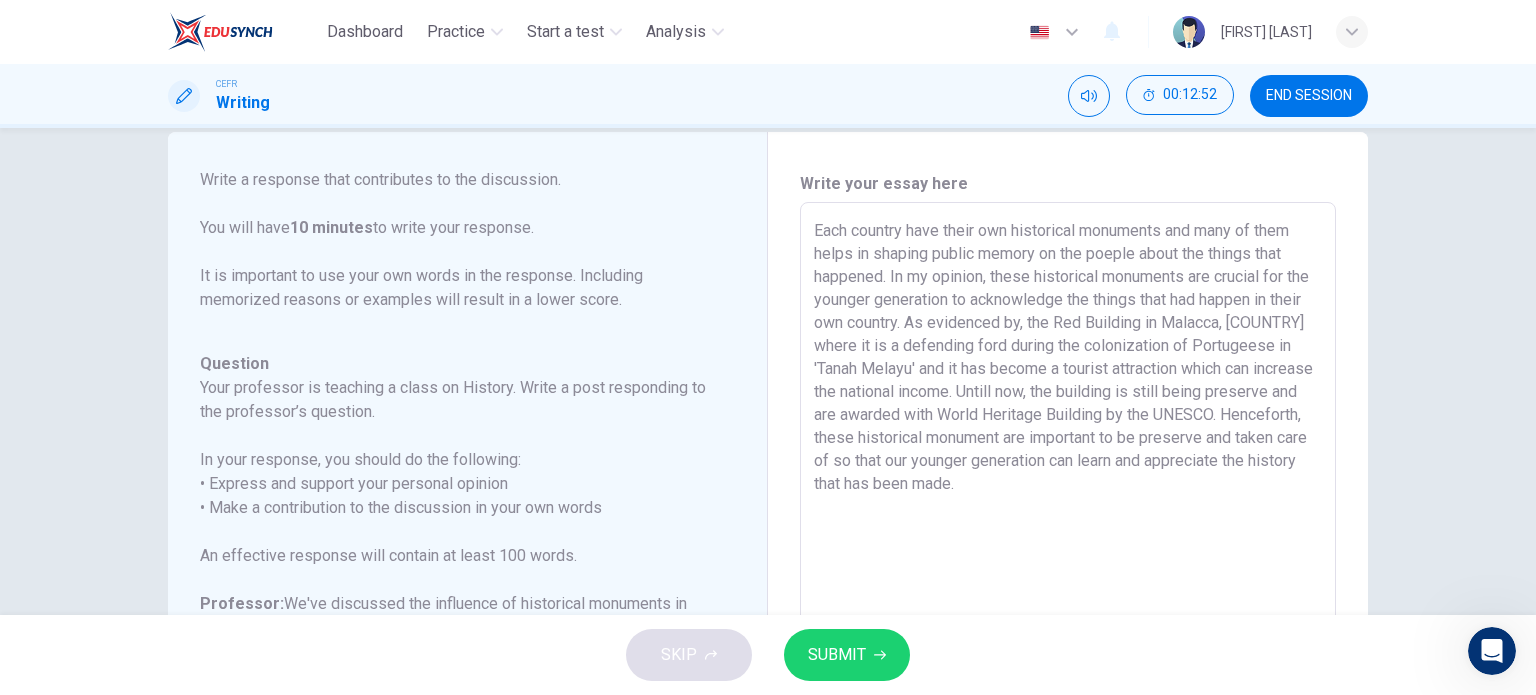 click on "Each country have their own historical monuments and many of them helps in shaping public memory on the poeple about the things that happened. In my opinion, these historical monuments are crucial for the younger generation to acknowledge the things that had happen in their own country. As evidenced by, the Red Building in Malacca, [COUNTRY] where it is a defending ford during the colonization of Portugeese in 'Tanah Melayu' and it has become a tourist attraction which can increase the national income. Untill now, the building is still being preserve and are awarded with World Heritage Building by the UNESCO. Henceforth, these historical monument are important to be preserve and taken care of so that our younger generation can learn and appreciate the history that has been made." at bounding box center [1068, 536] 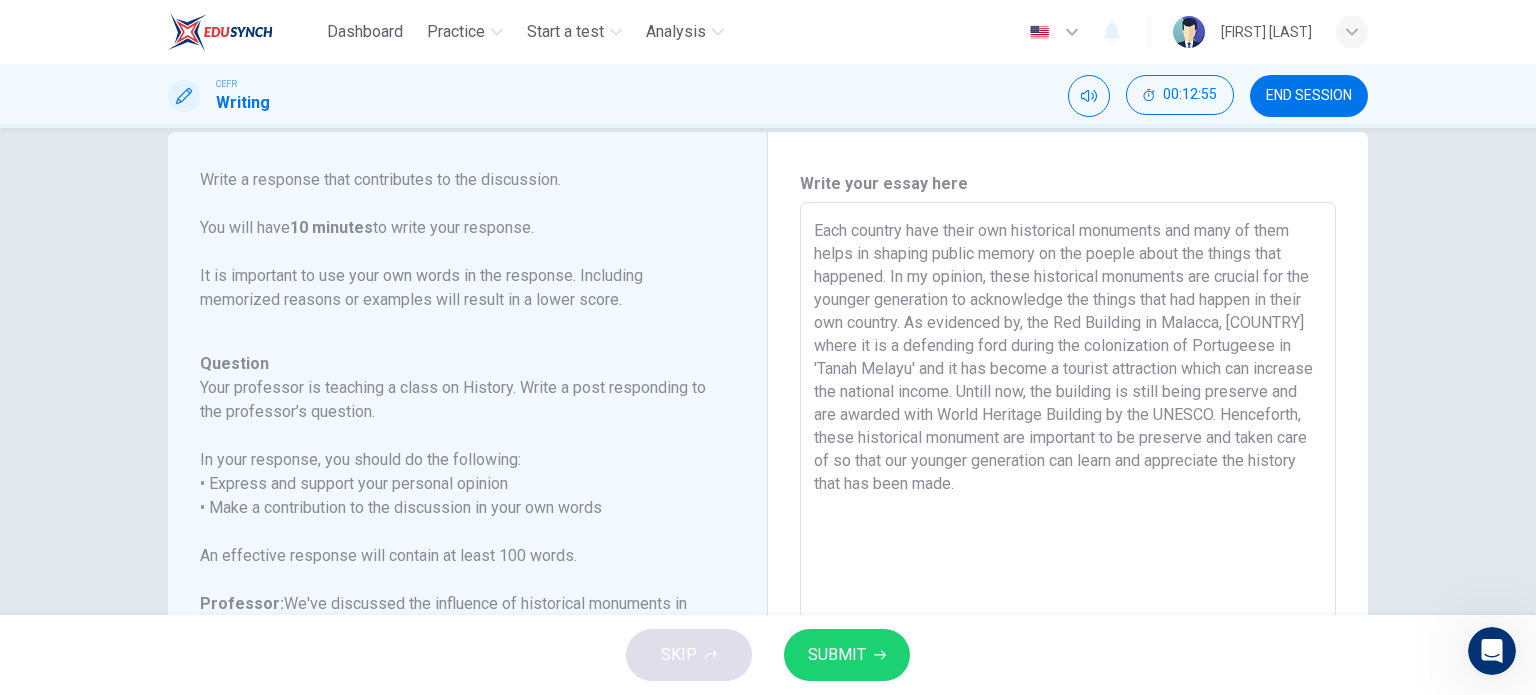 drag, startPoint x: 1186, startPoint y: 504, endPoint x: 812, endPoint y: 226, distance: 466.0043 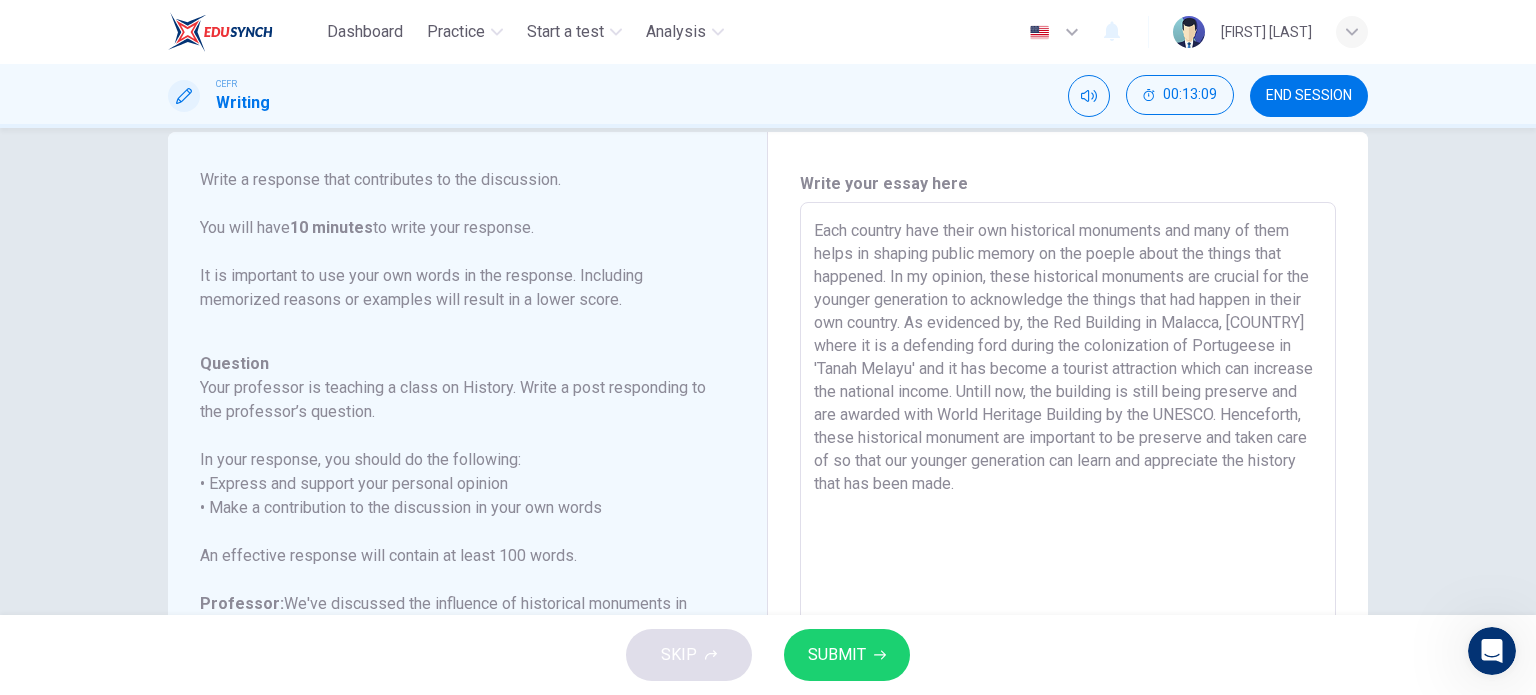 click on "Each country have their own historical monuments and many of them helps in shaping public memory on the poeple about the things that happened. In my opinion, these historical monuments are crucial for the younger generation to acknowledge the things that had happen in their own country. As evidenced by, the Red Building in Malacca, [COUNTRY] where it is a defending ford during the colonization of Portugeese in 'Tanah Melayu' and it has become a tourist attraction which can increase the national income. Untill now, the building is still being preserve and are awarded with World Heritage Building by the UNESCO. Henceforth, these historical monument are important to be preserve and taken care of so that our younger generation can learn and appreciate the history that has been made." at bounding box center (1068, 536) 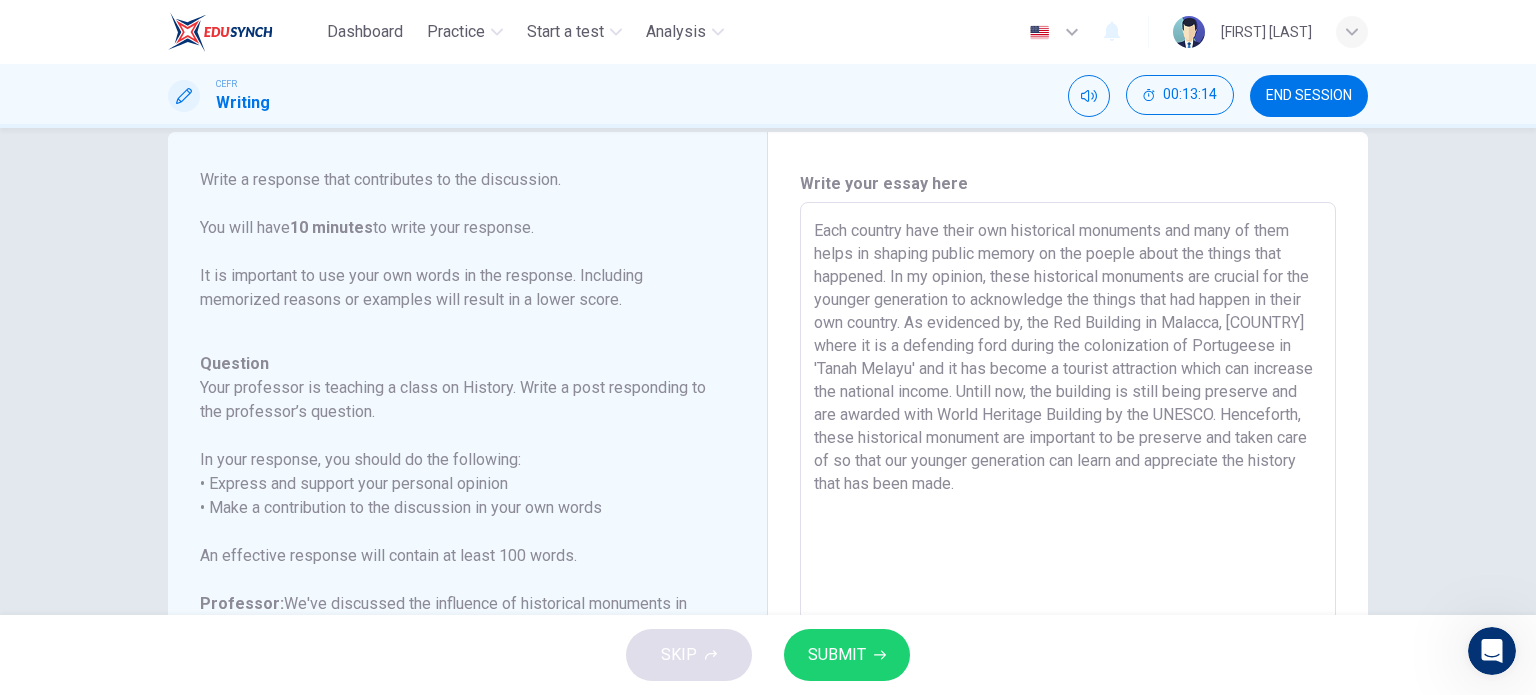 click on "Each country have their own historical monuments and many of them helps in shaping public memory on the poeple about the things that happened. In my opinion, these historical monuments are crucial for the younger generation to acknowledge the things that had happen in their own country. As evidenced by, the Red Building in Malacca, [COUNTRY] where it is a defending ford during the colonization of Portugeese in 'Tanah Melayu' and it has become a tourist attraction which can increase the national income. Untill now, the building is still being preserve and are awarded with World Heritage Building by the UNESCO. Henceforth, these historical monument are important to be preserve and taken care of so that our younger generation can learn and appreciate the history that has been made." at bounding box center [1068, 536] 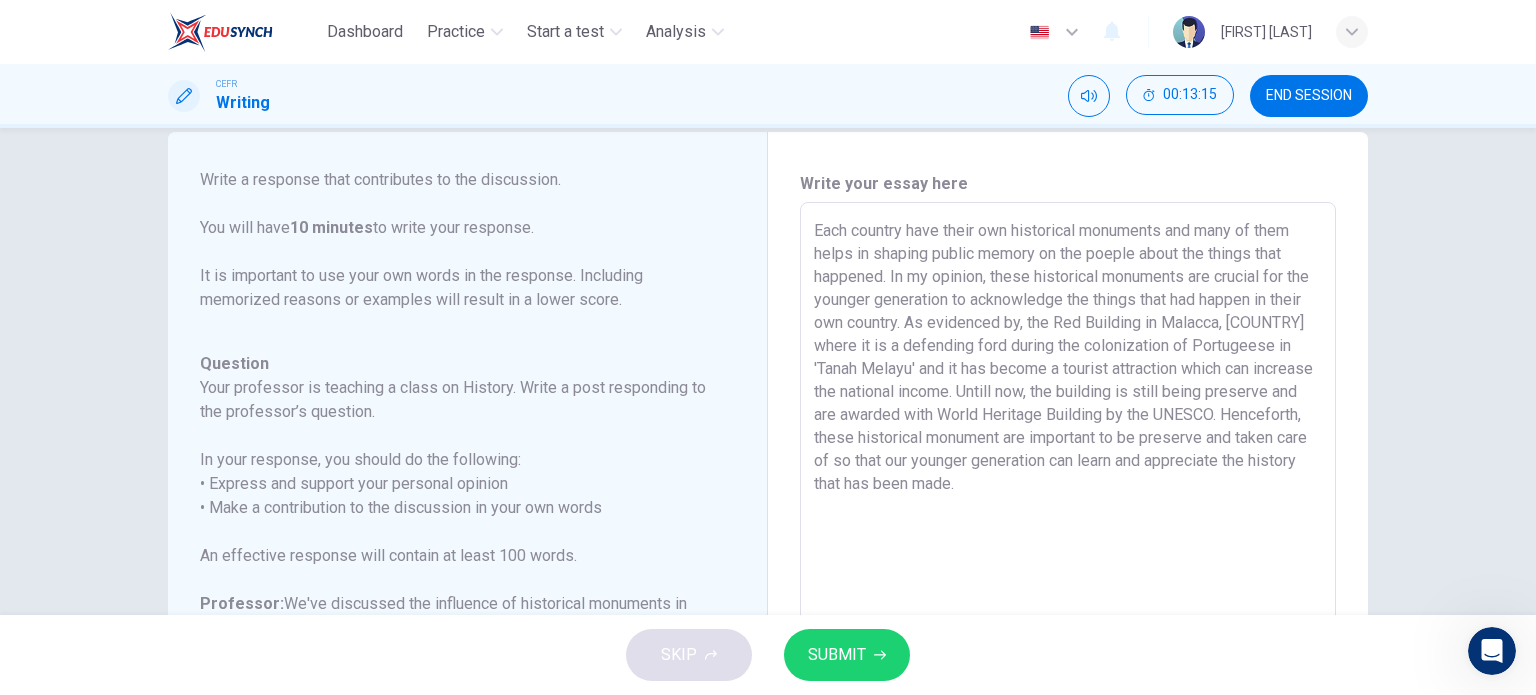 click on "Each country have their own historical monuments and many of them helps in shaping public memory on the poeple about the things that happened. In my opinion, these historical monuments are crucial for the younger generation to acknowledge the things that had happen in their own country. As evidenced by, the Red Building in Malacca, [COUNTRY] where it is a defending ford during the colonization of Portugeese in 'Tanah Melayu' and it has become a tourist attraction which can increase the national income. Untill now, the building is still being preserve and are awarded with World Heritage Building by the UNESCO. Henceforth, these historical monument are important to be preserve and taken care of so that our younger generation can learn and appreciate the history that has been made." at bounding box center [1068, 536] 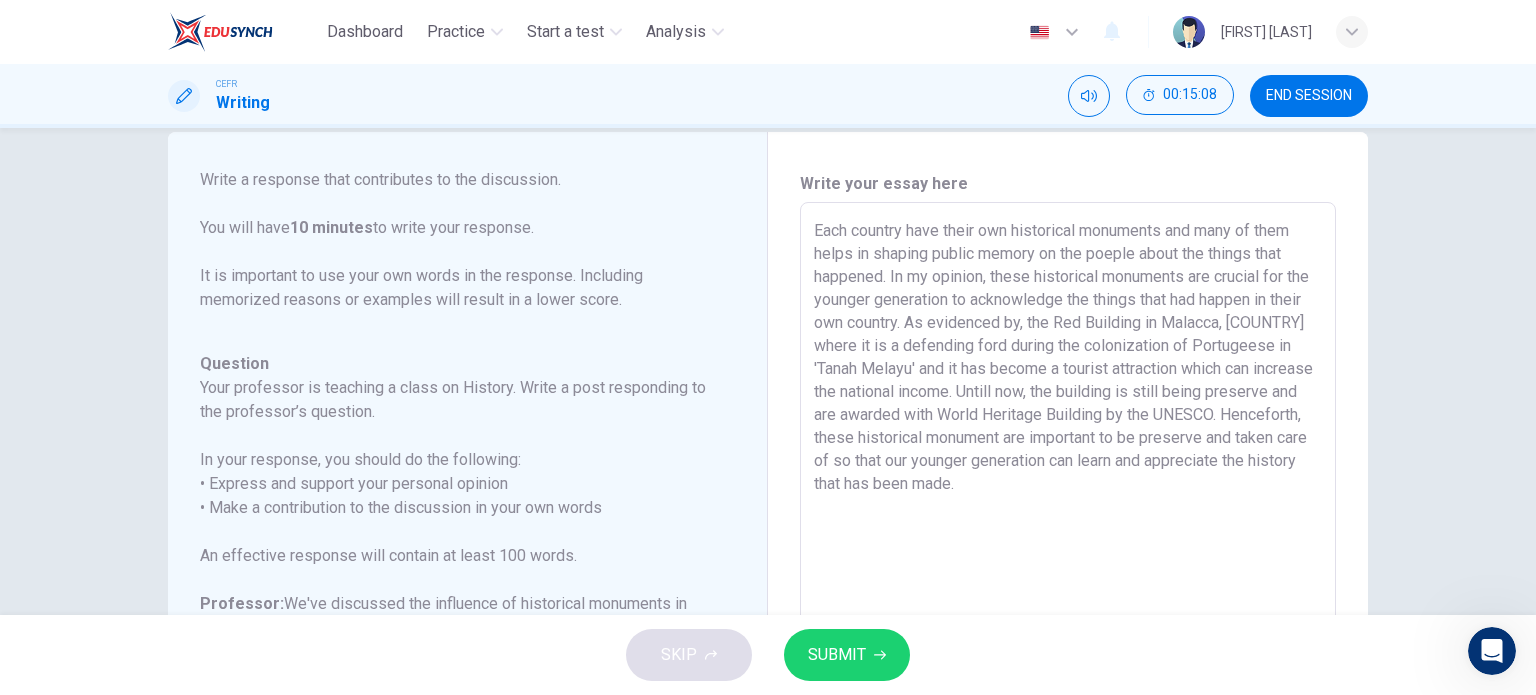 scroll, scrollTop: 0, scrollLeft: 0, axis: both 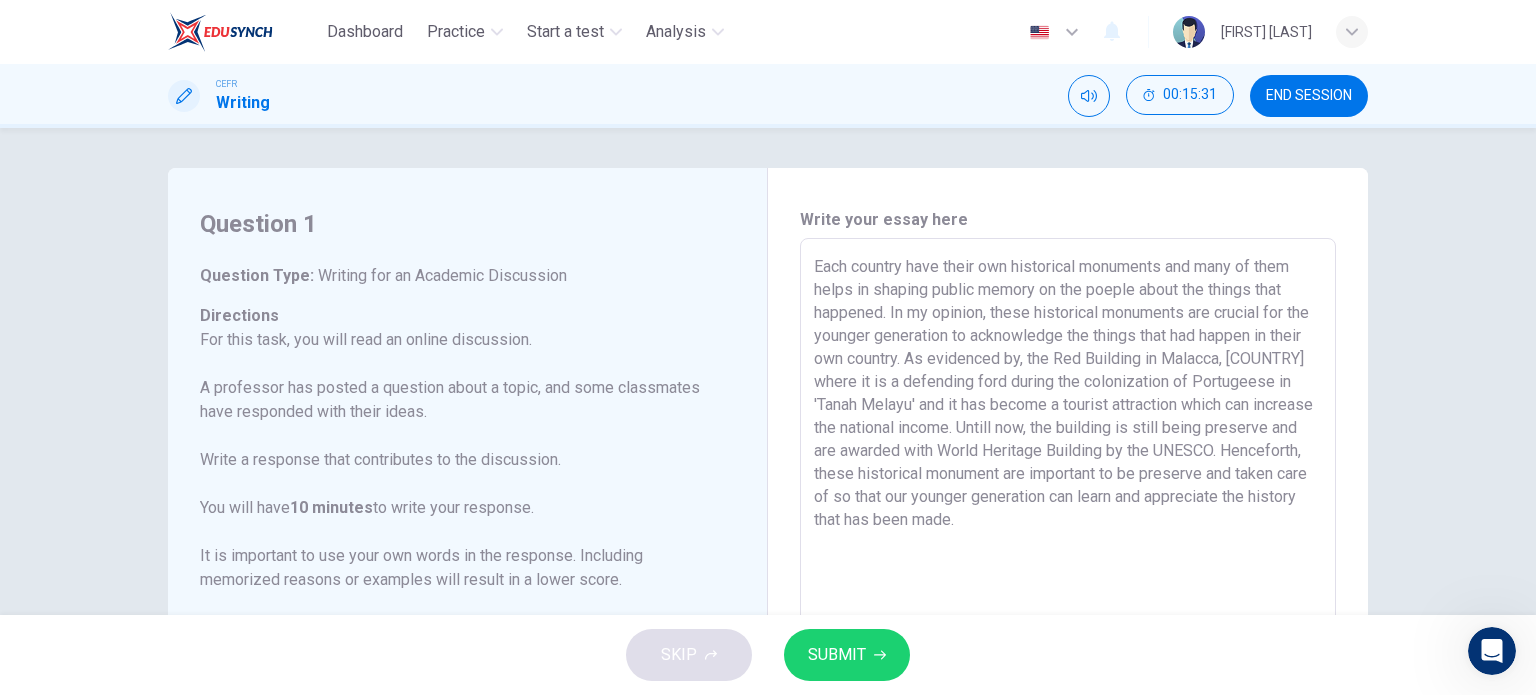 drag, startPoint x: 860, startPoint y: 684, endPoint x: 870, endPoint y: 615, distance: 69.72087 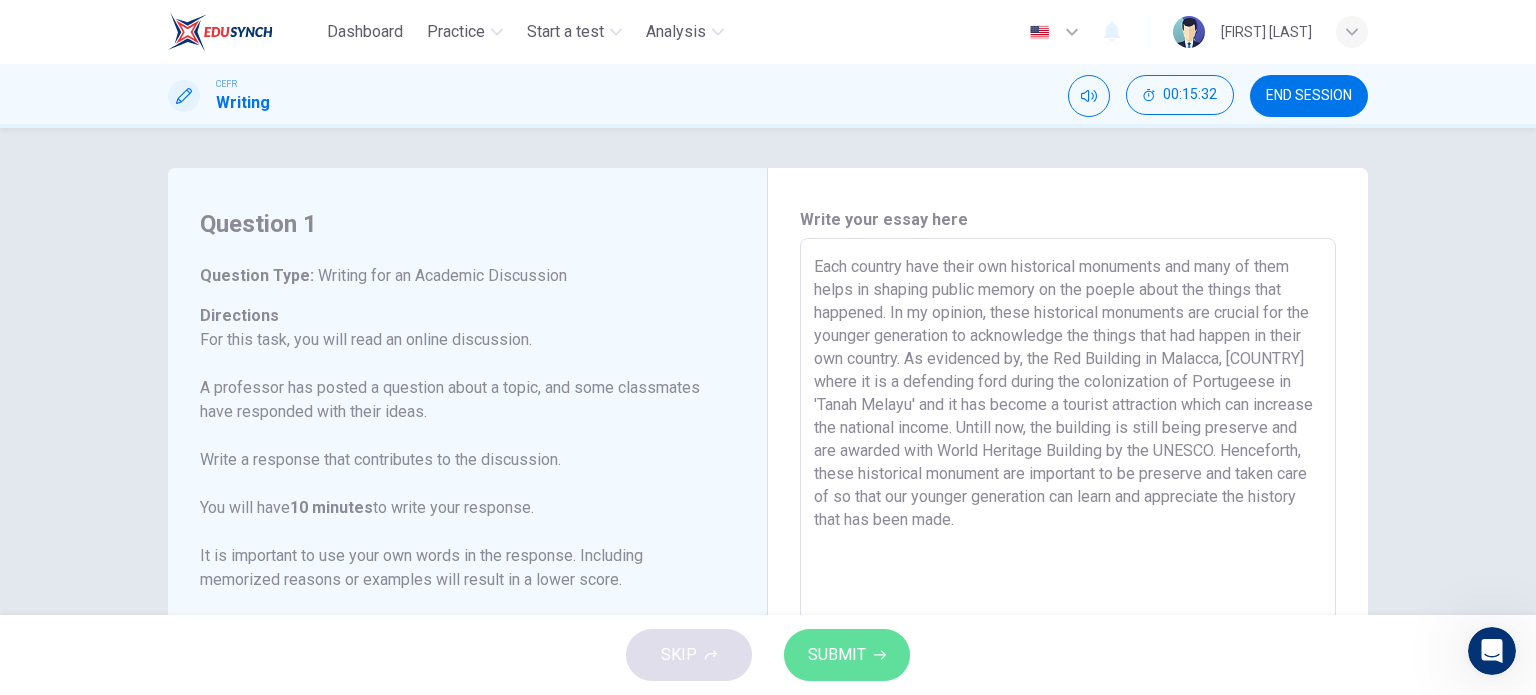 click on "SUBMIT" at bounding box center (847, 655) 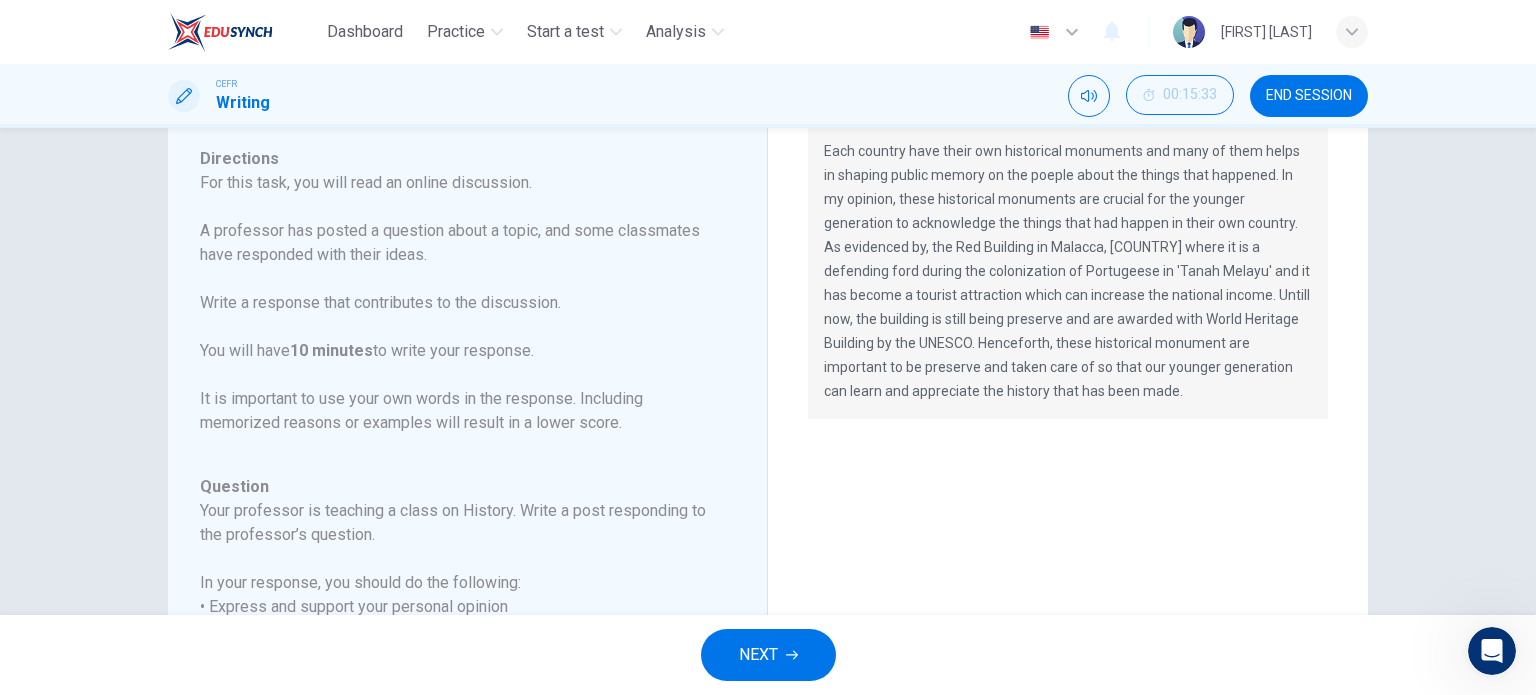 scroll, scrollTop: 0, scrollLeft: 0, axis: both 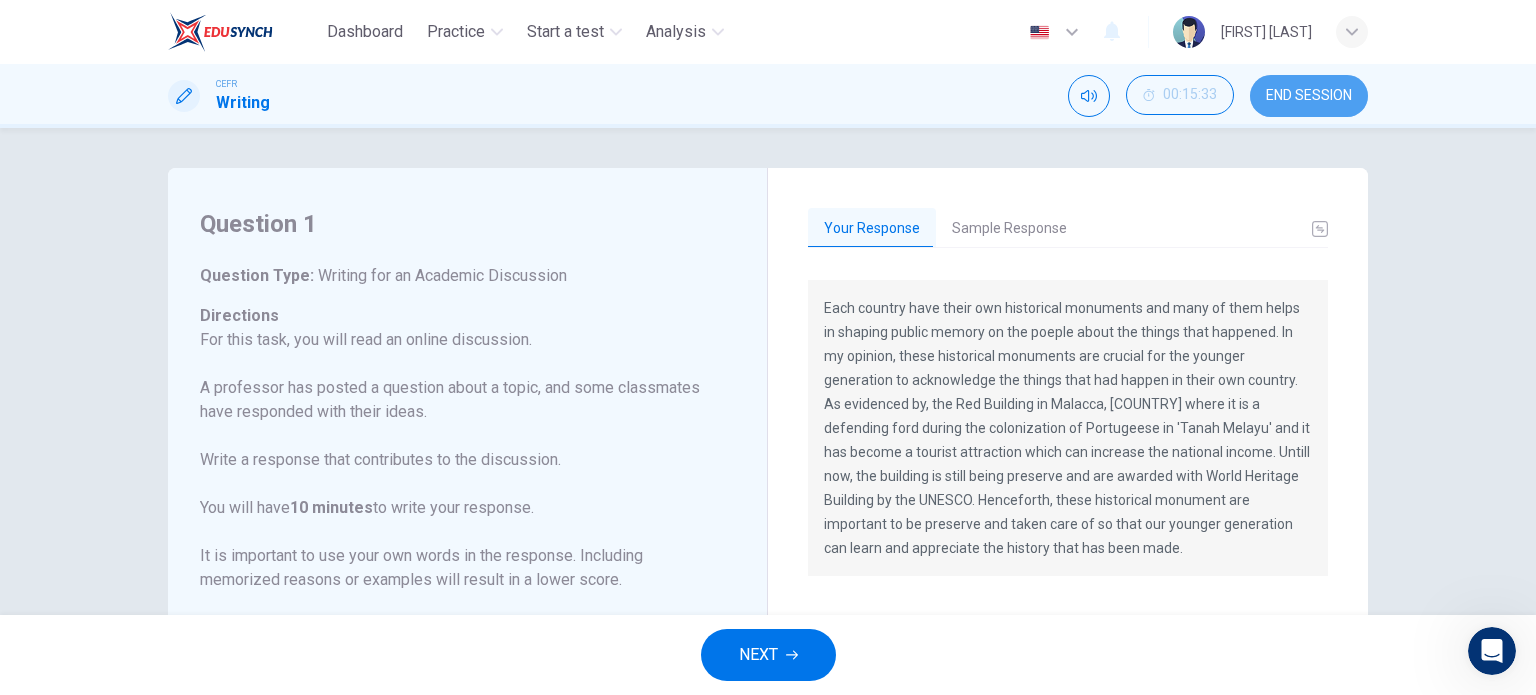 click on "END SESSION" at bounding box center [1309, 96] 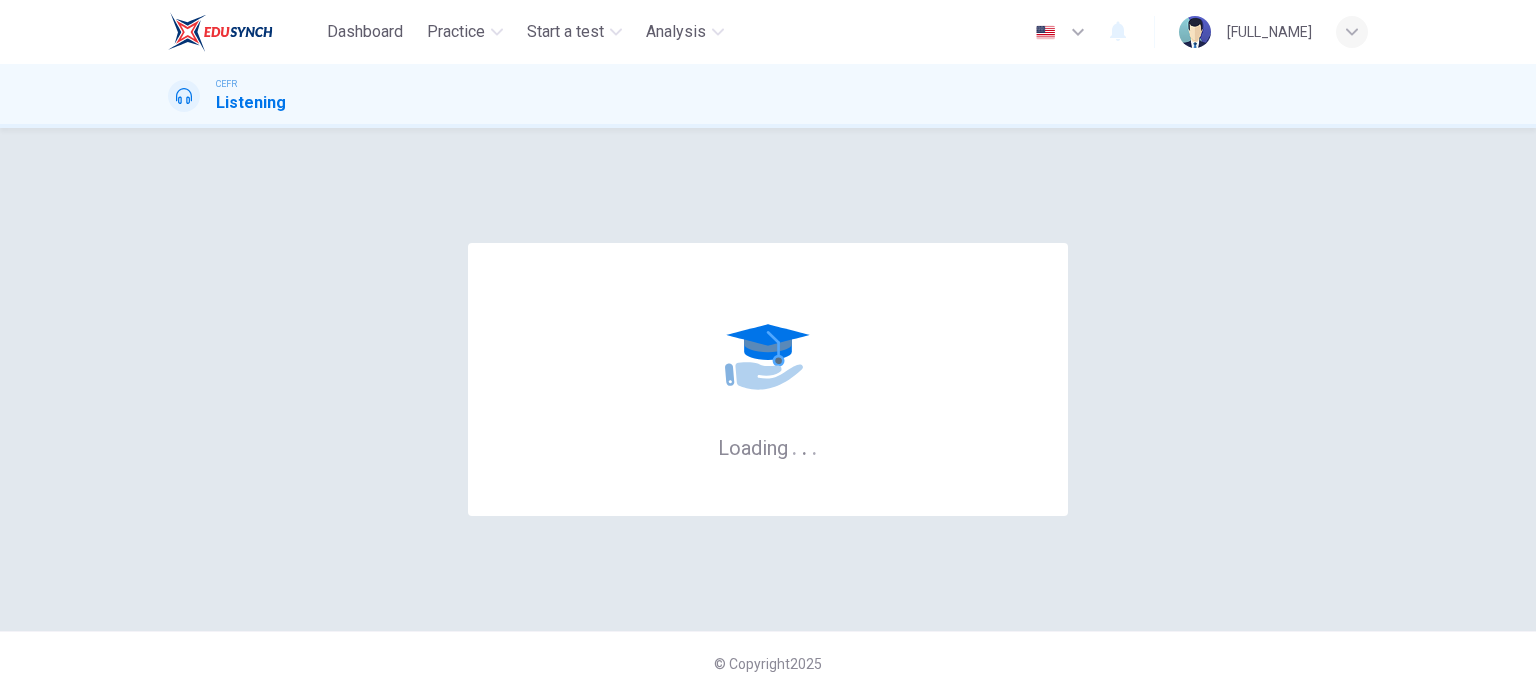 scroll, scrollTop: 0, scrollLeft: 0, axis: both 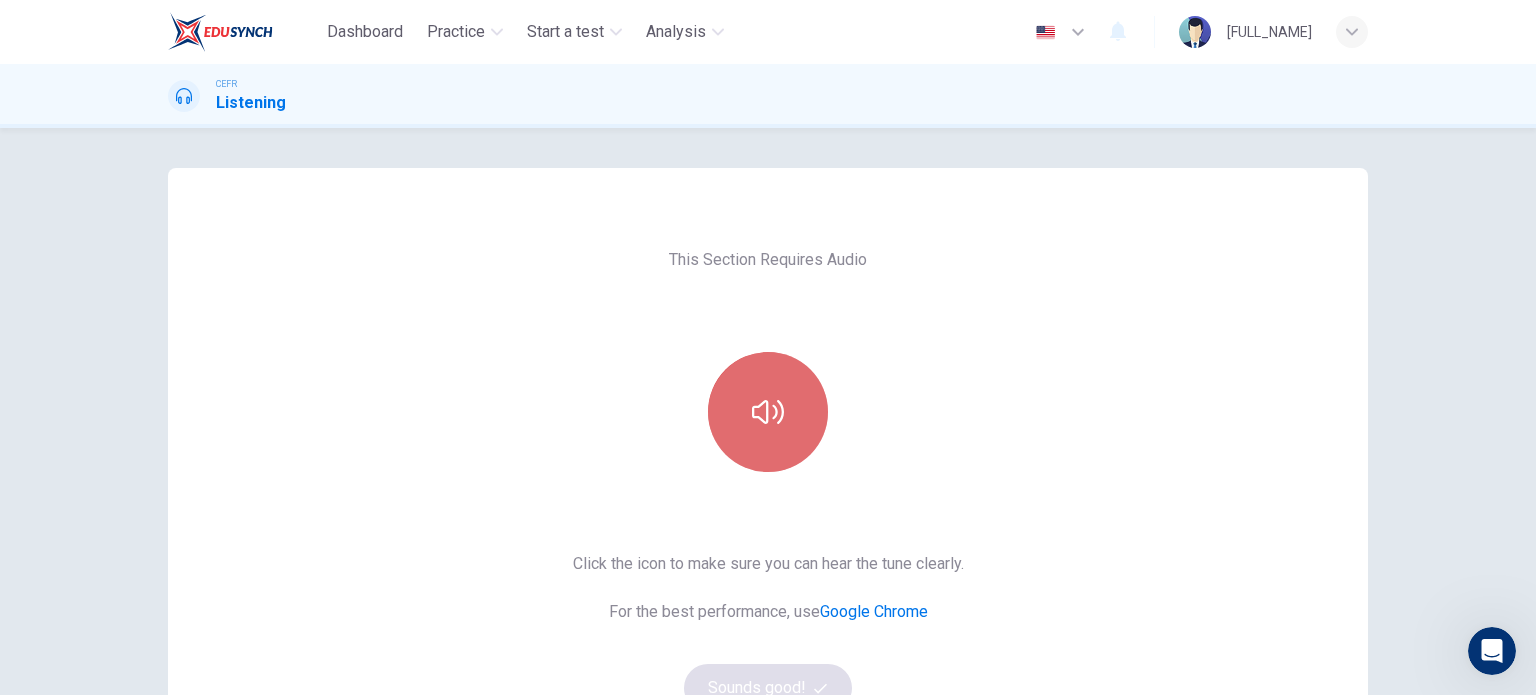click at bounding box center (768, 412) 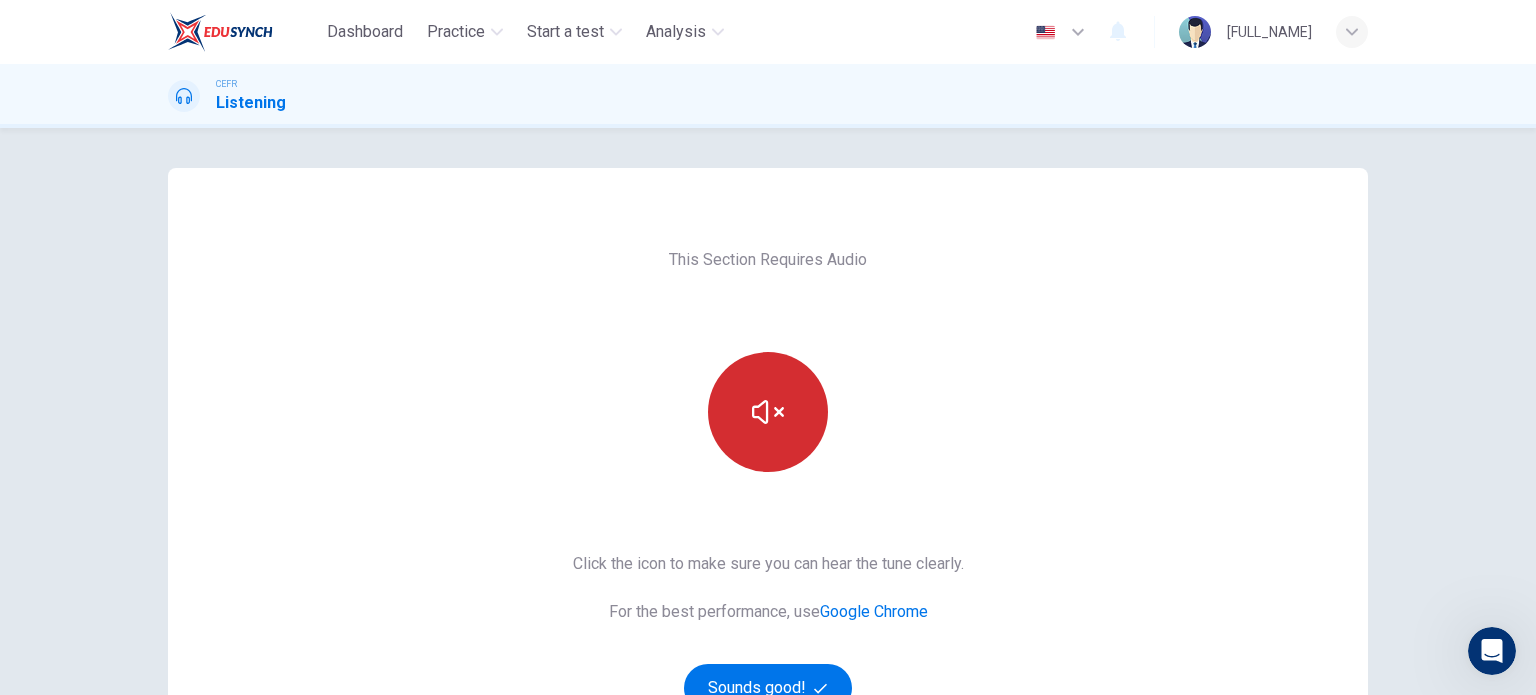 type 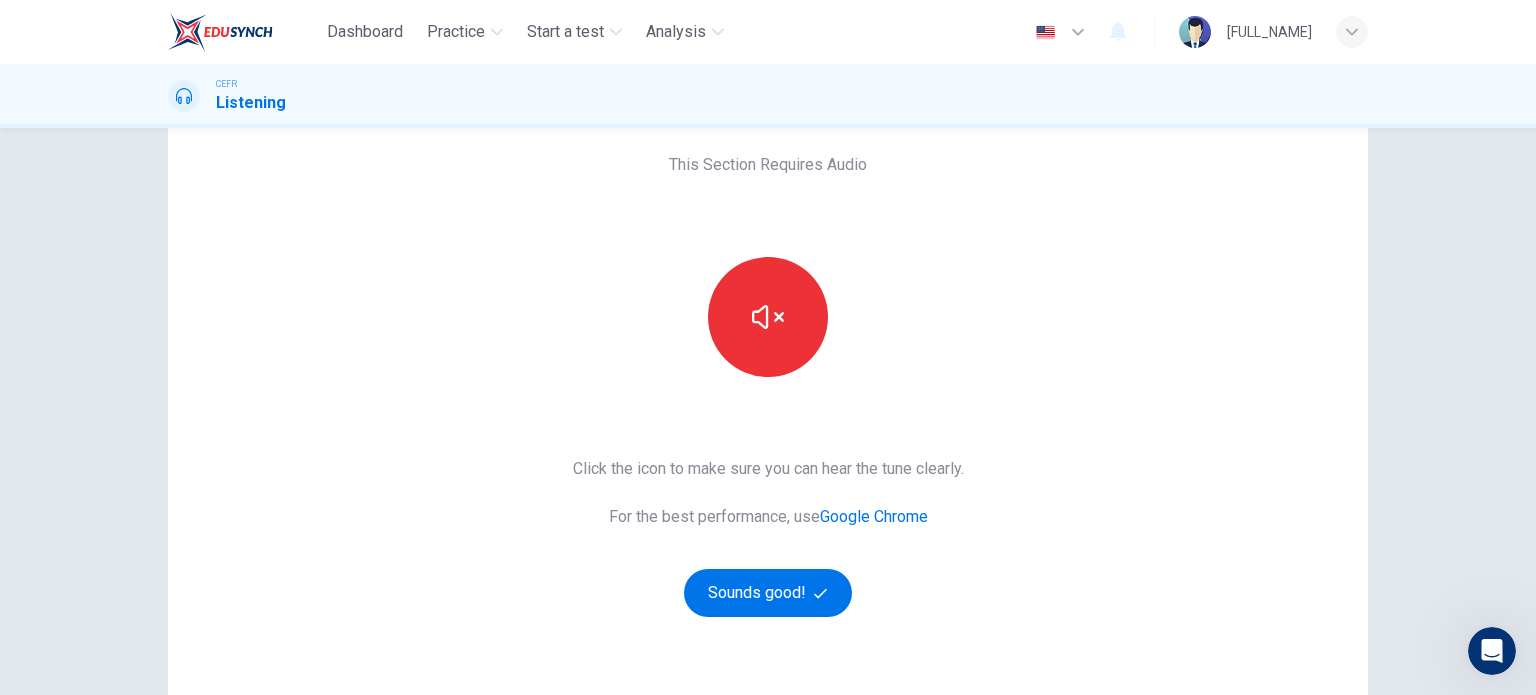 scroll, scrollTop: 114, scrollLeft: 0, axis: vertical 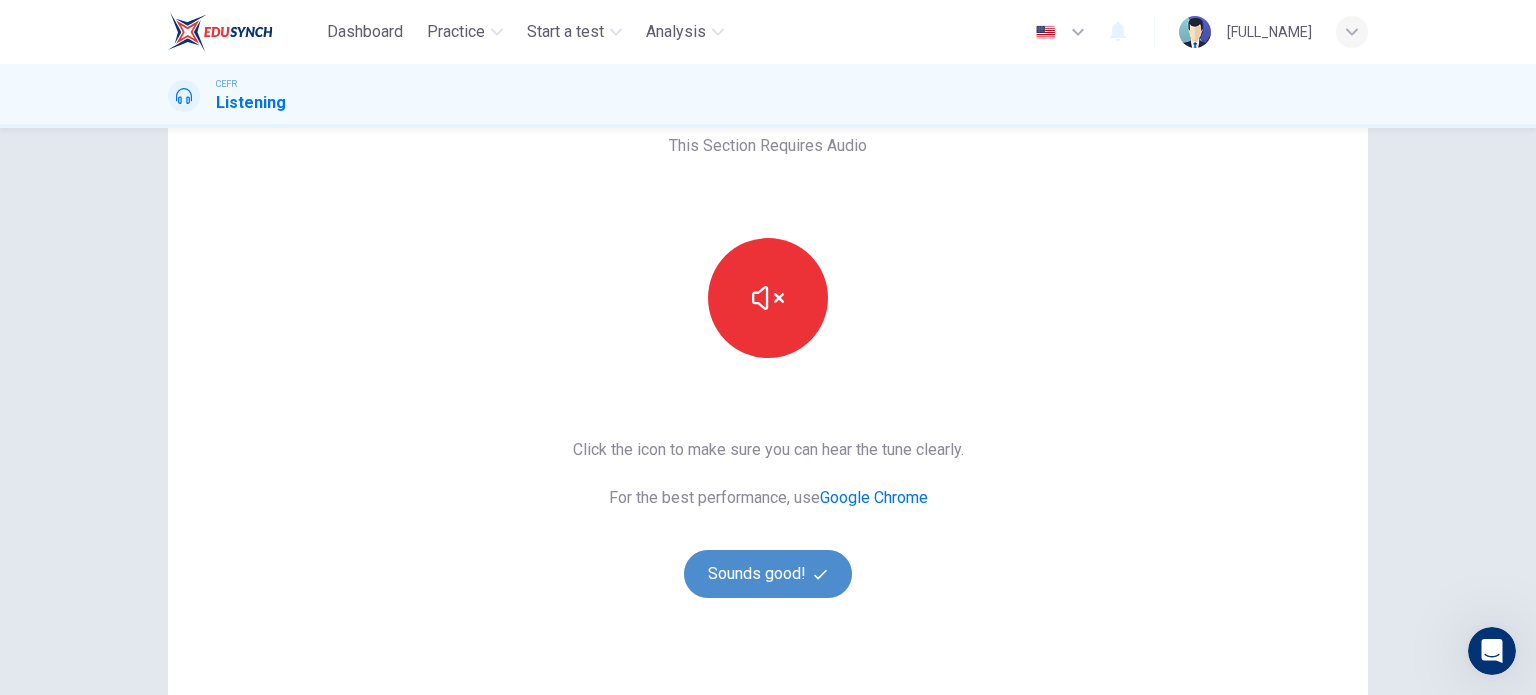 click on "Sounds good!" at bounding box center [768, 574] 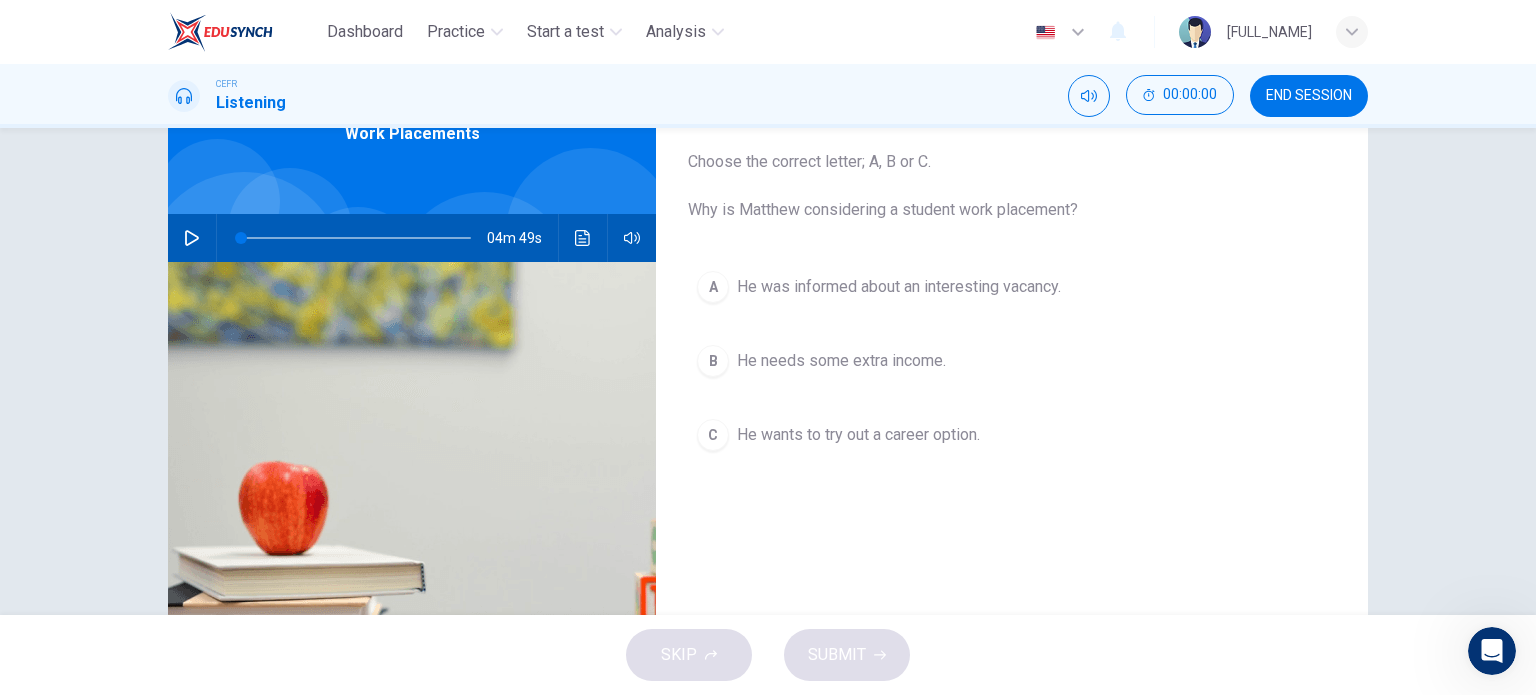 scroll, scrollTop: 0, scrollLeft: 0, axis: both 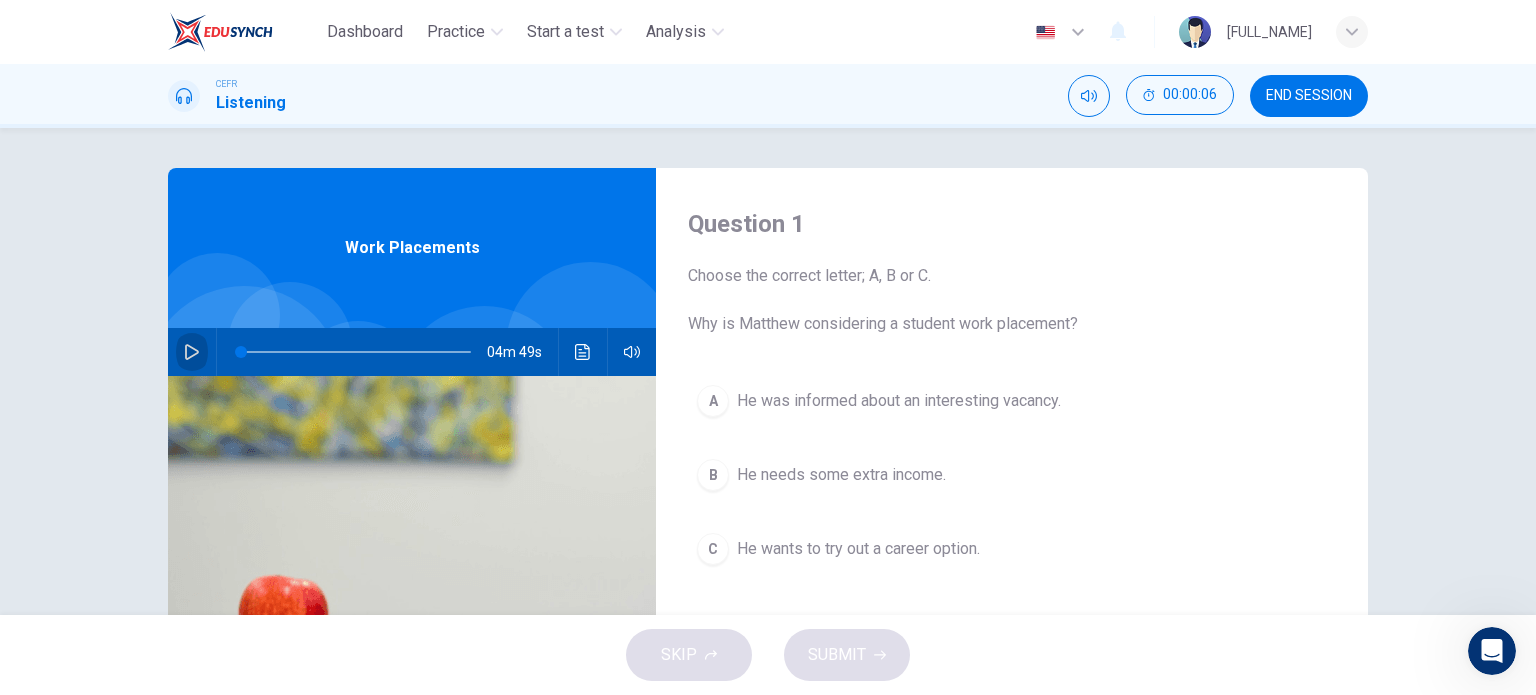 click at bounding box center (192, 352) 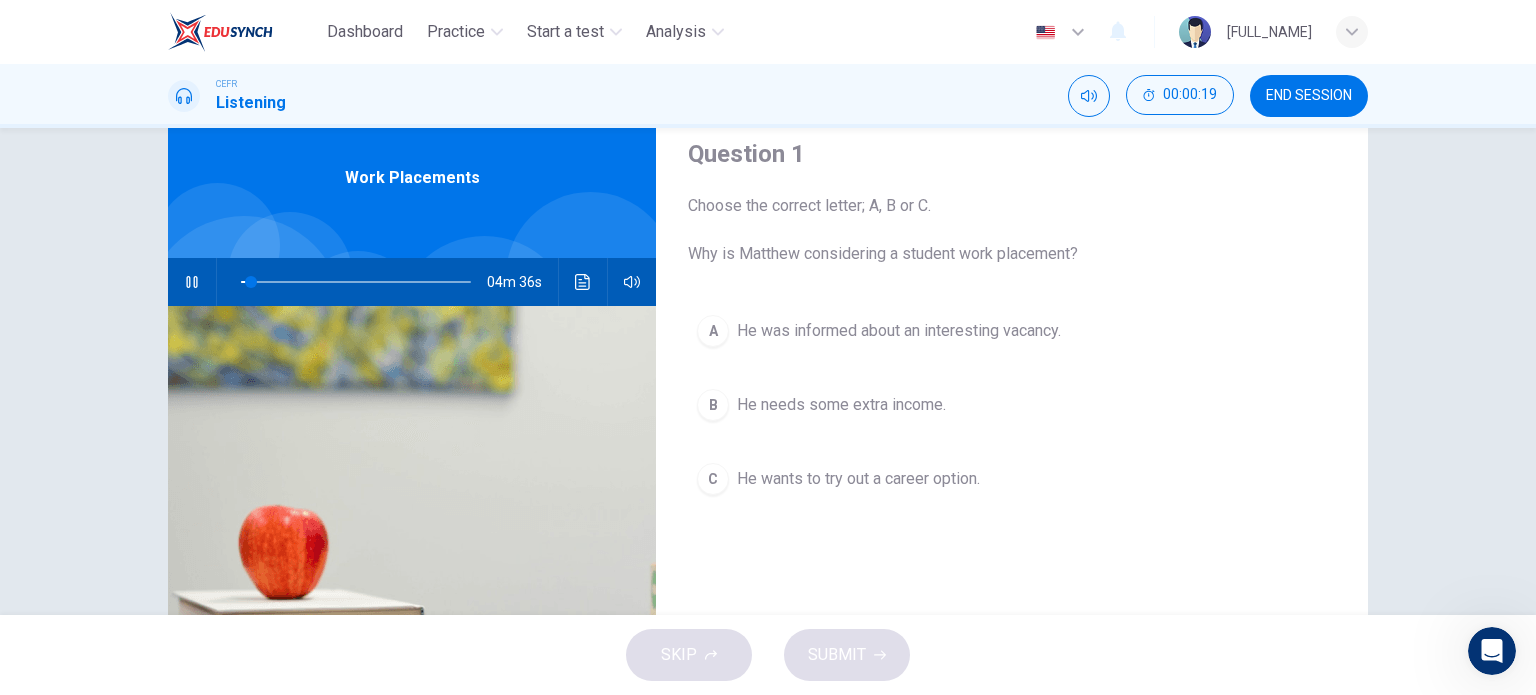 scroll, scrollTop: 68, scrollLeft: 0, axis: vertical 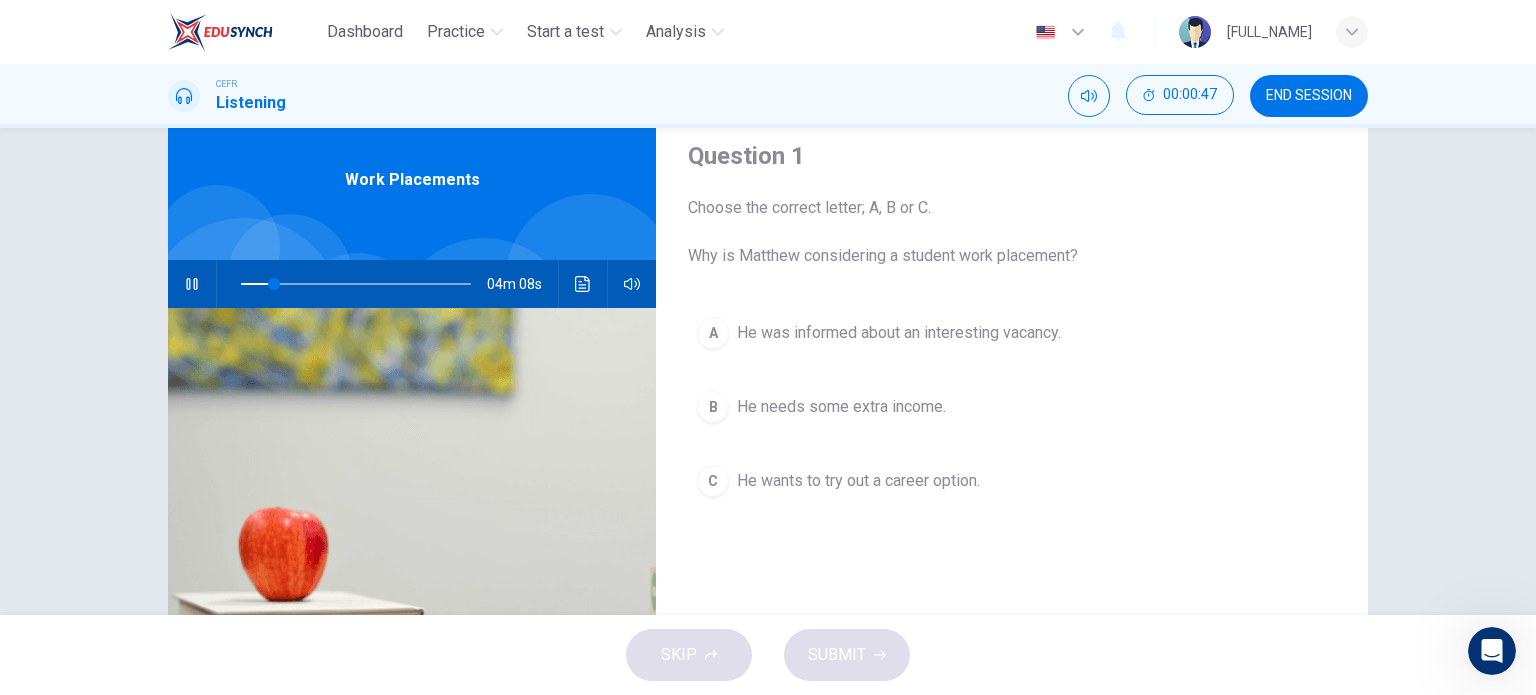 click on "He was informed about an interesting vacancy." at bounding box center (899, 333) 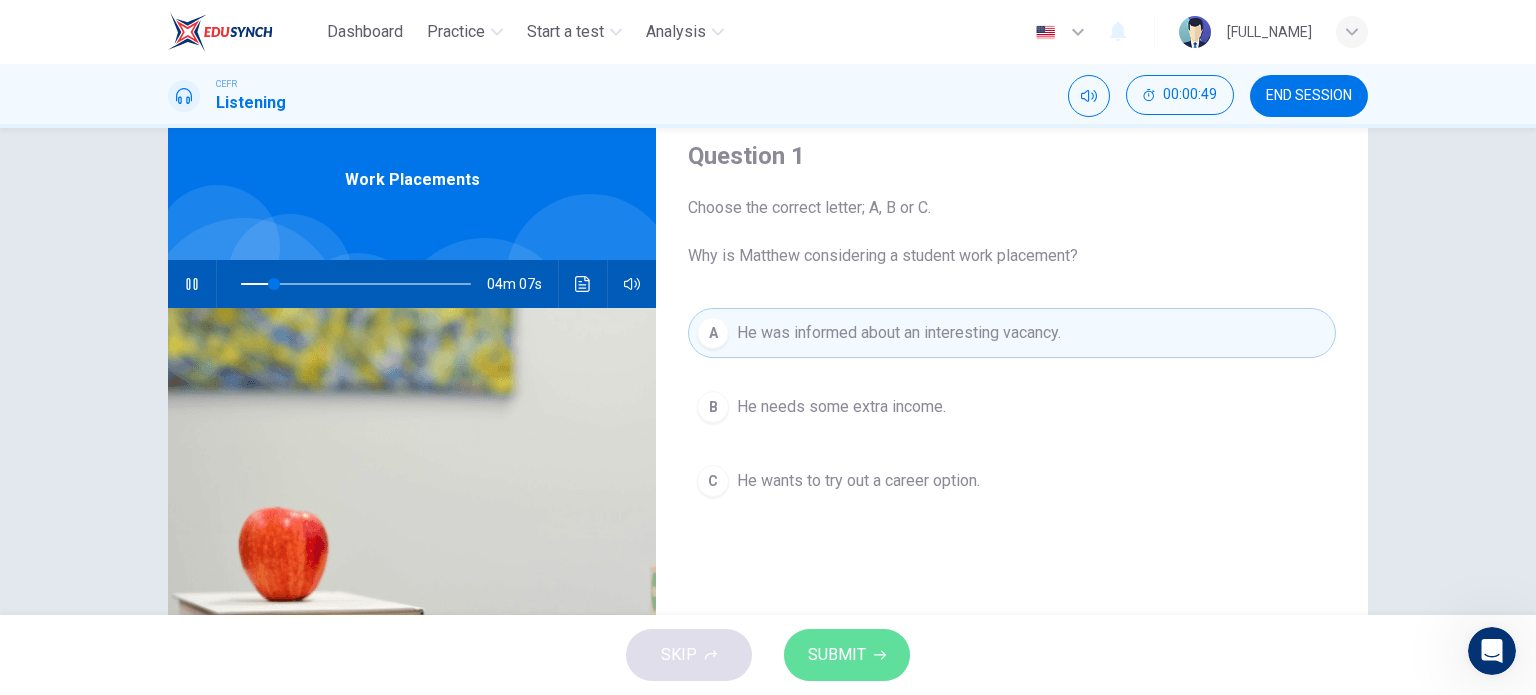 click on "SUBMIT" at bounding box center [837, 655] 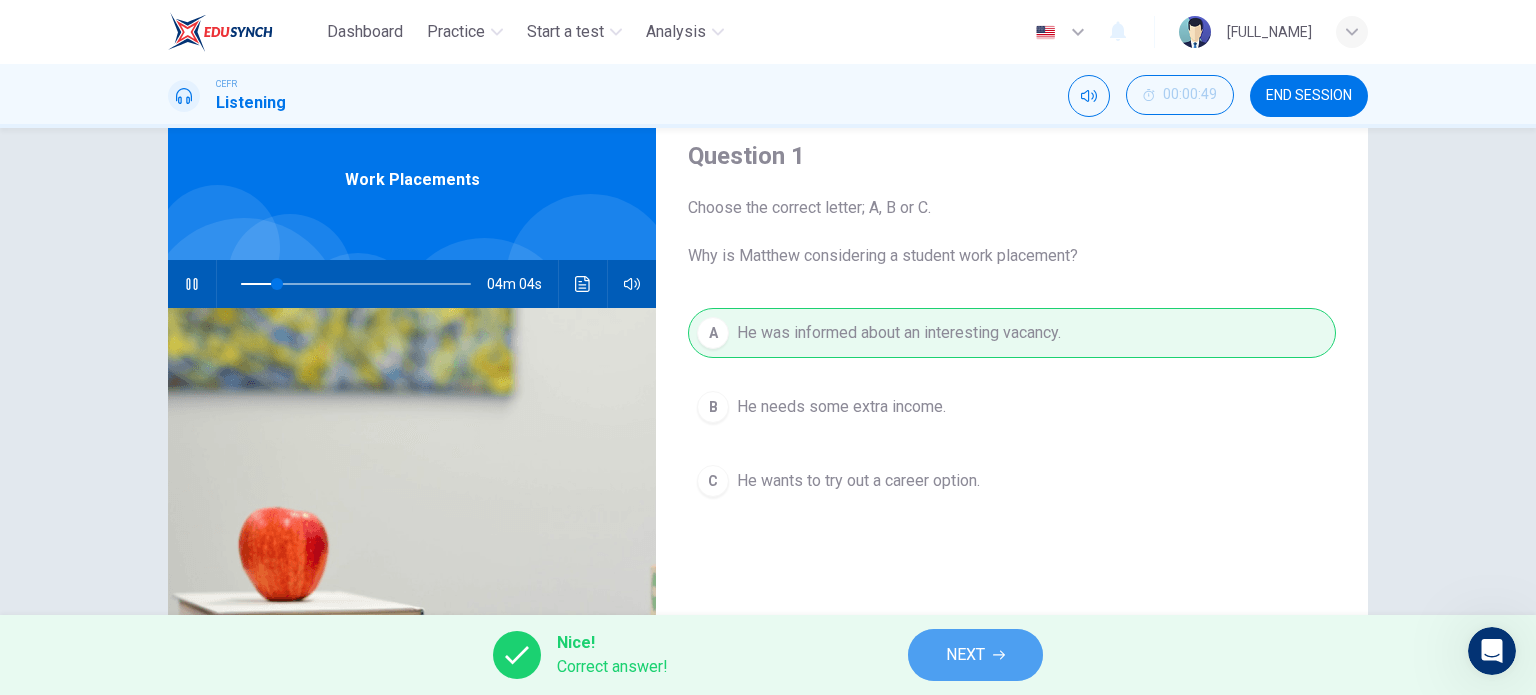 click on "NEXT" at bounding box center (975, 655) 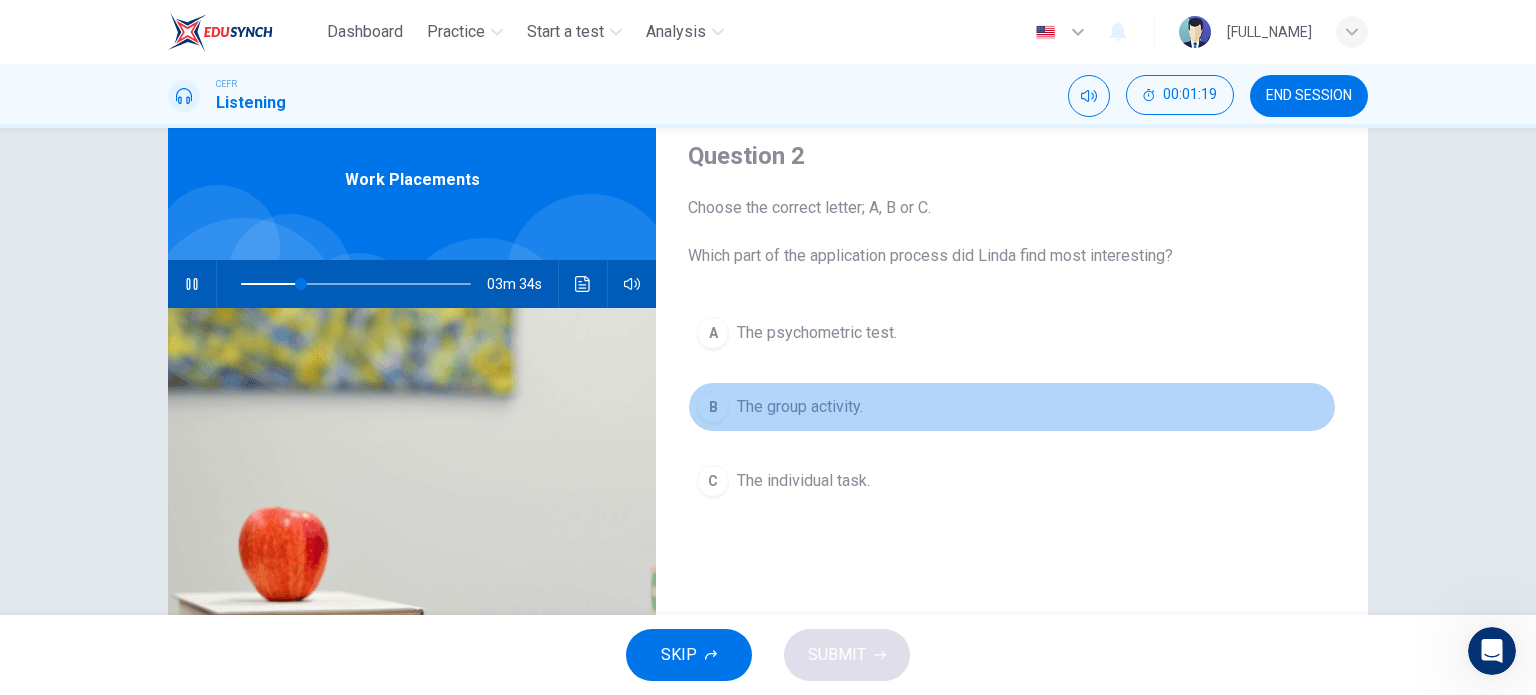 click on "B" at bounding box center [713, 333] 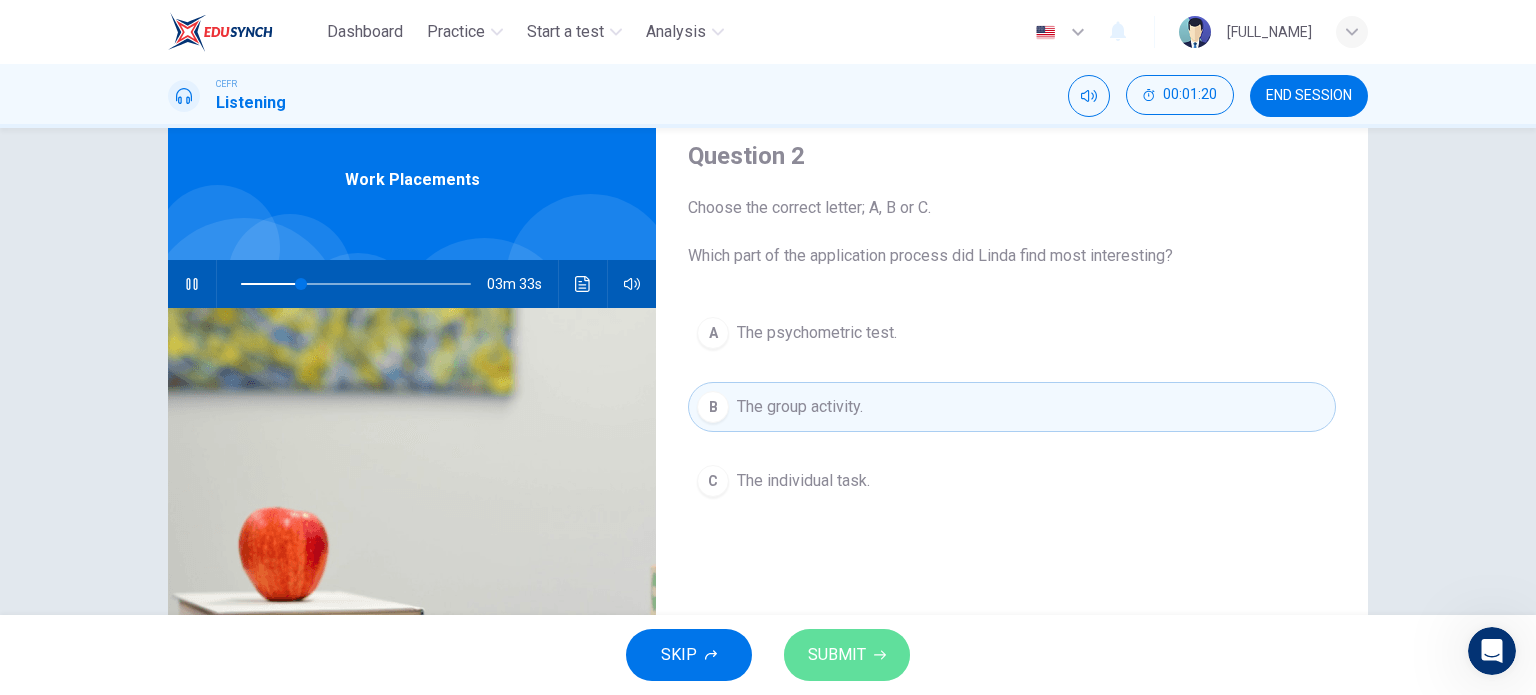 click on "SUBMIT" at bounding box center [837, 655] 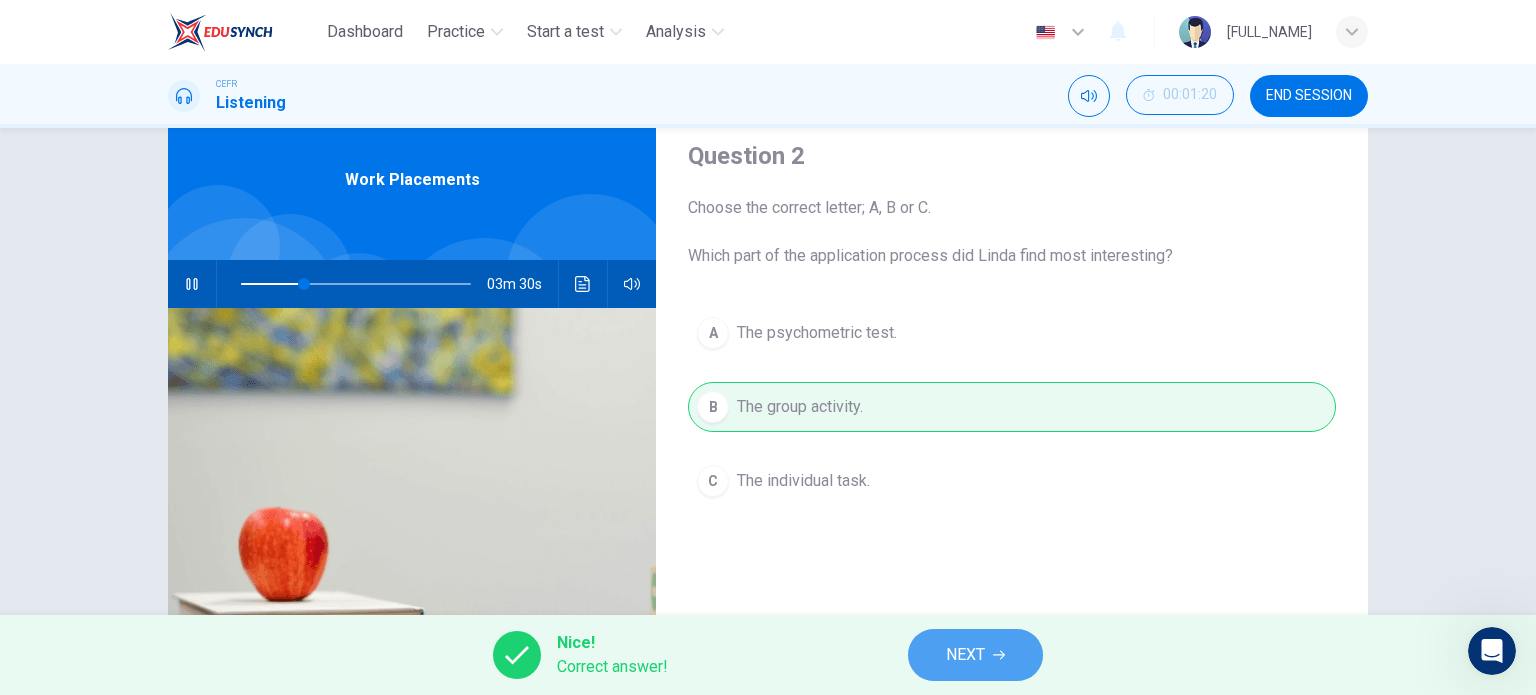click on "NEXT" at bounding box center (975, 655) 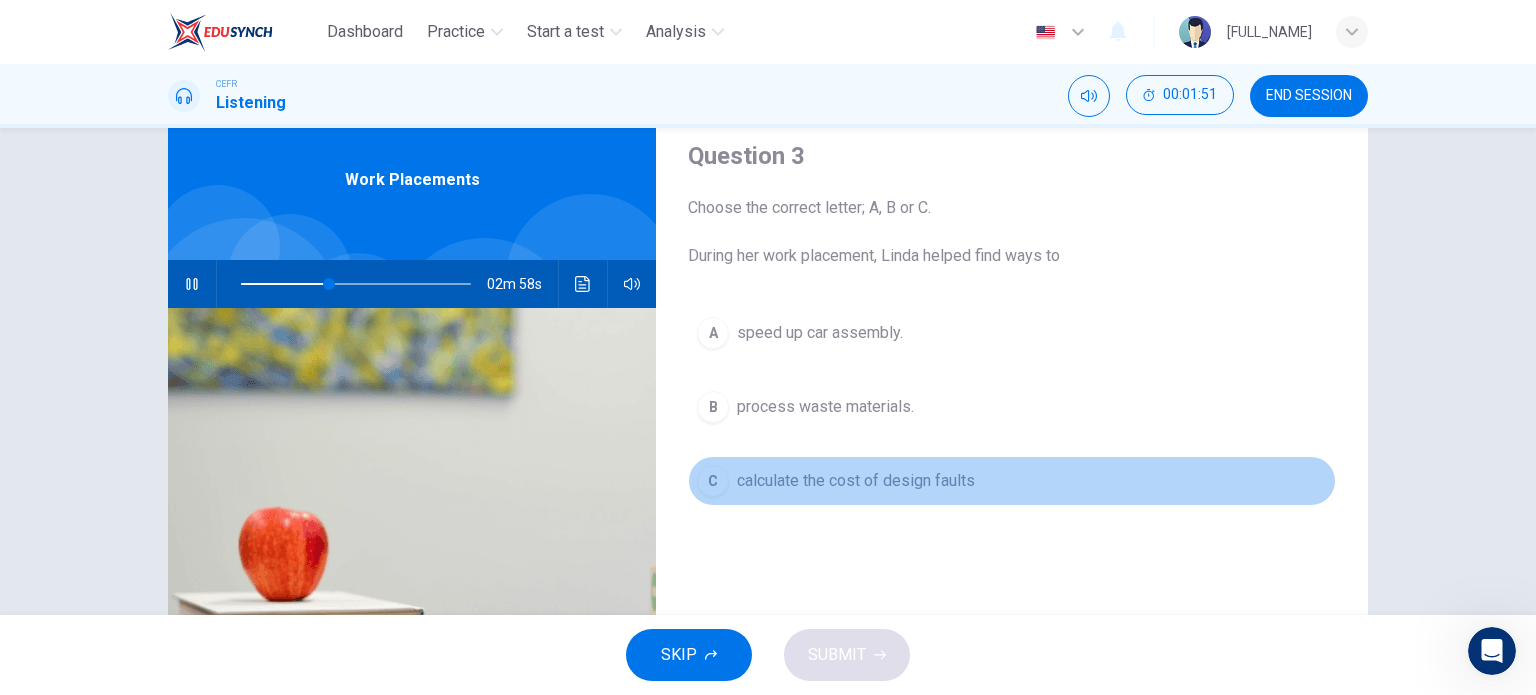 click on "calculate the cost of design faults" at bounding box center [820, 333] 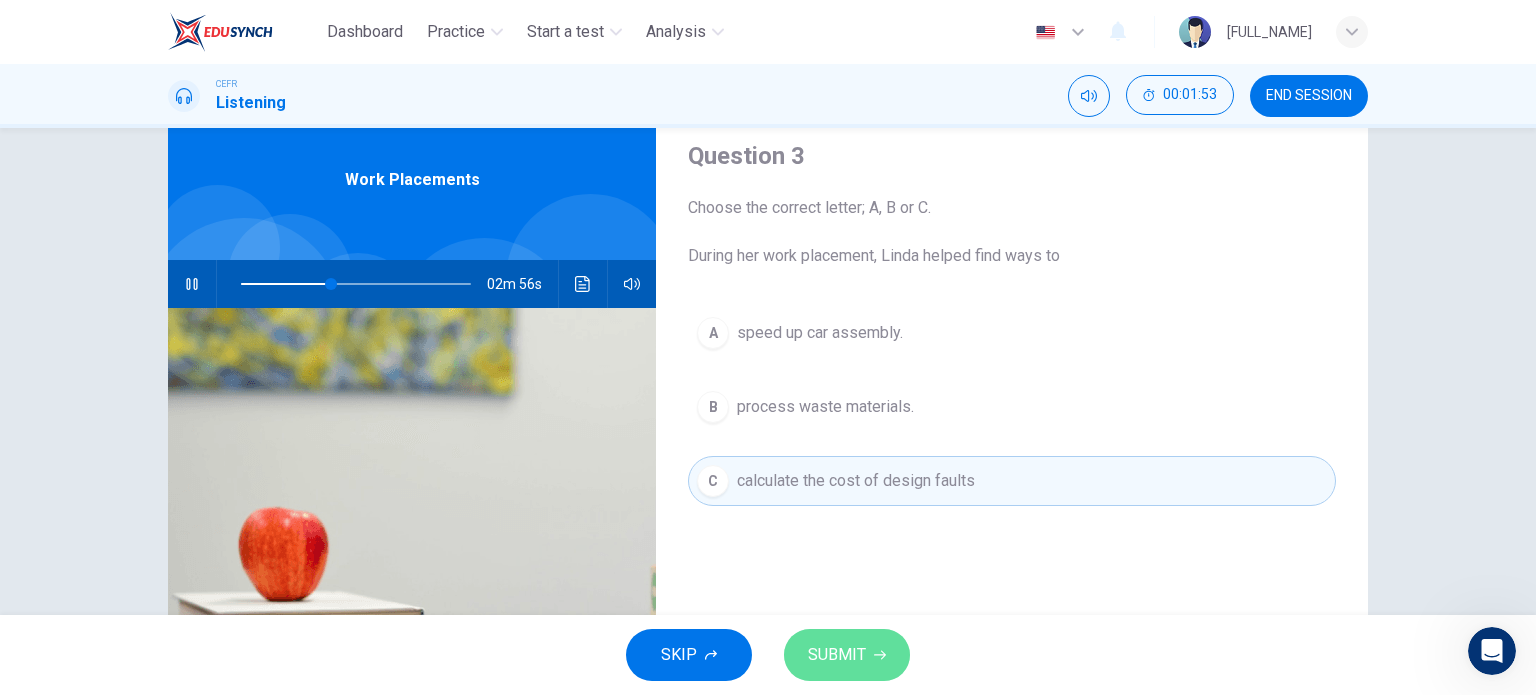 click on "SUBMIT" at bounding box center [837, 655] 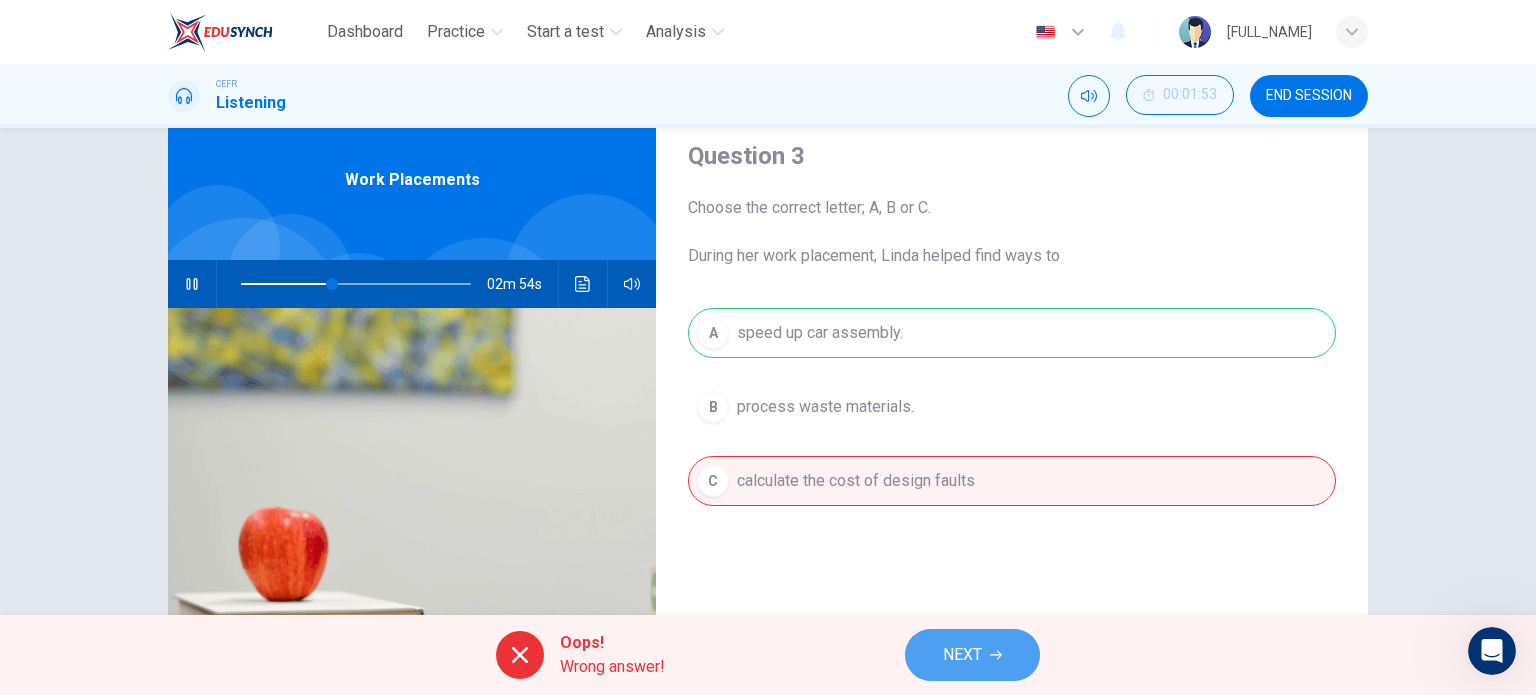 click on "NEXT" at bounding box center (972, 655) 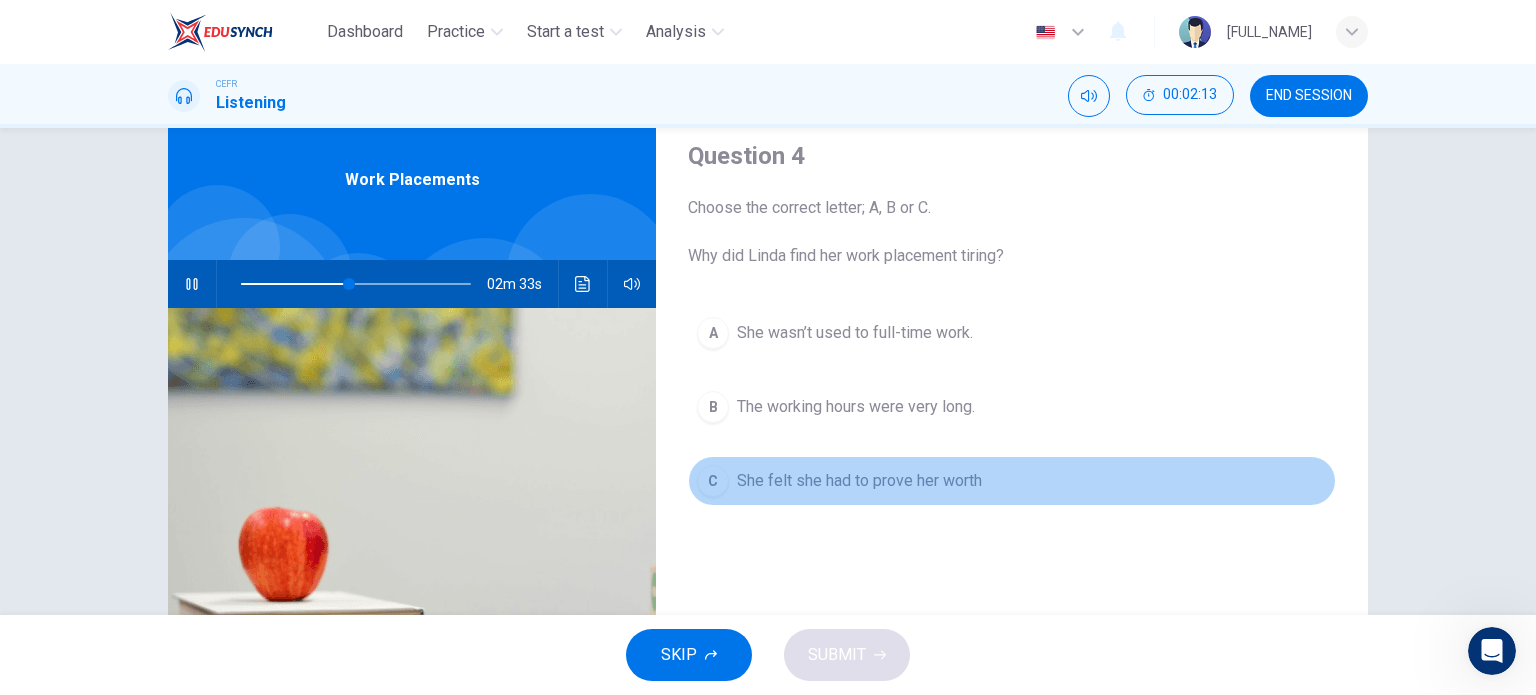 click on "She felt she had to prove her worth" at bounding box center [855, 333] 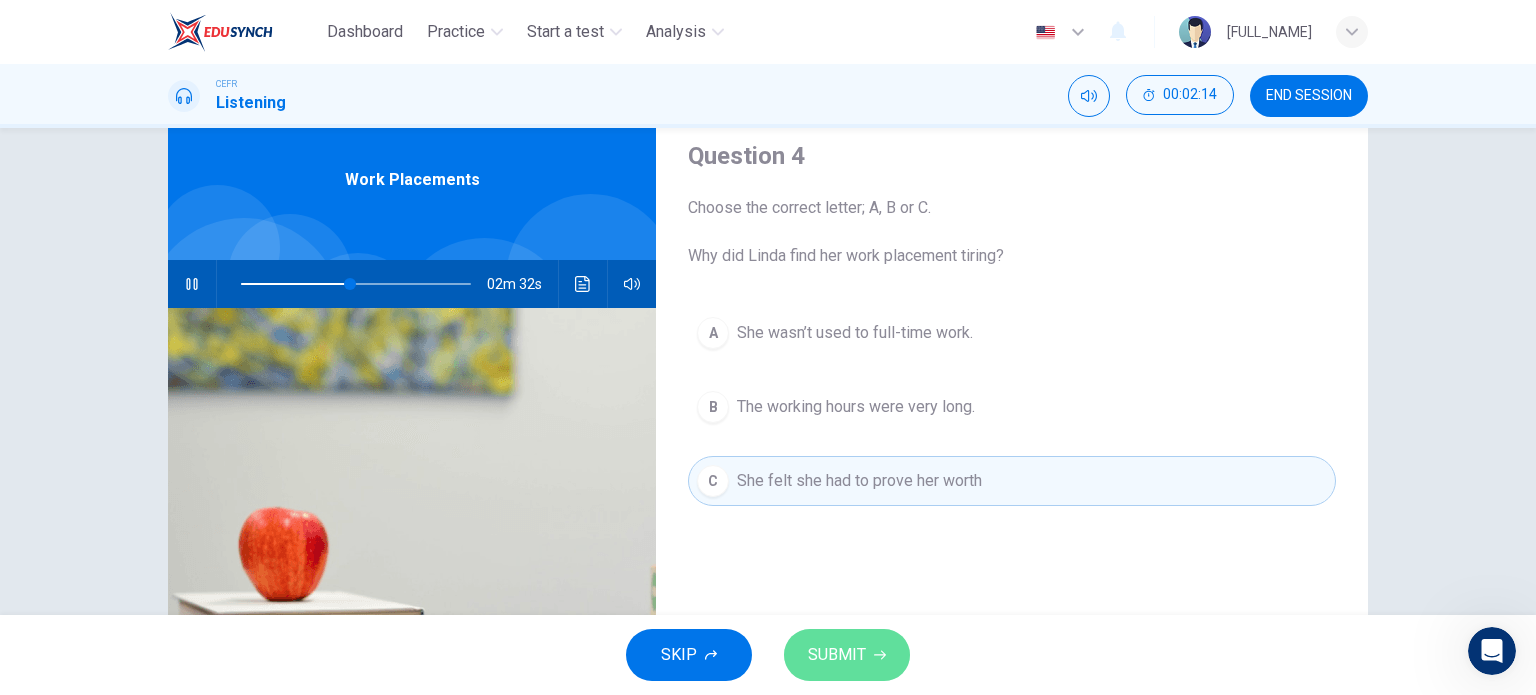 click on "SUBMIT" at bounding box center (847, 655) 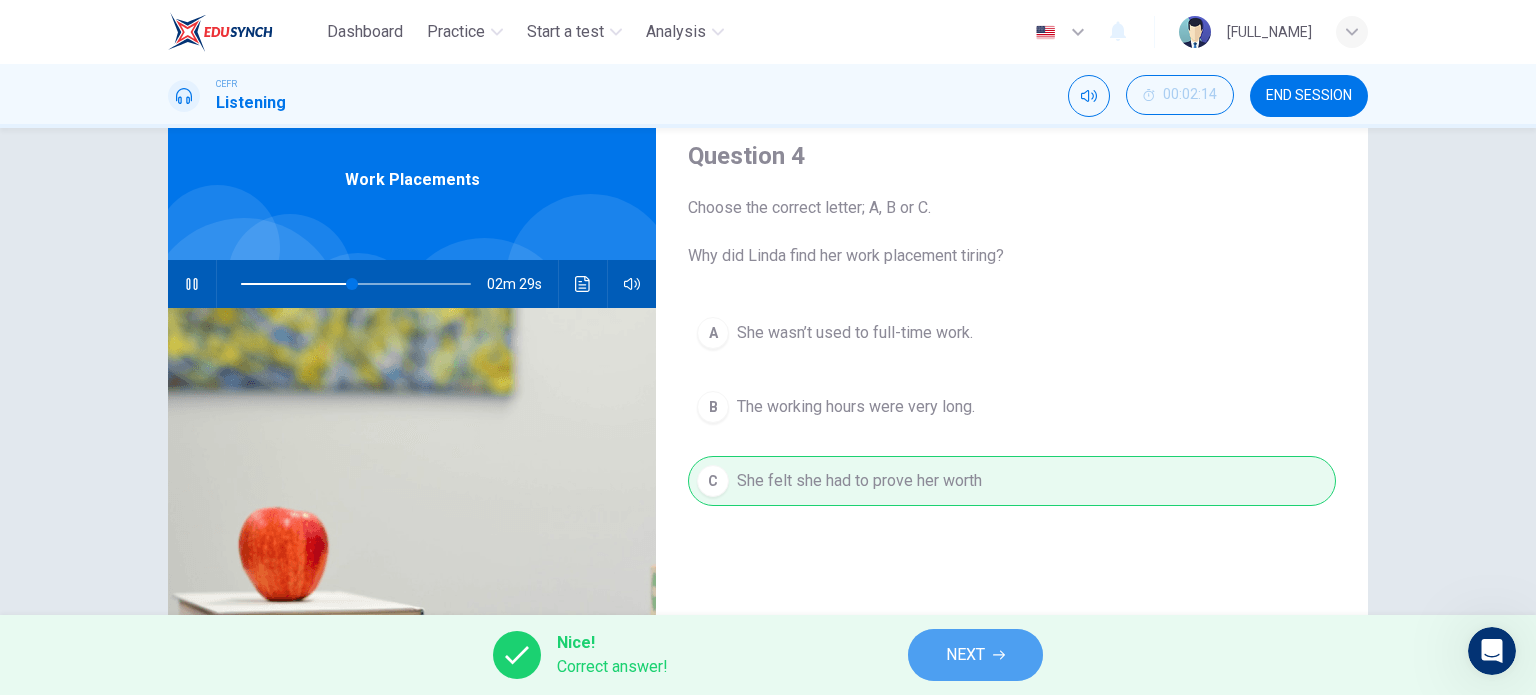 click on "NEXT" at bounding box center [975, 655] 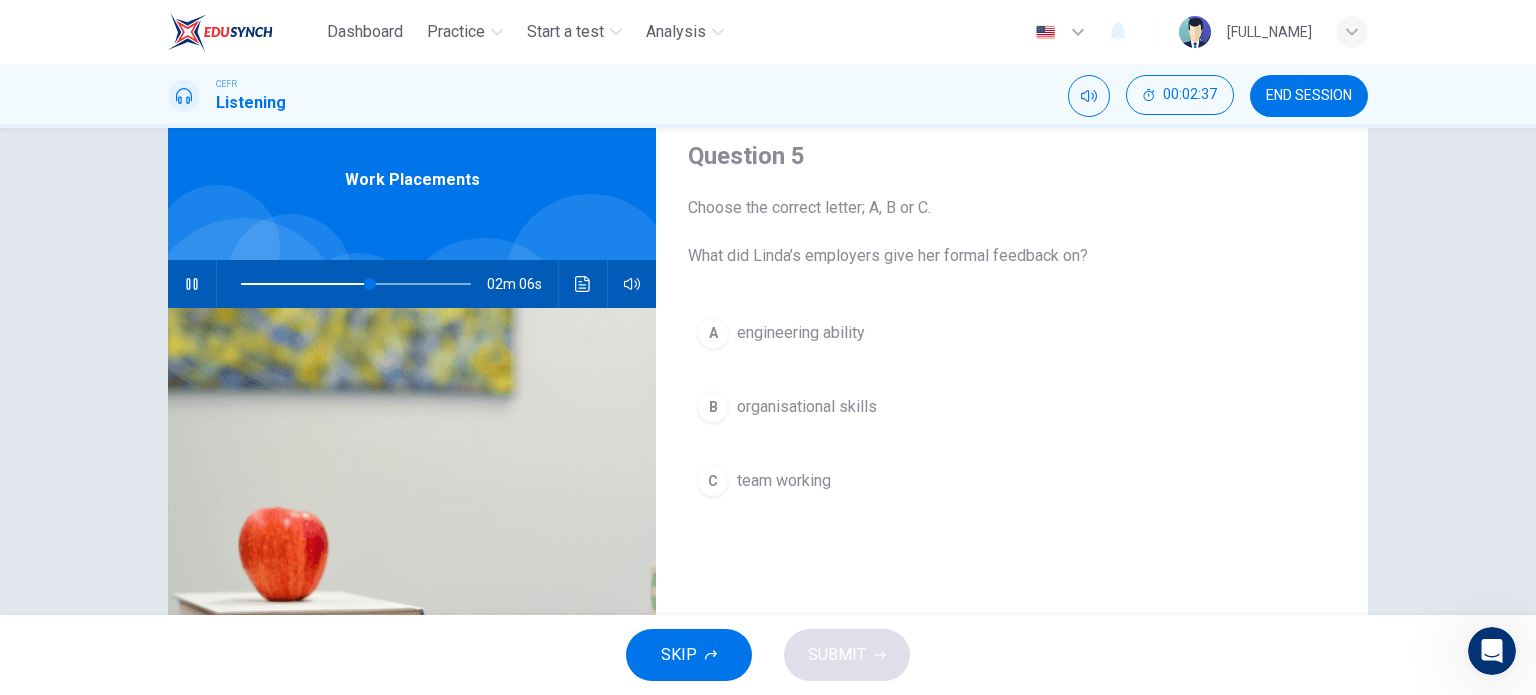 click on "organisational skills" at bounding box center (801, 333) 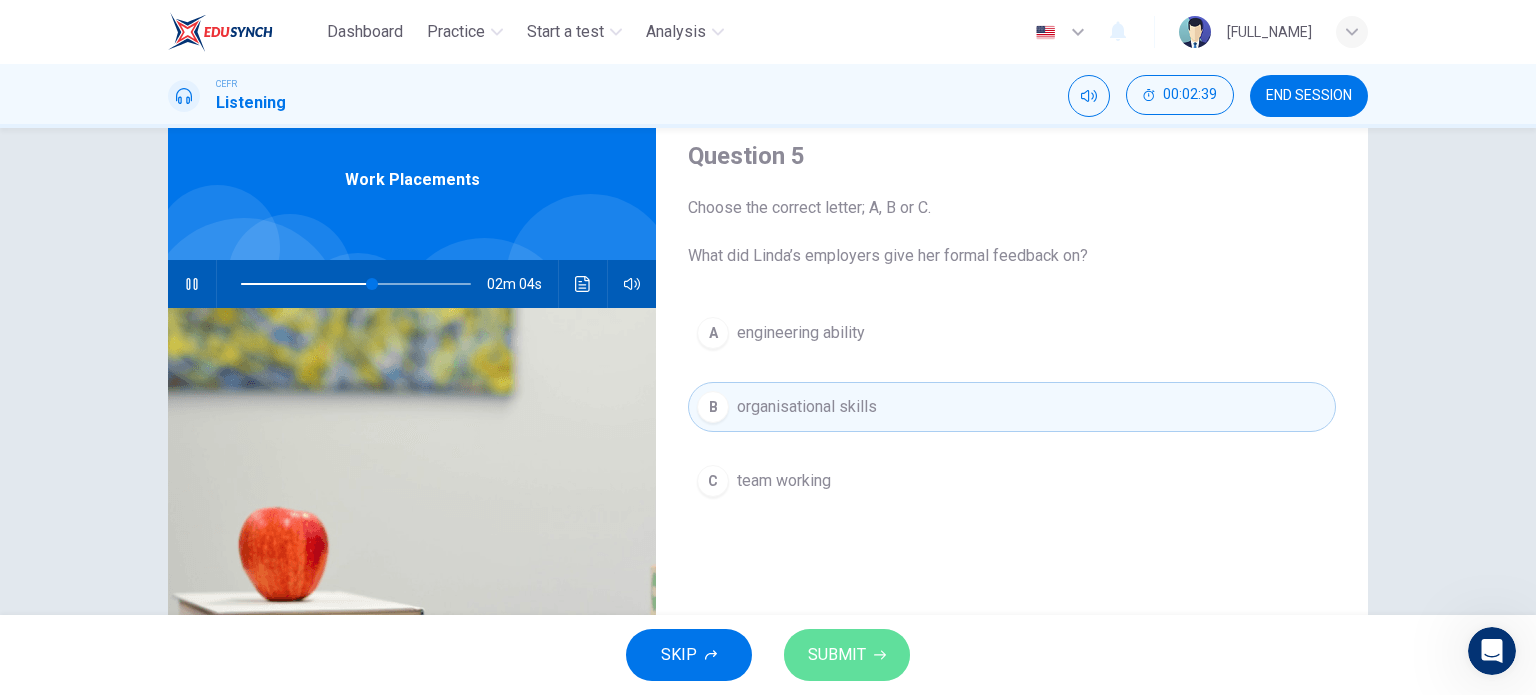 click on "SUBMIT" at bounding box center (837, 655) 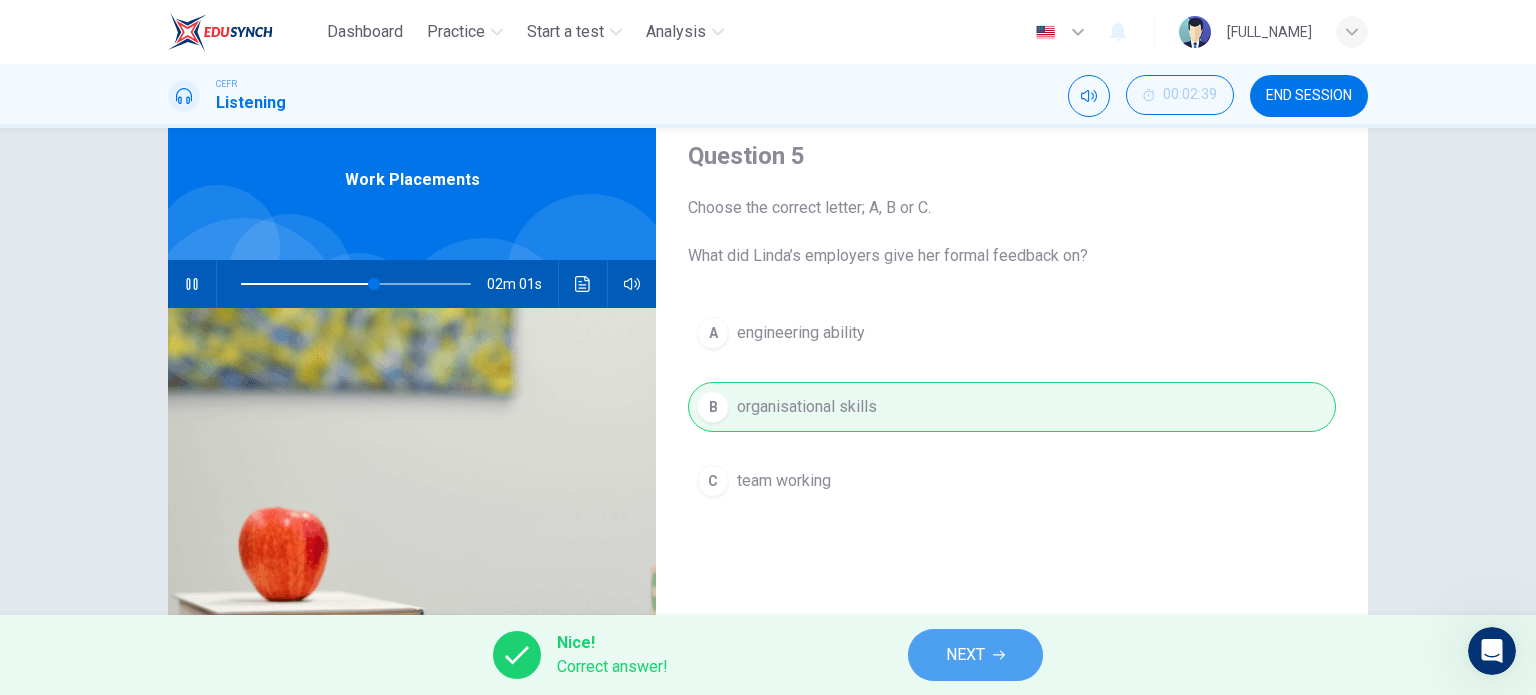 click on "NEXT" at bounding box center (965, 655) 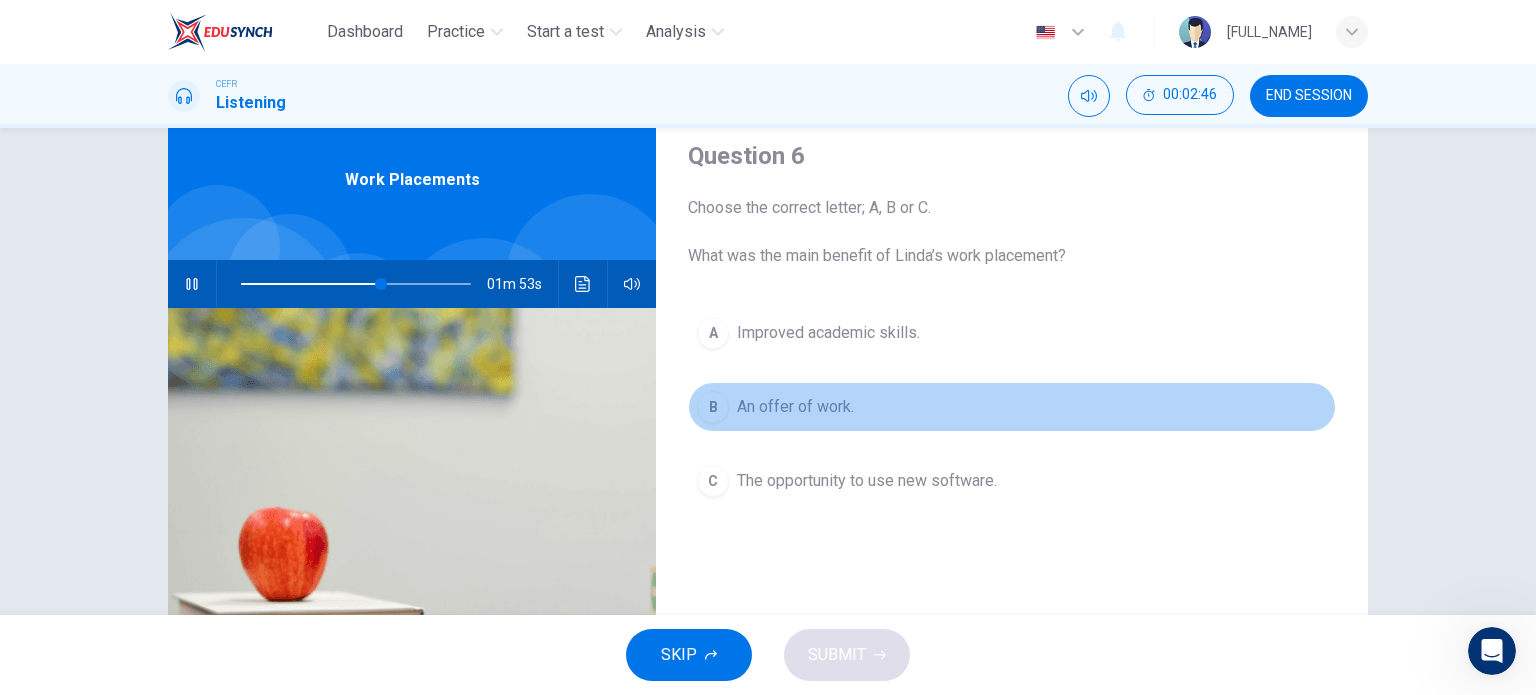 click on "An offer of work." at bounding box center [828, 333] 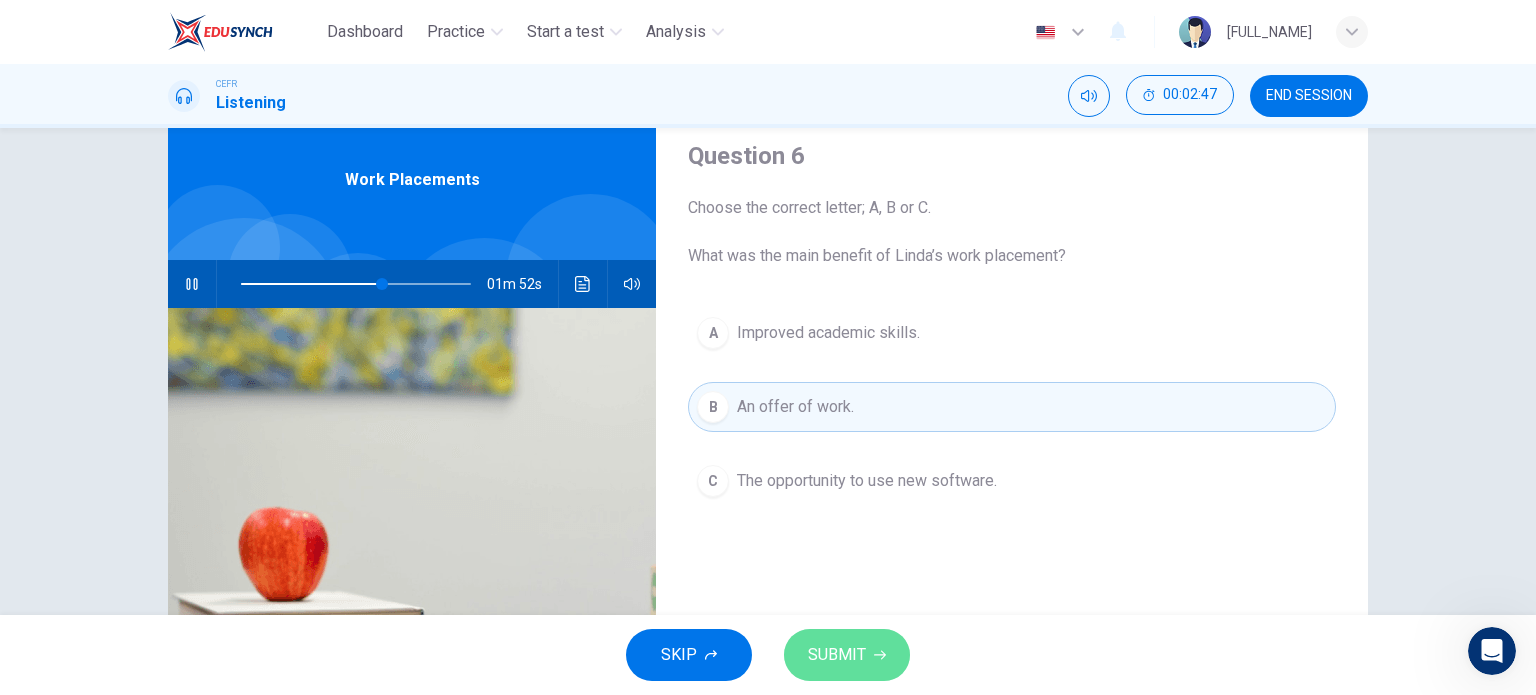 click on "SUBMIT" at bounding box center [837, 655] 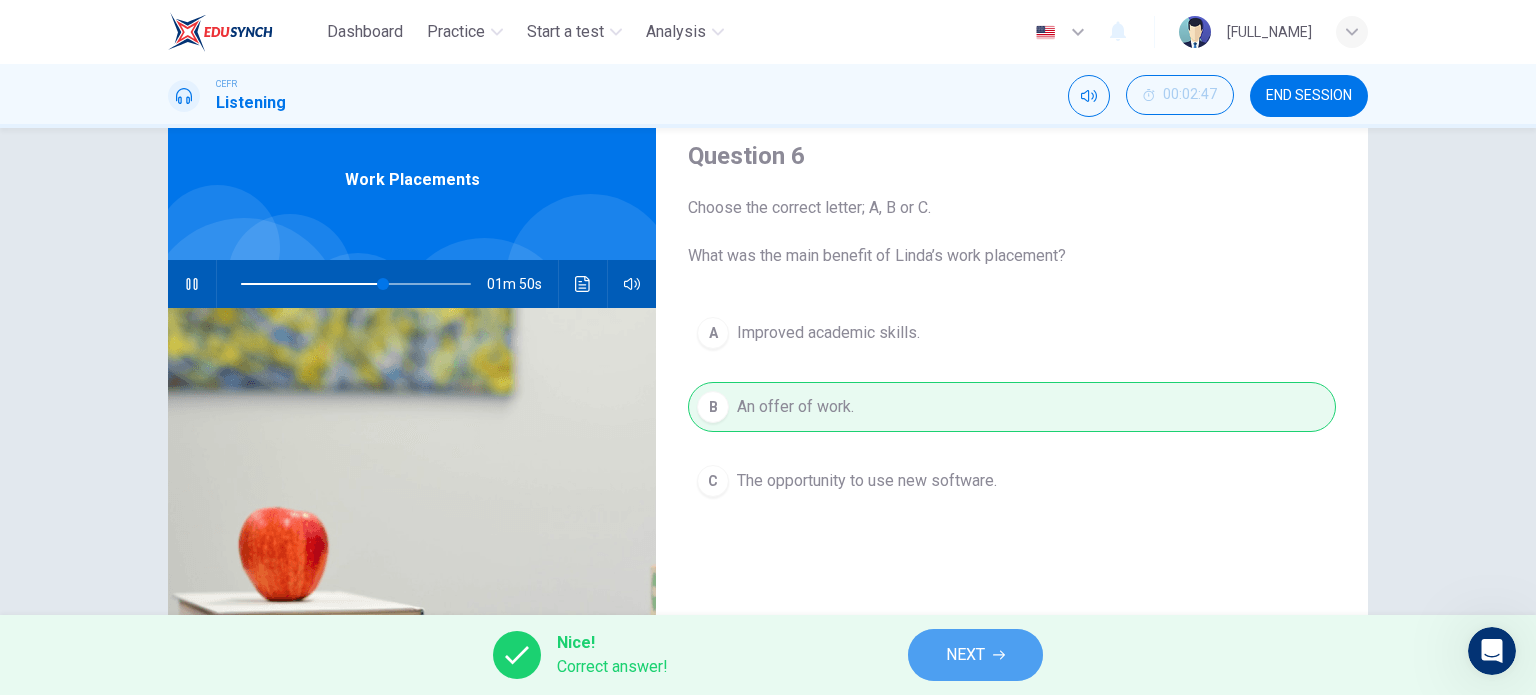 click on "NEXT" at bounding box center [975, 655] 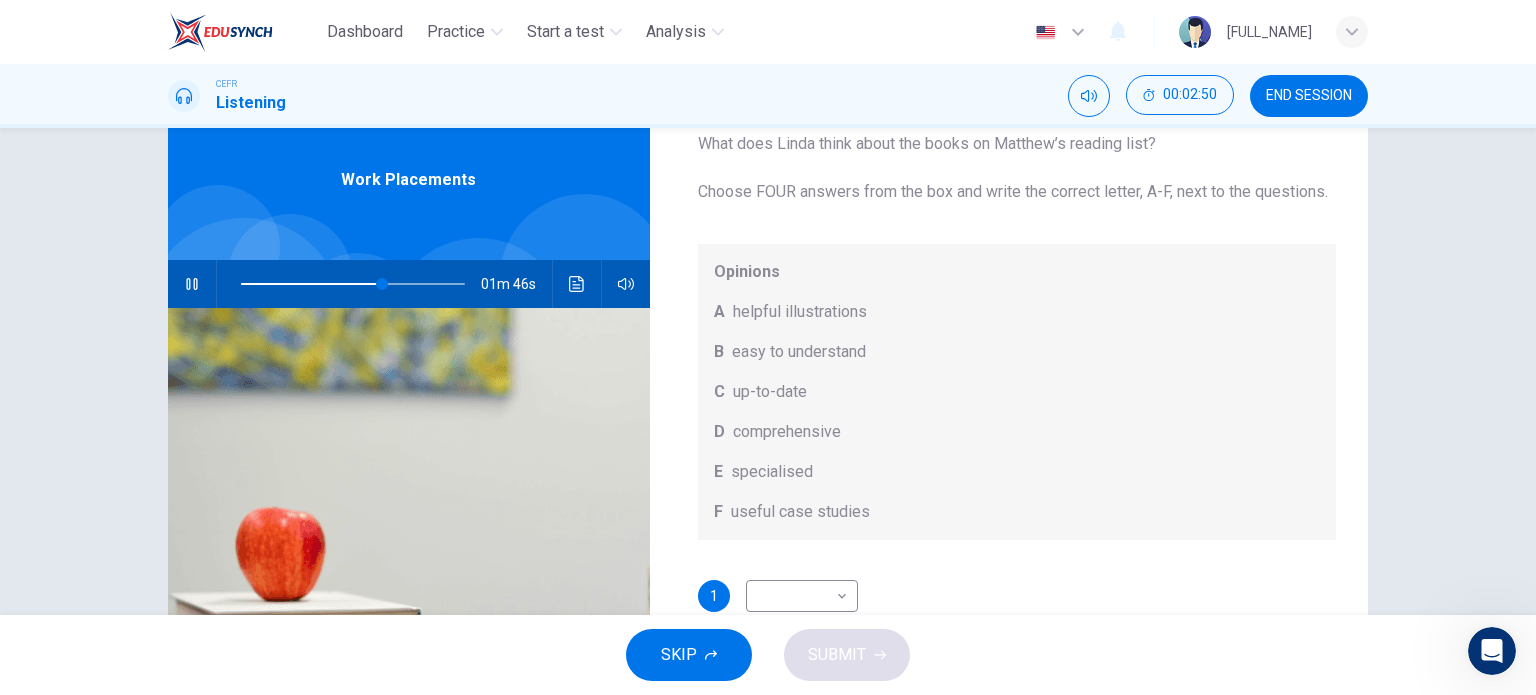scroll, scrollTop: 112, scrollLeft: 0, axis: vertical 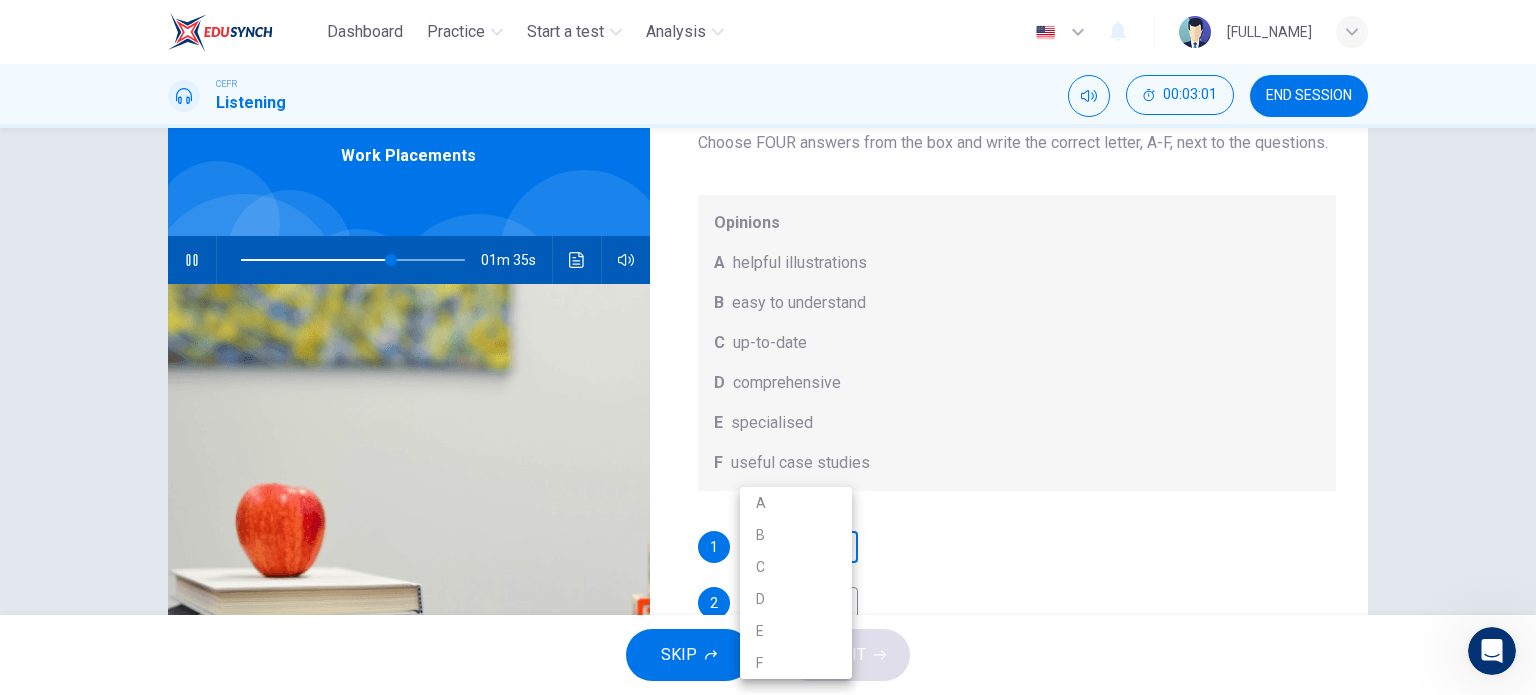 click on "Dashboard Practice Start a test Analysis English en ​ [FULL_NAME] CEFR Listening 00:03:01 END SESSION Question 7 What does Linda think about the books on Matthew’s reading list? Choose FOUR answers from the box and write the correct letter, A-F, next to the questions.
Opinions A helpful illustrations B easy to understand C up-to-date D comprehensive E specialised F useful case studies 1 ​ ​ 2 ​ ​ 3 ​ ​ 4 ​ ​ Work Placements 01m 35s SKIP SUBMIT EduSynch - Online Language Proficiency Testing Dashboard Practice Start a test Analysis Notifications © Copyright  2025 A B C D E F" at bounding box center (768, 347) 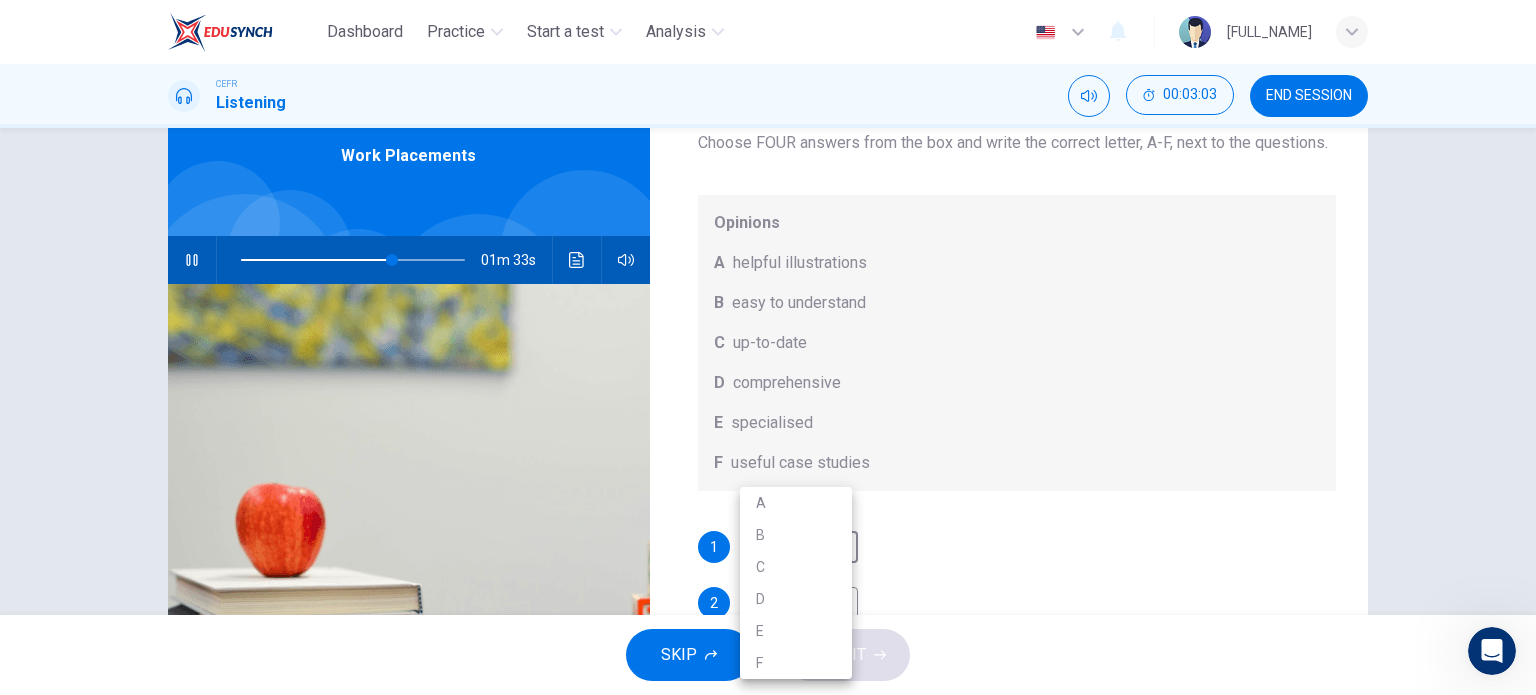 click at bounding box center [768, 347] 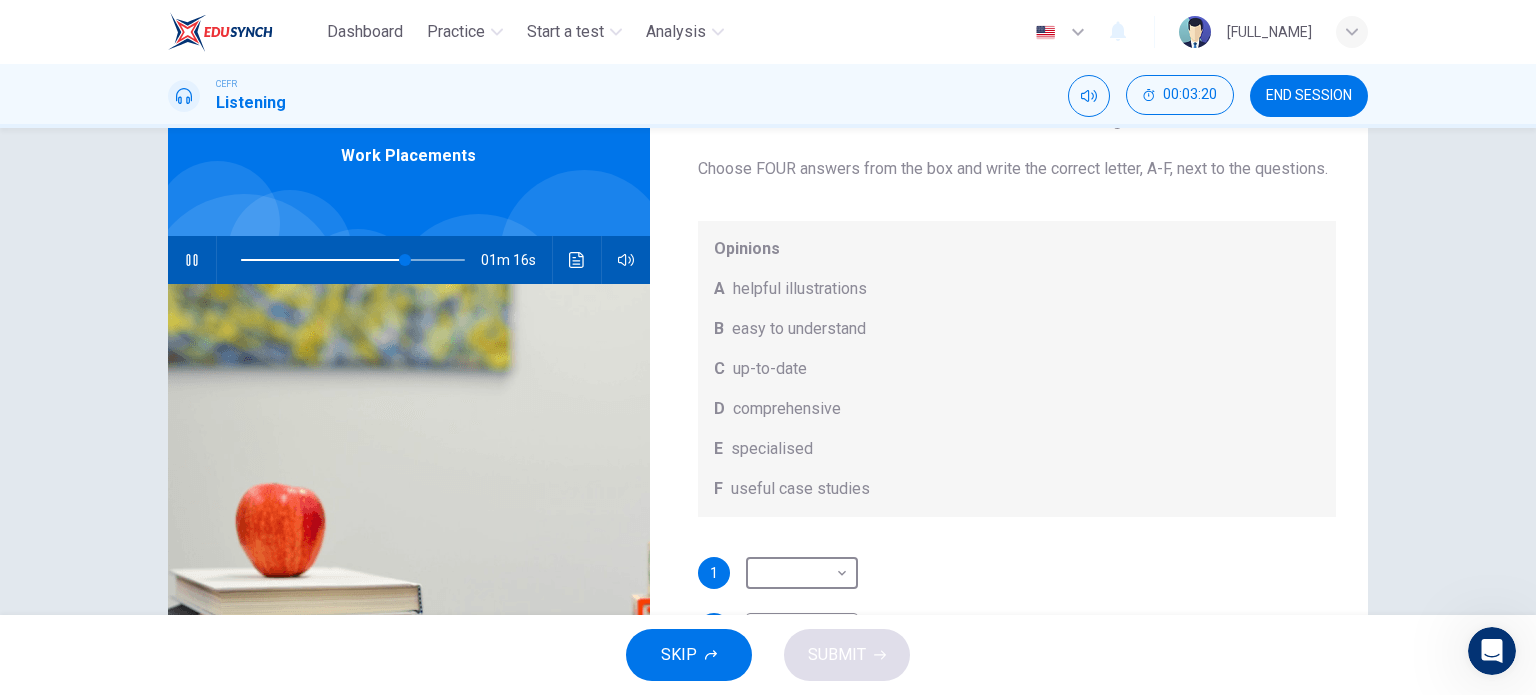 scroll, scrollTop: 112, scrollLeft: 0, axis: vertical 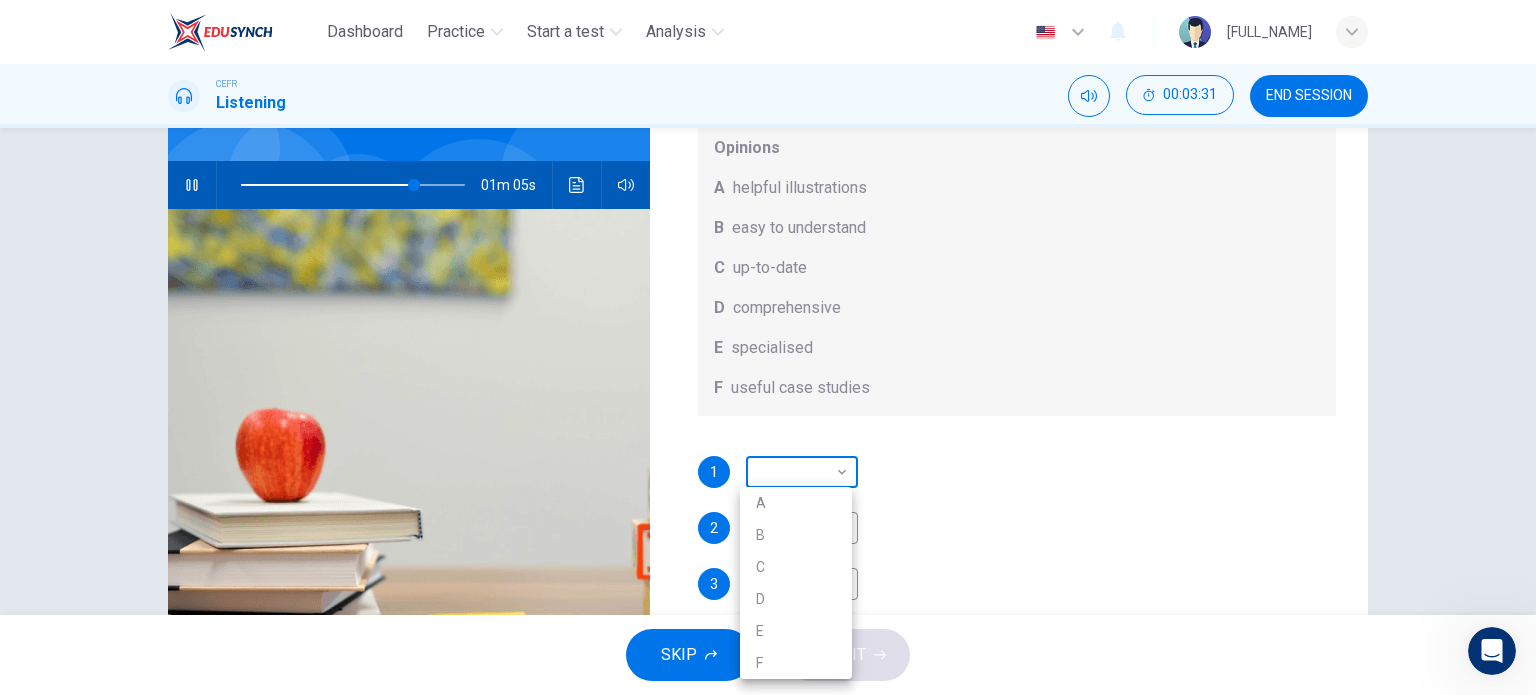 click on "Dashboard Practice Start a test Analysis English en ​ [FULL_NAME] CEFR Listening 00:03:31 END SESSION Question 7 What does Linda think about the books on Matthew’s reading list? Choose FOUR answers from the box and write the correct letter, A-F, next to the questions.
Opinions A helpful illustrations B easy to understand C up-to-date D comprehensive E specialised F useful case studies 1 ​ ​ 2 ​ ​ 3 ​ ​ 4 ​ ​ Work Placements 01m 05s SKIP SUBMIT EduSynch - Online Language Proficiency Testing Dashboard Practice Start a test Analysis Notifications © Copyright  2025 A B C D E F" at bounding box center (768, 347) 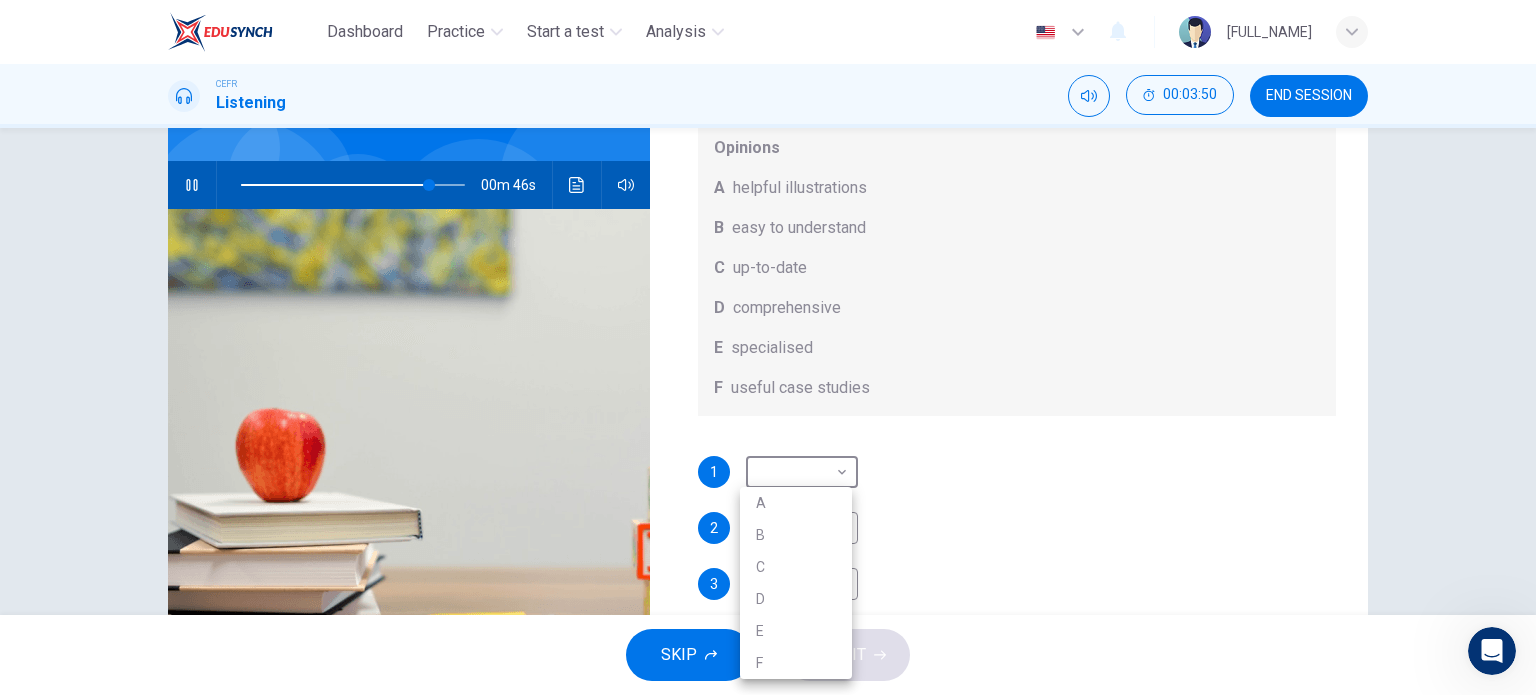 click at bounding box center (768, 347) 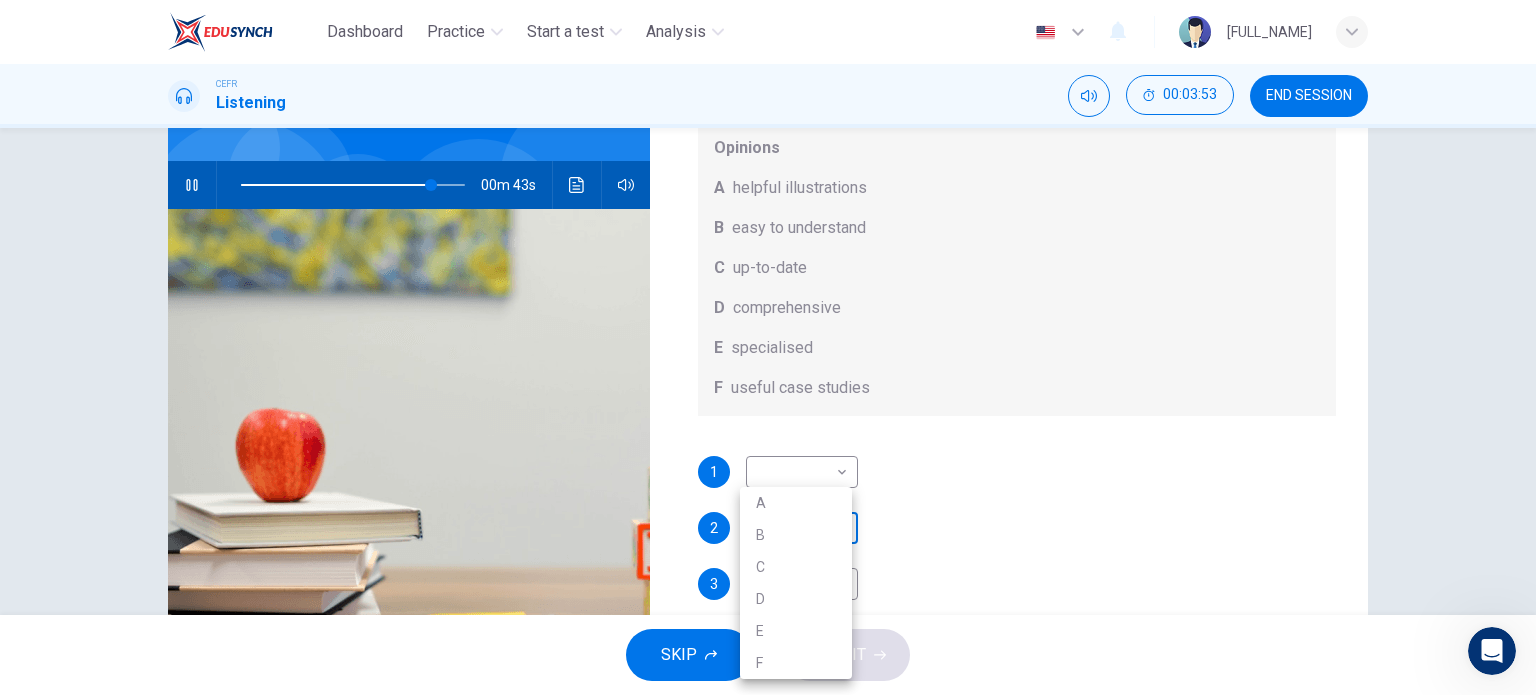 click on "Dashboard Practice Start a test Analysis English en ​ [FULL_NAME] CEFR Listening 00:03:53 END SESSION Question 7 What does Linda think about the books on Matthew’s reading list? Choose FOUR answers from the box and write the correct letter, A-F, next to the questions.
Opinions A helpful illustrations B easy to understand C up-to-date D comprehensive E specialised F useful case studies 1 ​ ​ 2 ​ ​ 3 ​ ​ 4 ​ ​ Work Placements 00m 43s SKIP SUBMIT EduSynch - Online Language Proficiency Testing Dashboard Practice Start a test Analysis Notifications © Copyright  2025 A B C D E F" at bounding box center (768, 347) 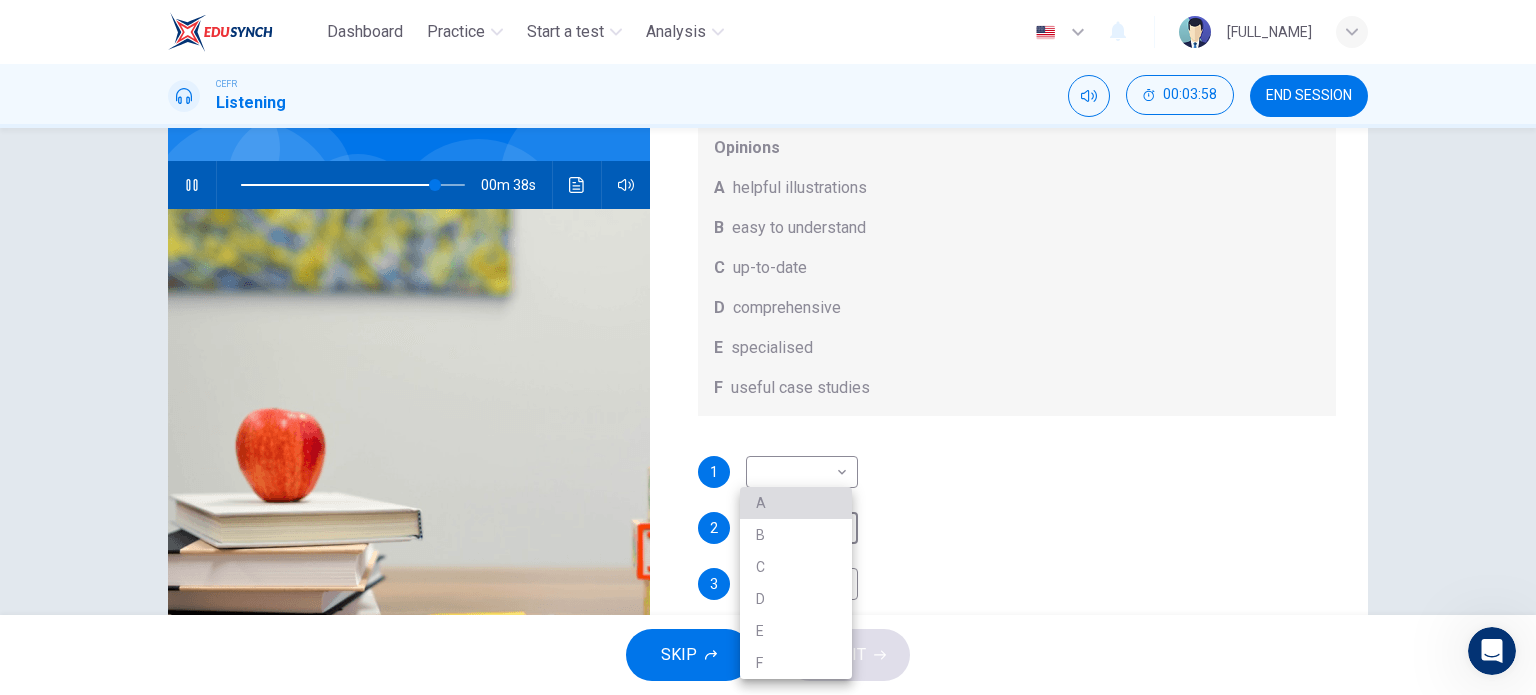 click on "A" at bounding box center [796, 503] 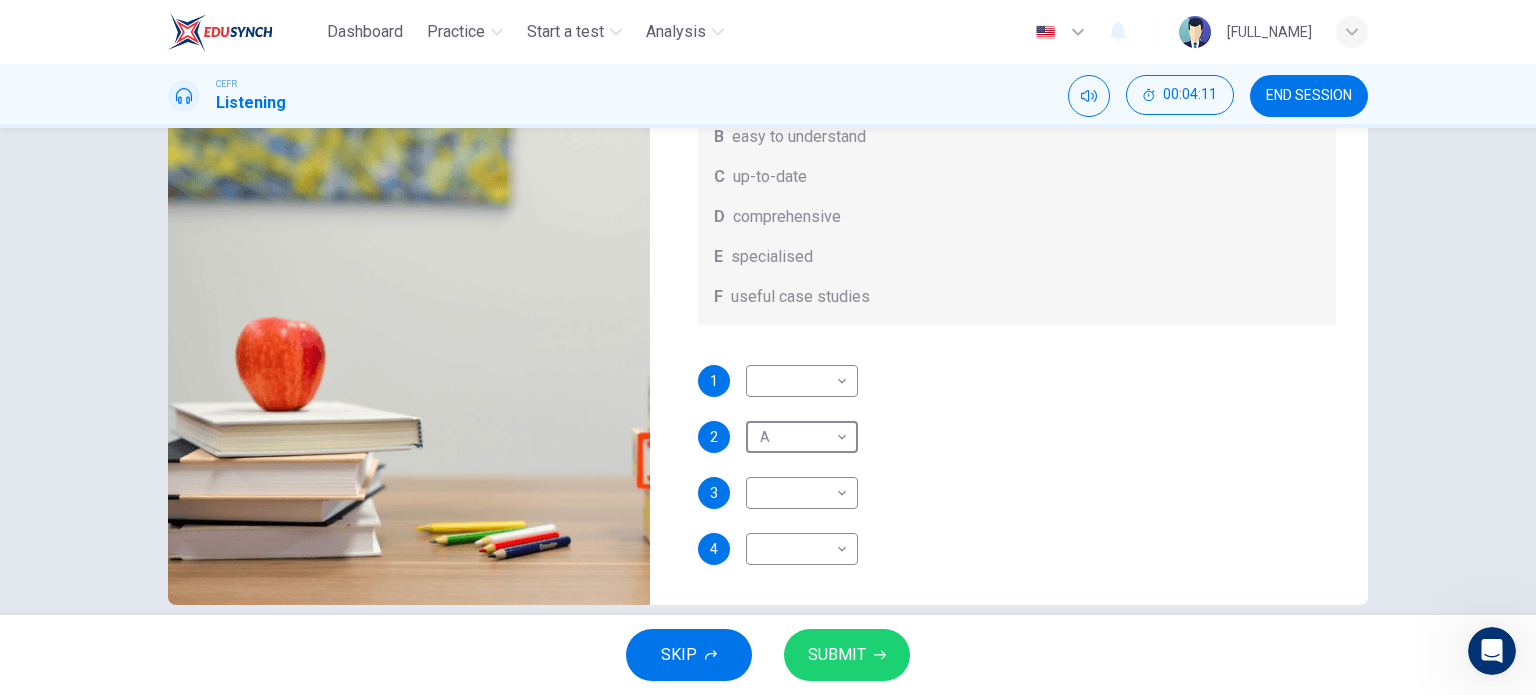 scroll, scrollTop: 264, scrollLeft: 0, axis: vertical 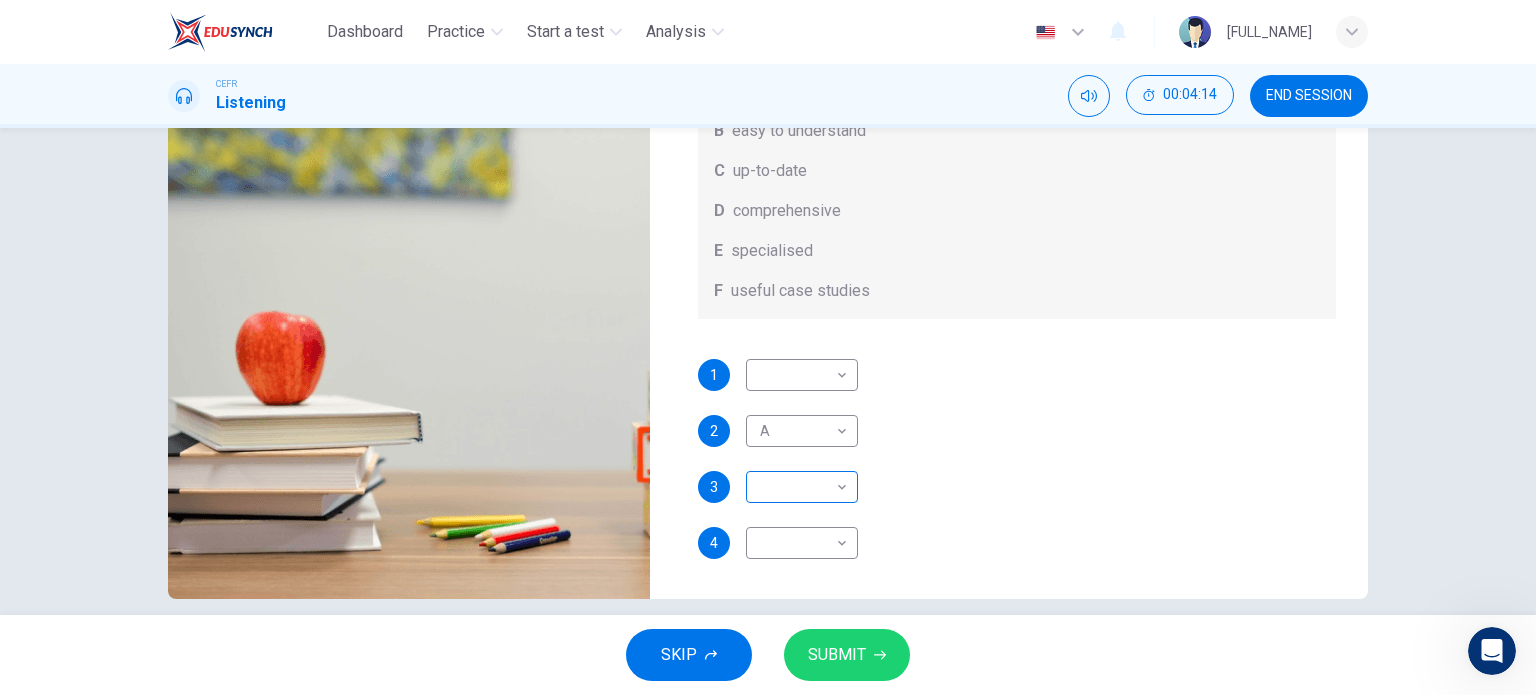 click on "​ ​" at bounding box center [802, 375] 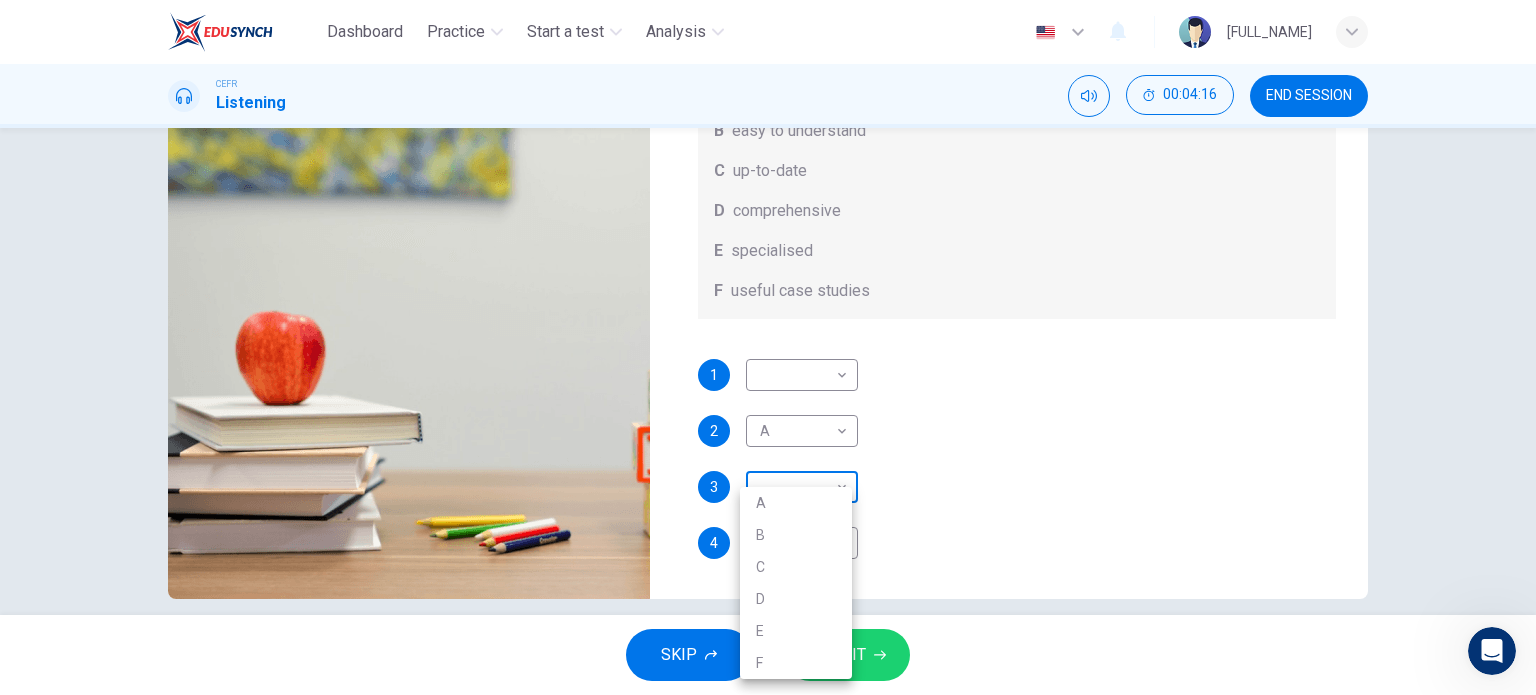 click on "Dashboard Practice Start a test Analysis English en ​ [FULL_NAME] CEFR Listening 00:04:16 END SESSION Question 7 What does Linda think about the books on Matthew’s reading list? Choose FOUR answers from the box and write the correct letter, A-F, next to the questions.
Opinions A helpful illustrations B easy to understand C up-to-date D comprehensive E specialised F useful case studies 1 ​ ​ 2 A A ​ 3 ​ ​ 4 ​ ​ Work Placements 00m 20s SKIP SUBMIT EduSynch - Online Language Proficiency Testing Dashboard Practice Start a test Analysis Notifications © Copyright  2025 A B C D E F" at bounding box center (768, 347) 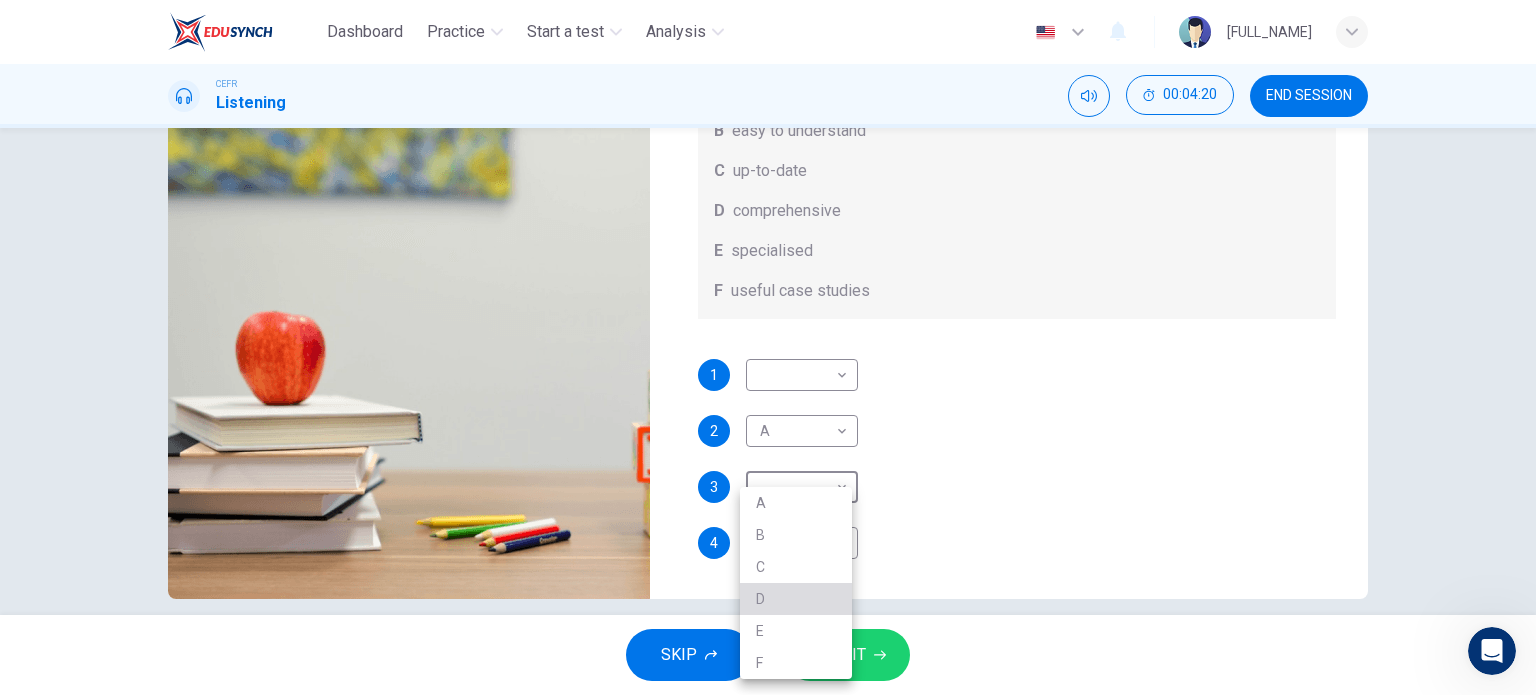 click on "D" at bounding box center (796, 599) 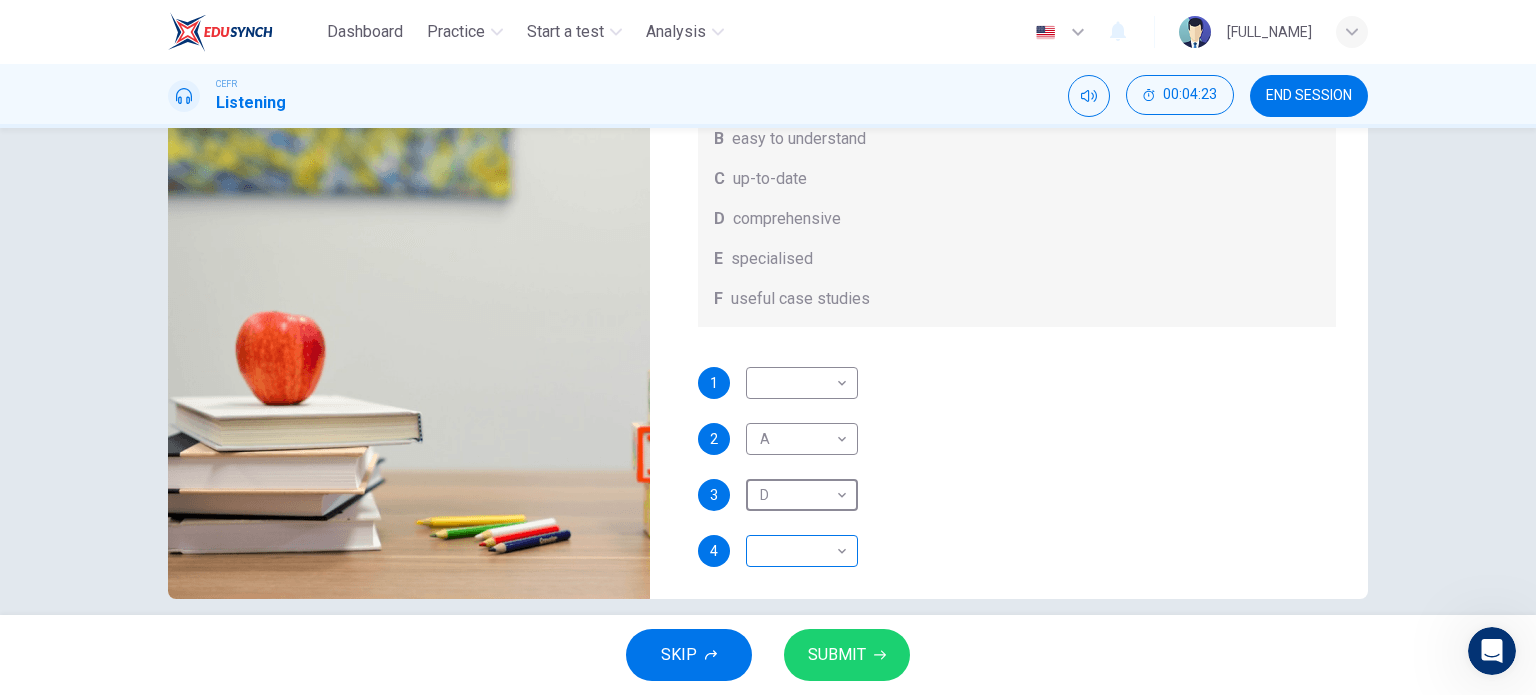 scroll, scrollTop: 96, scrollLeft: 0, axis: vertical 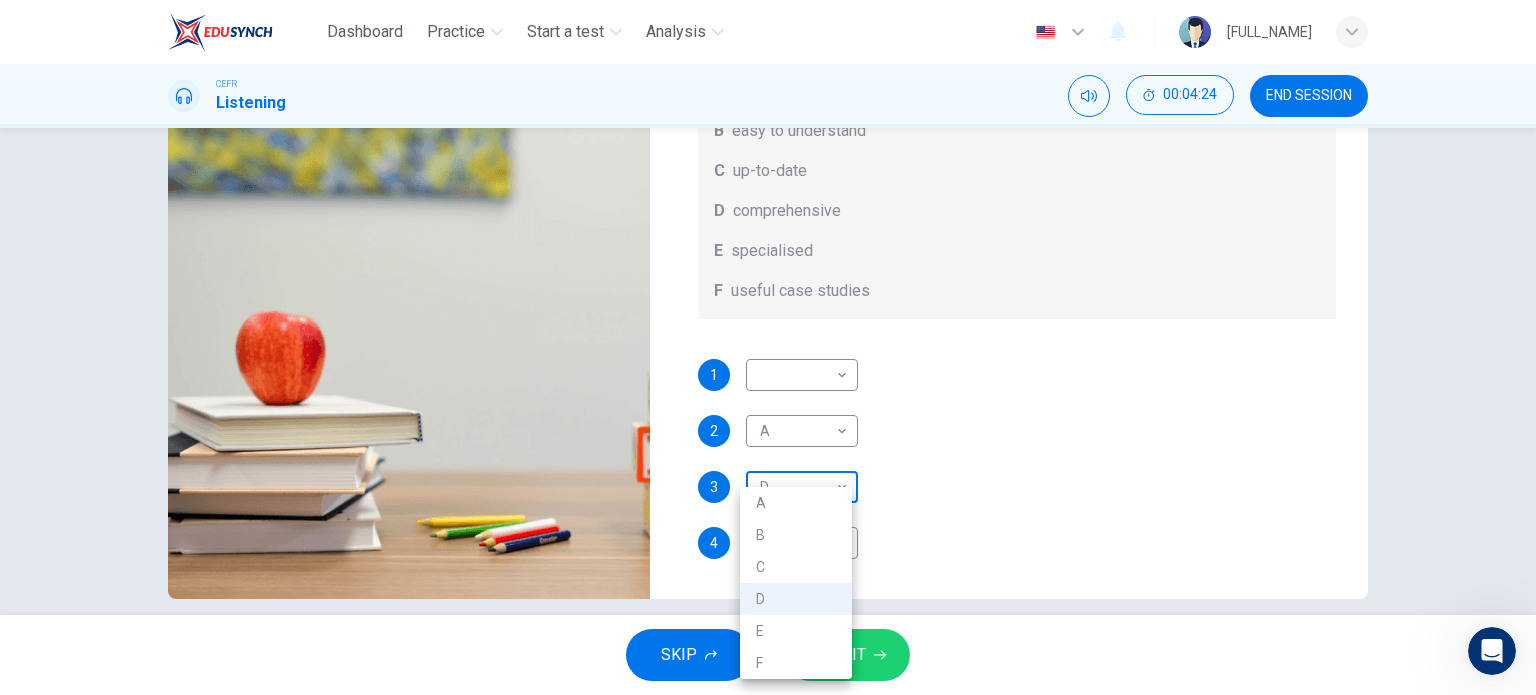 click on "Dashboard Practice Start a test Analysis English en ​ [FULL_NAME] CEFR Listening 00:04:24 END SESSION Question 7 What does Linda think about the books on Matthew’s reading list? Choose FOUR answers from the box and write the correct letter, A-F, next to the questions.
Opinions A helpful illustrations B easy to understand C up-to-date D comprehensive E specialised F useful case studies 1 ​ ​ 2 A A ​ 3 D D ​ 4 ​ ​ Work Placements 00m 12s SKIP SUBMIT EduSynch - Online Language Proficiency Testing Dashboard Practice Start a test Analysis Notifications © Copyright  2025 A B C D E F" at bounding box center (768, 347) 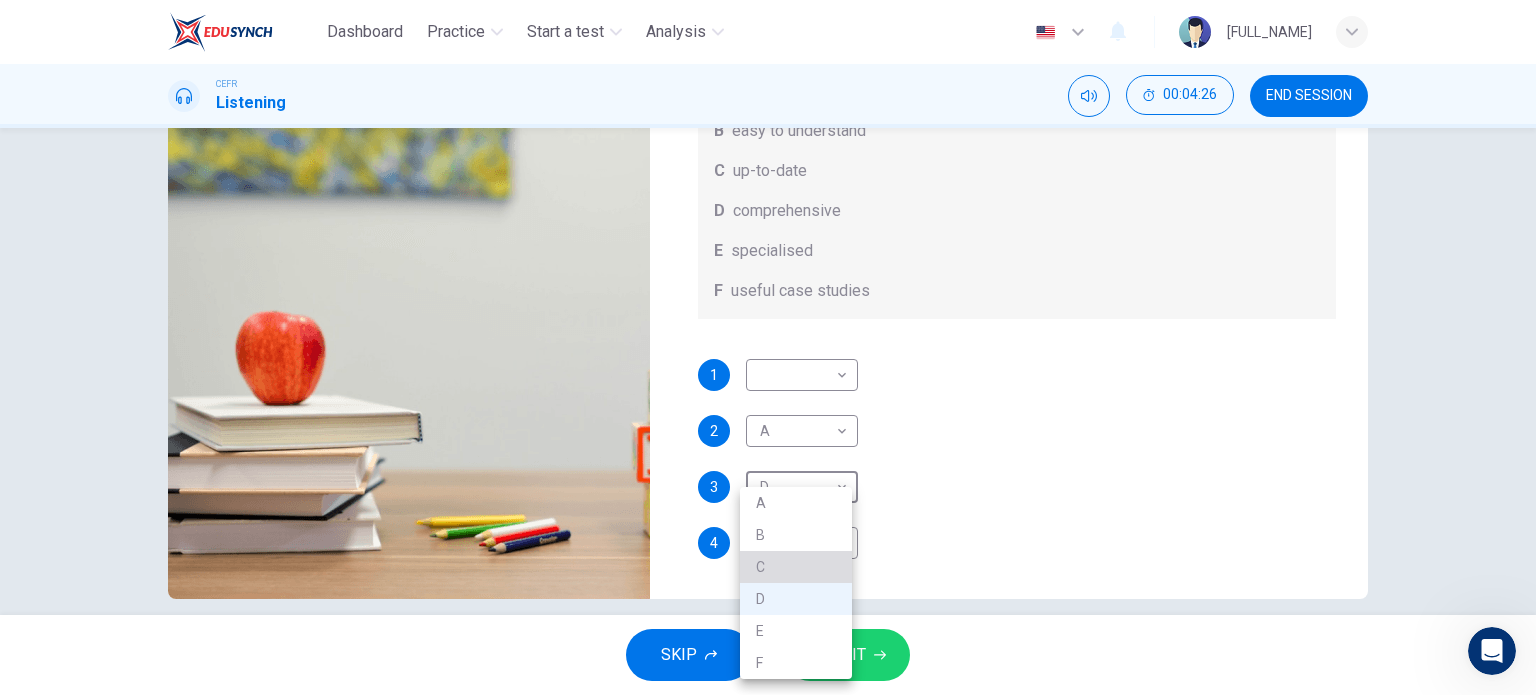 click on "C" at bounding box center (796, 567) 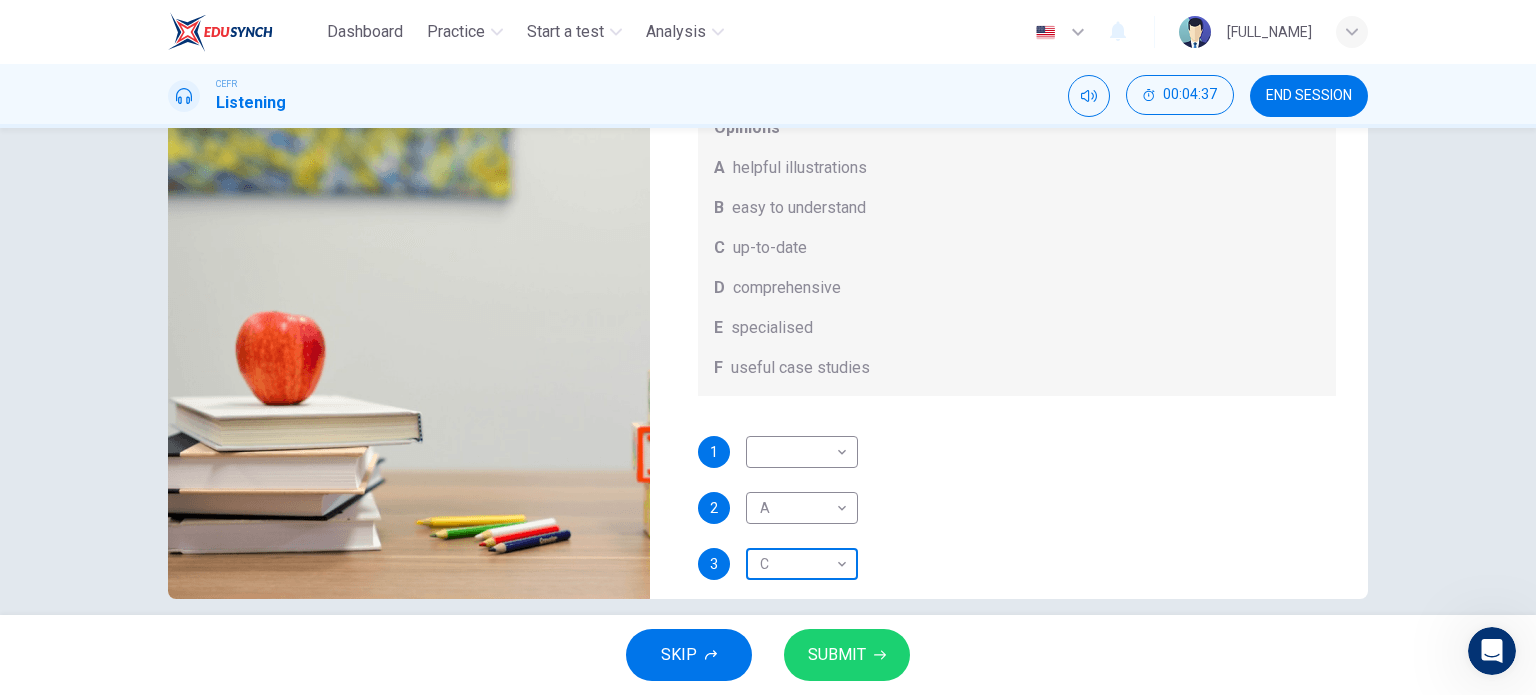 scroll, scrollTop: 0, scrollLeft: 0, axis: both 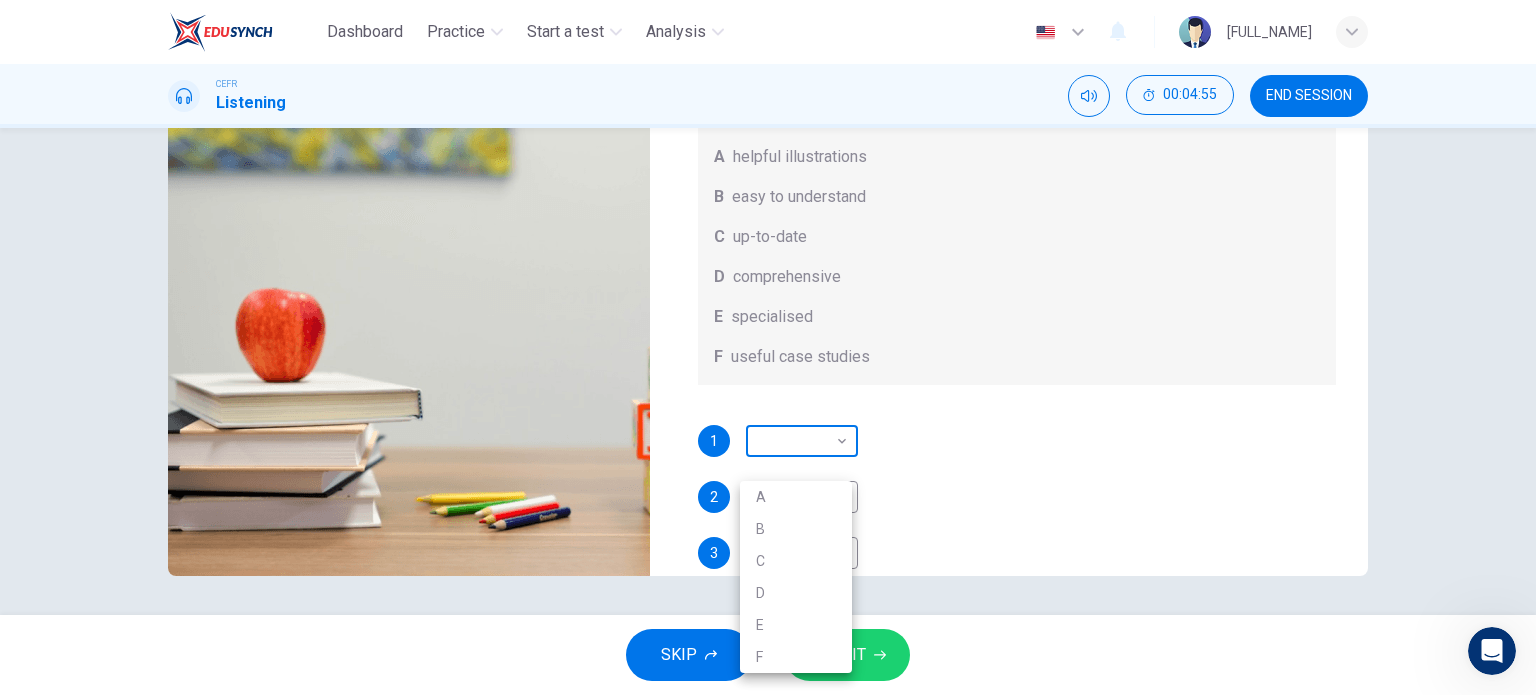 click on "Dashboard Practice Start a test Analysis English en ​ [FULL_NAME] CEFR Listening 00:04:55 END SESSION Question 7 What does Linda think about the books on Matthew’s reading list? Choose FOUR answers from the box and write the correct letter, A-F, next to the questions.
Opinions A helpful illustrations B easy to understand C up-to-date D comprehensive E specialised F useful case studies 1 ​ ​ 2 A A ​ 3 C C ​ 4 ​ ​ Work Placements 04m 49s SKIP SUBMIT EduSynch - Online Language Proficiency Testing Dashboard Practice Start a test Analysis Notifications © Copyright  2025 A B C D E F" at bounding box center (768, 347) 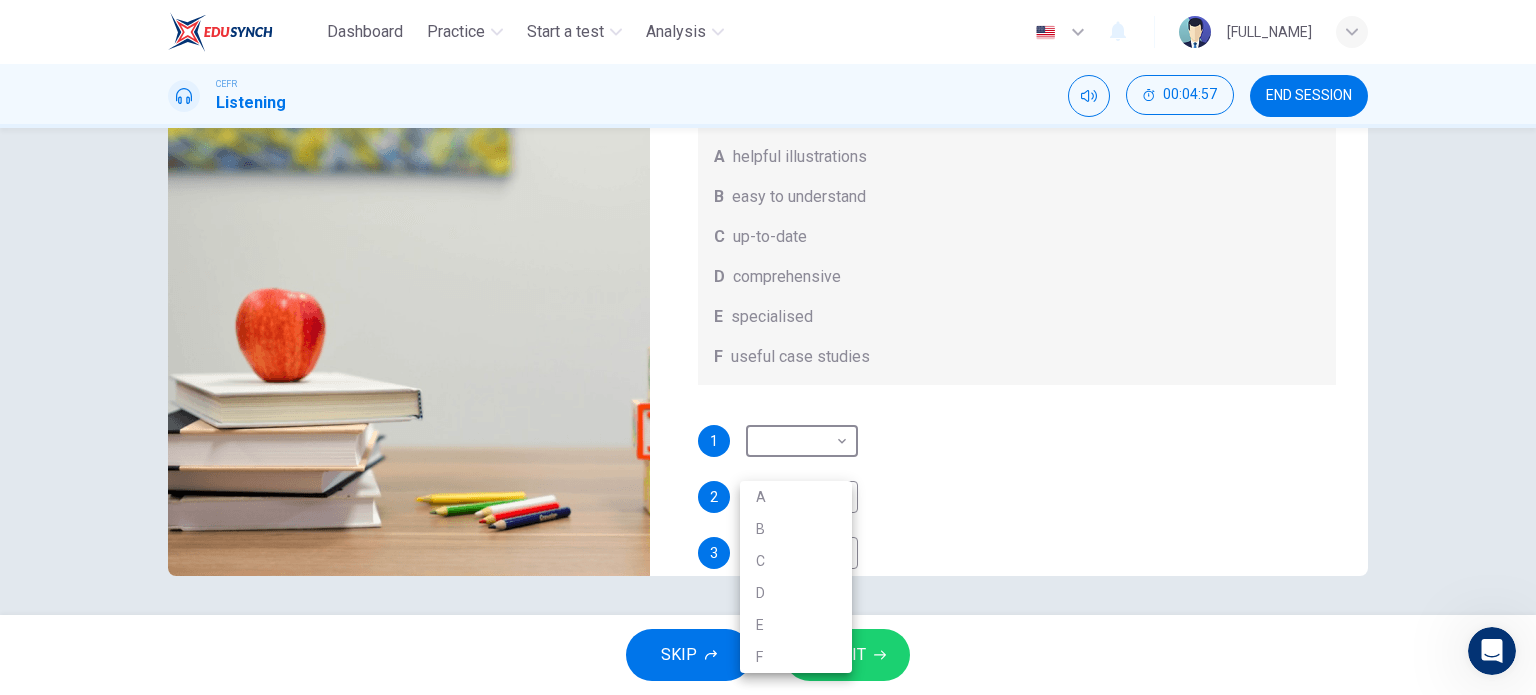 click on "A" at bounding box center [796, 497] 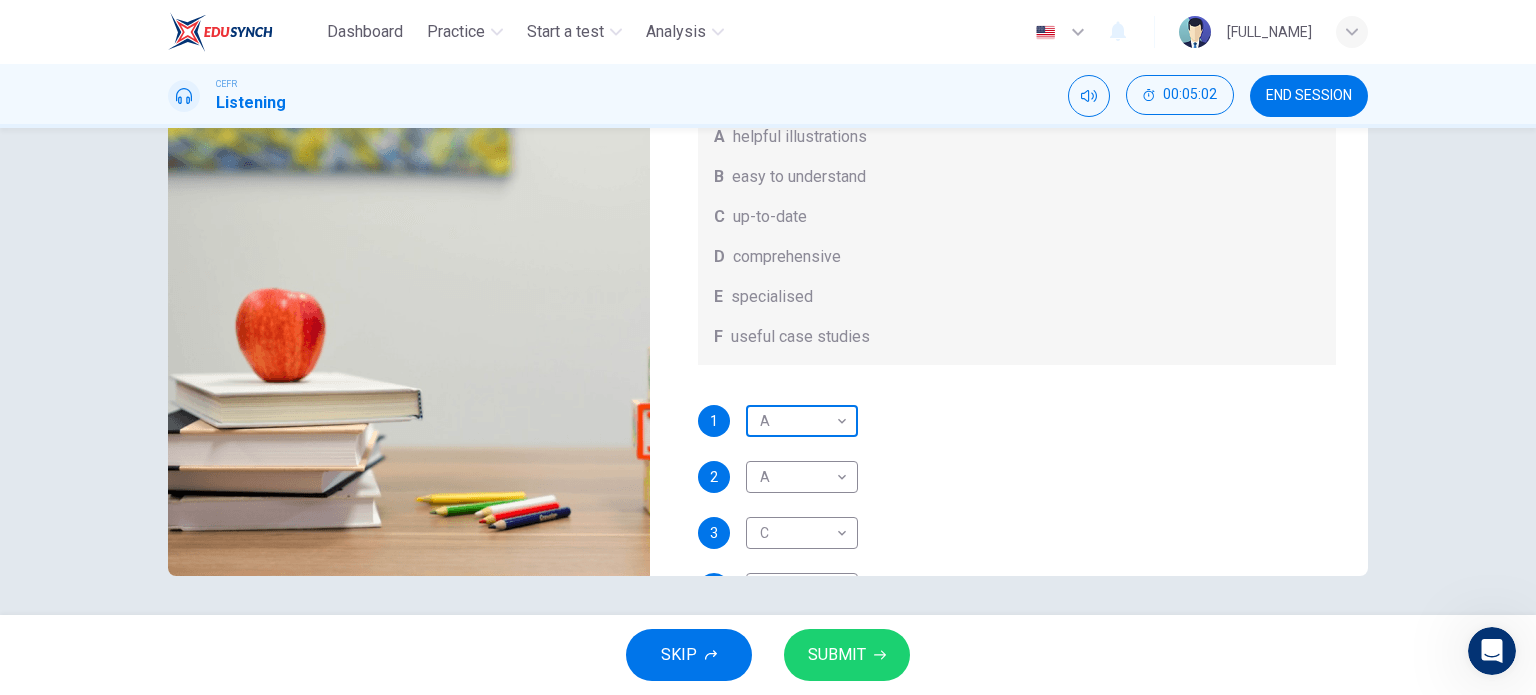 scroll, scrollTop: 112, scrollLeft: 0, axis: vertical 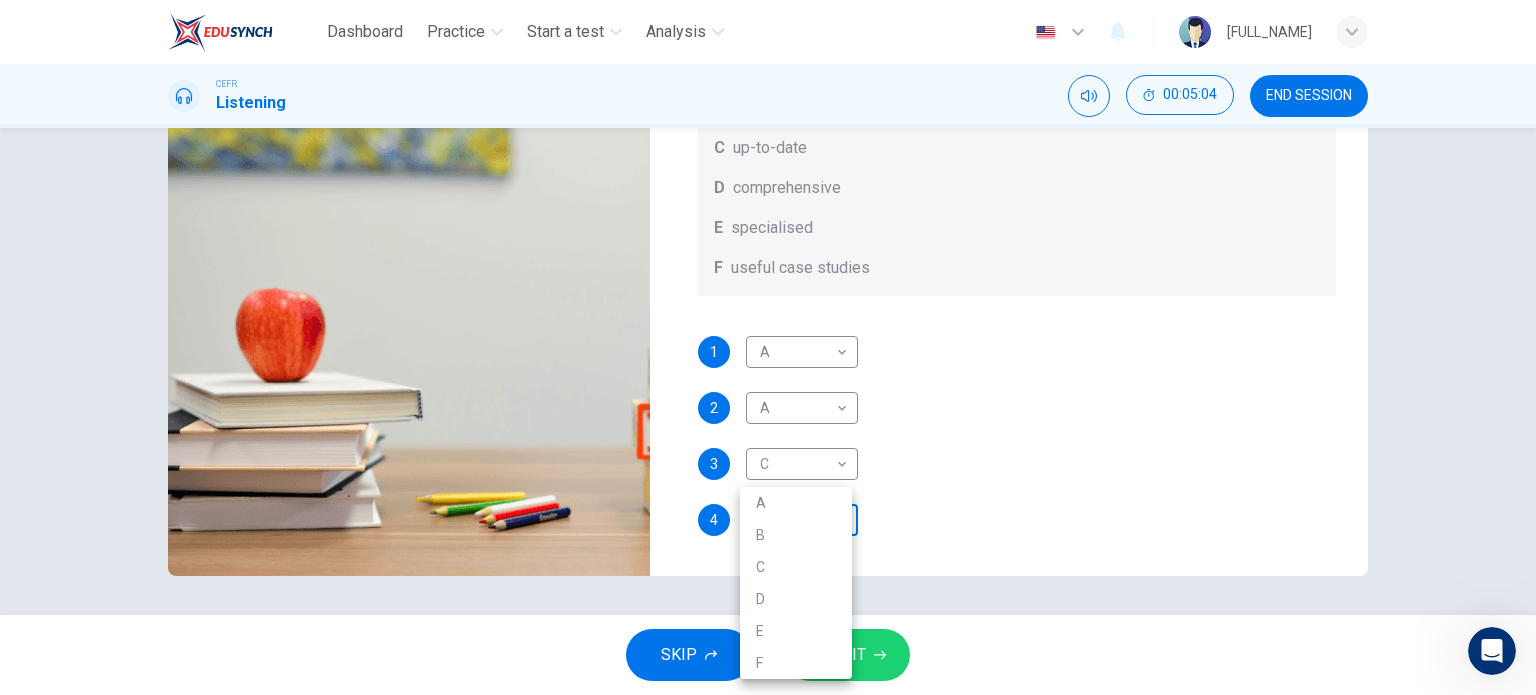 click on "Dashboard Practice Start a test Analysis English en ​ [FULL_NAME] CEFR Listening 00:05:04 END SESSION Question 7 What does Linda think about the books on Matthew’s reading list? Choose FOUR answers from the box and write the correct letter, A-F, next to the questions.
Opinions A helpful illustrations B easy to understand C up-to-date D comprehensive E specialised F useful case studies 1 A A ​ 2 A A ​ 3 C C ​ 4 ​ ​ Work Placements 04m 49s SKIP SUBMIT EduSynch - Online Language Proficiency Testing Dashboard Practice Start a test Analysis Notifications © Copyright  2025 A B C D E F" at bounding box center (768, 347) 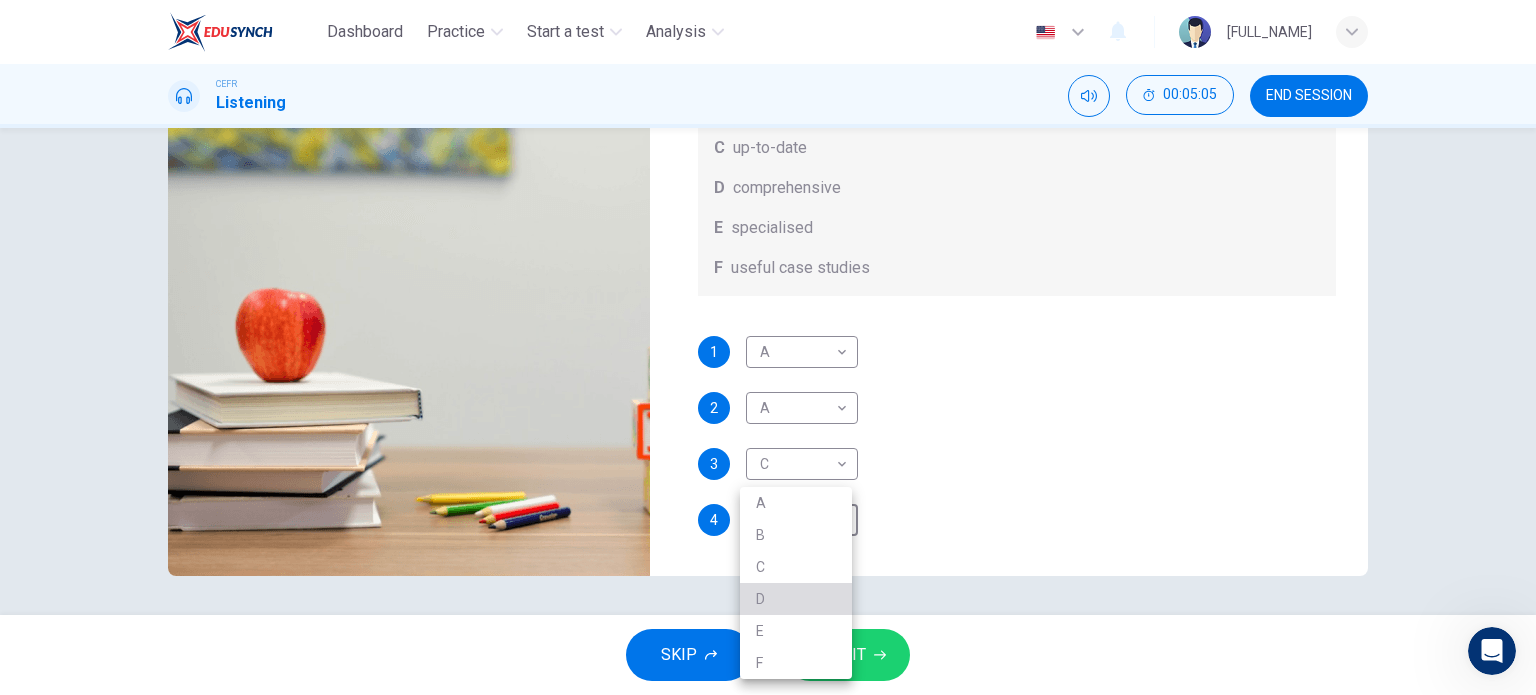 click on "D" at bounding box center (796, 599) 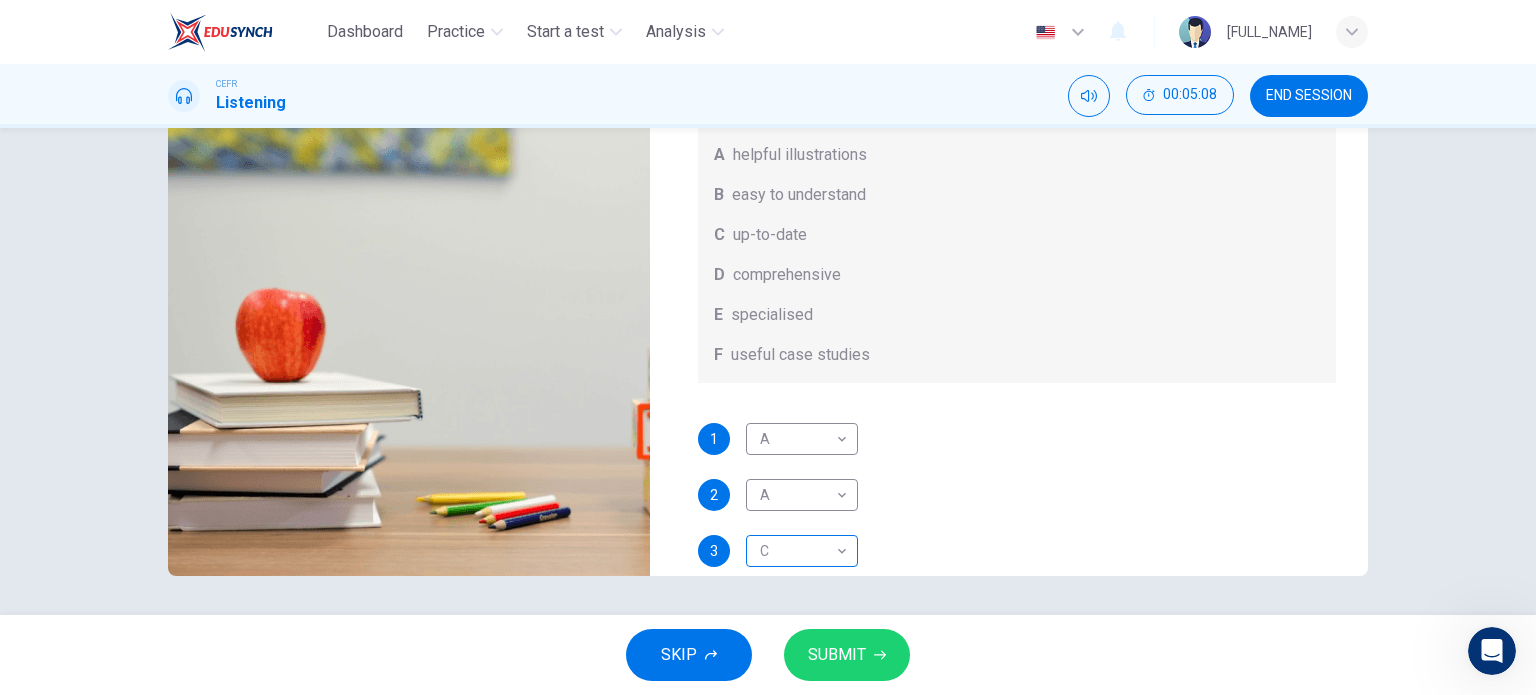 scroll, scrollTop: 3, scrollLeft: 0, axis: vertical 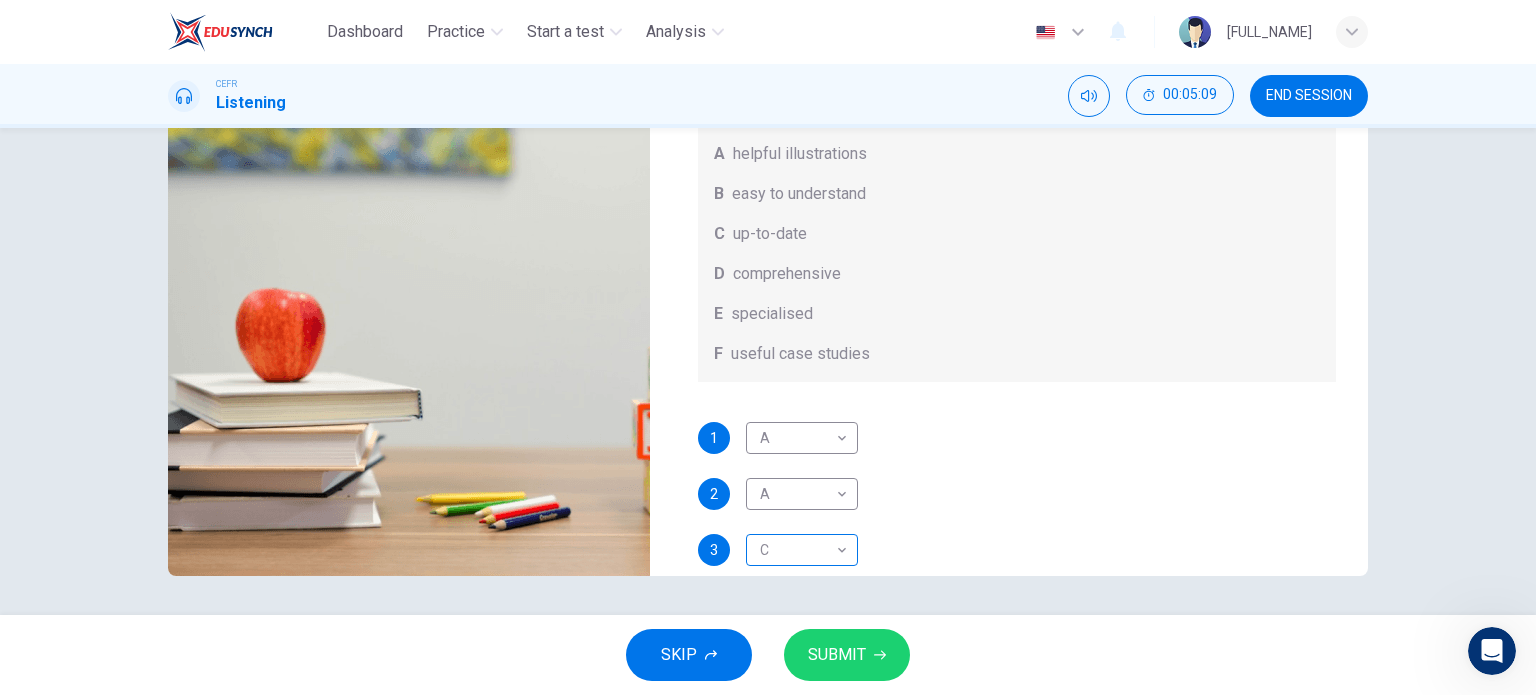 click on "Dashboard Practice Start a test Analysis English en ​ [FULL_NAME] CEFR Listening 00:05:09 END SESSION Question 7 What does Linda think about the books on Matthew’s reading list? Choose FOUR answers from the box and write the correct letter, A-F, next to the questions.
Opinions A helpful illustrations B easy to understand C up-to-date D comprehensive E specialised F useful case studies 1 A A ​ 2 A A ​ 3 C C ​ 4 D D ​ Work Placements 04m 49s SKIP SUBMIT EduSynch - Online Language Proficiency Testing Dashboard Practice Start a test Analysis Notifications © Copyright  2025" at bounding box center [768, 347] 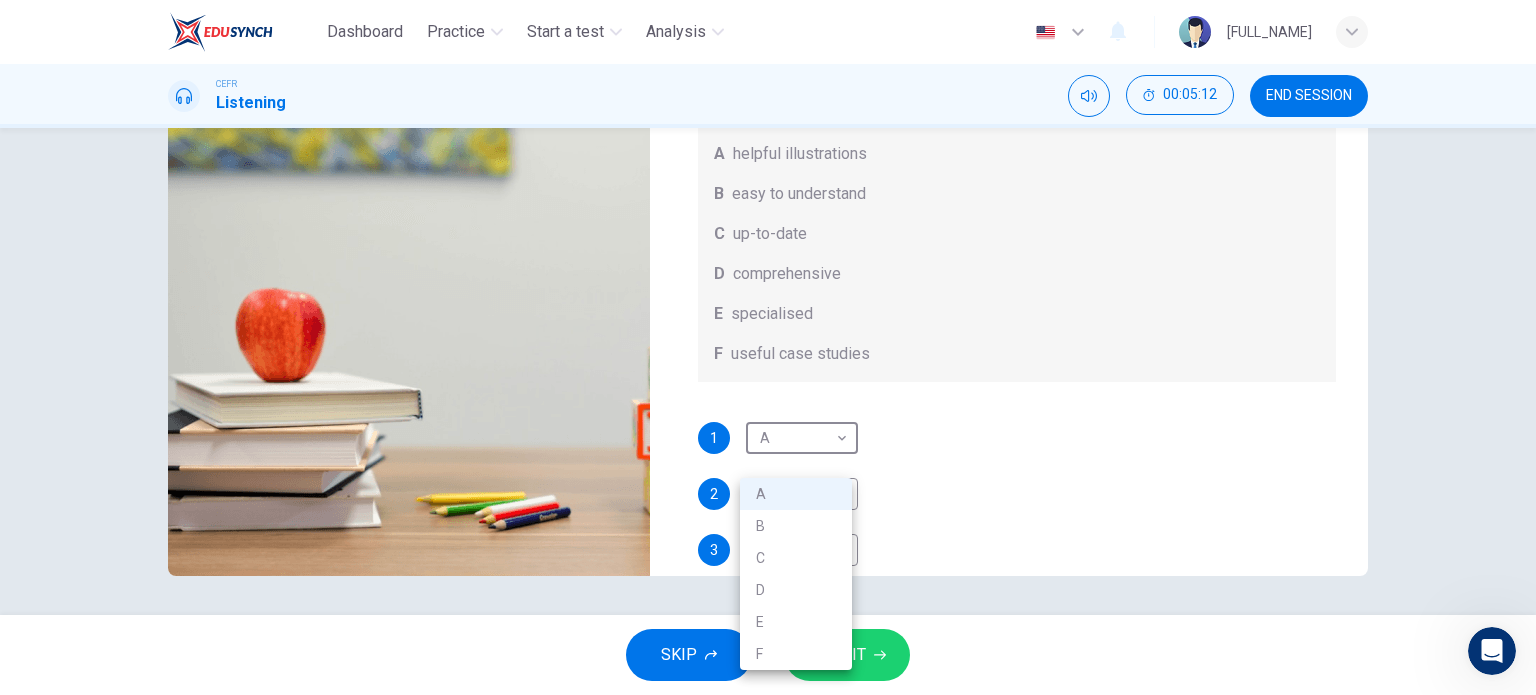 click on "E" at bounding box center [796, 622] 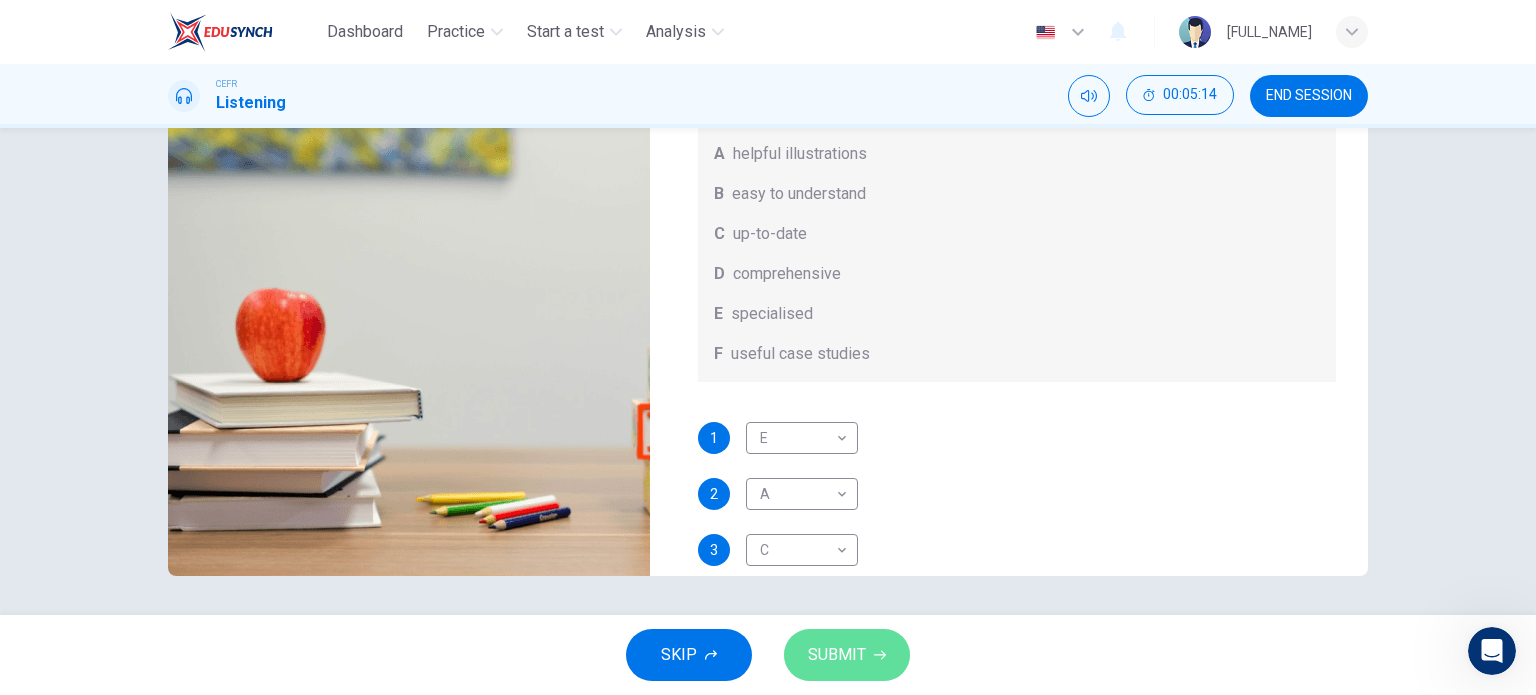 click on "SUBMIT" at bounding box center (837, 655) 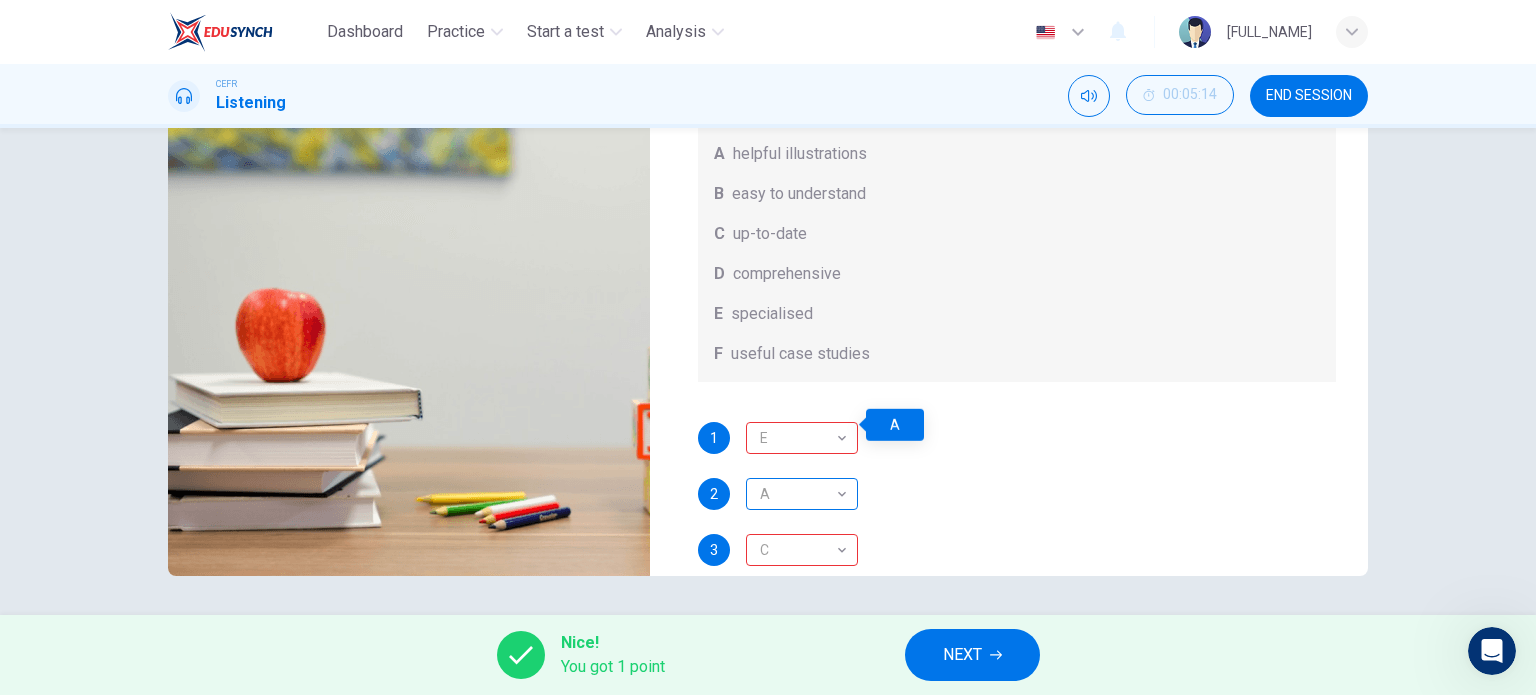 scroll, scrollTop: 112, scrollLeft: 0, axis: vertical 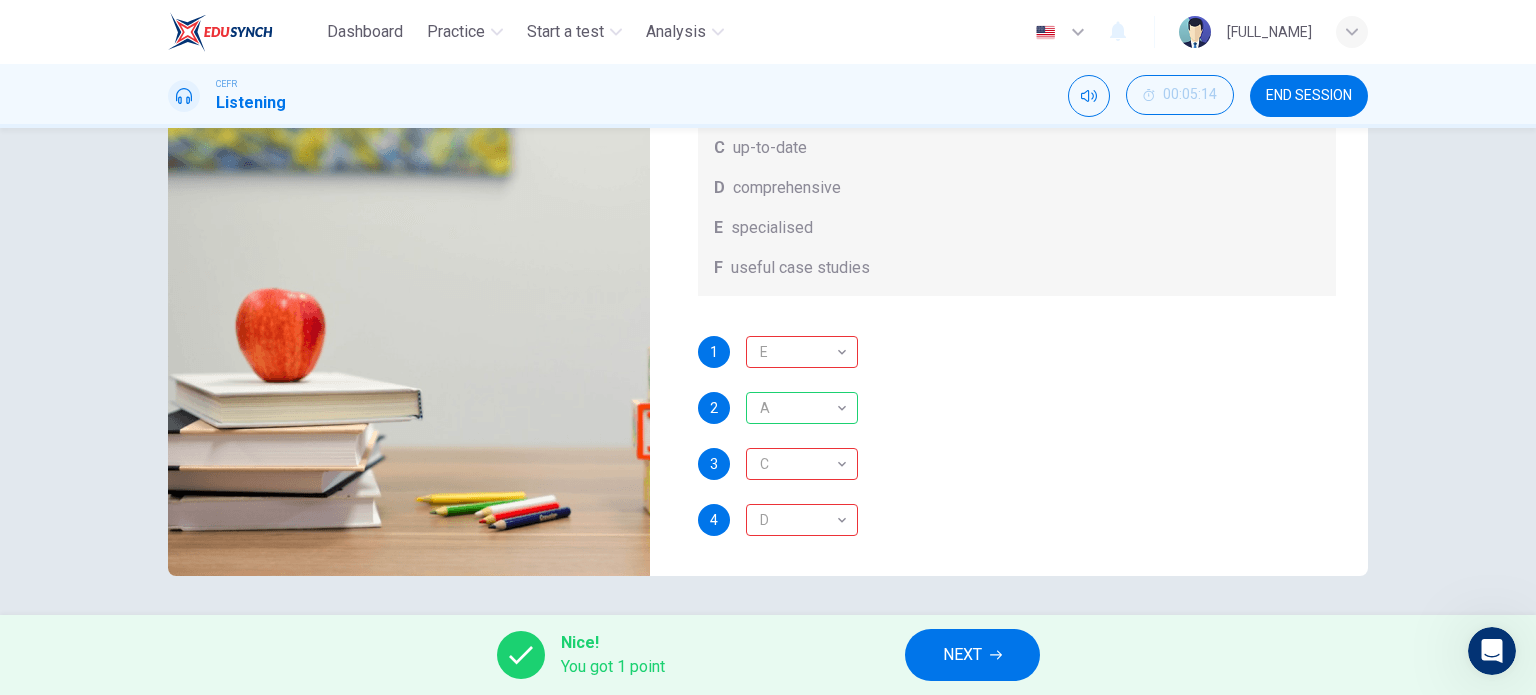 click on "1 E E ​ 2 A A ​ 3 C C ​ 4 D D ​" at bounding box center (1017, 456) 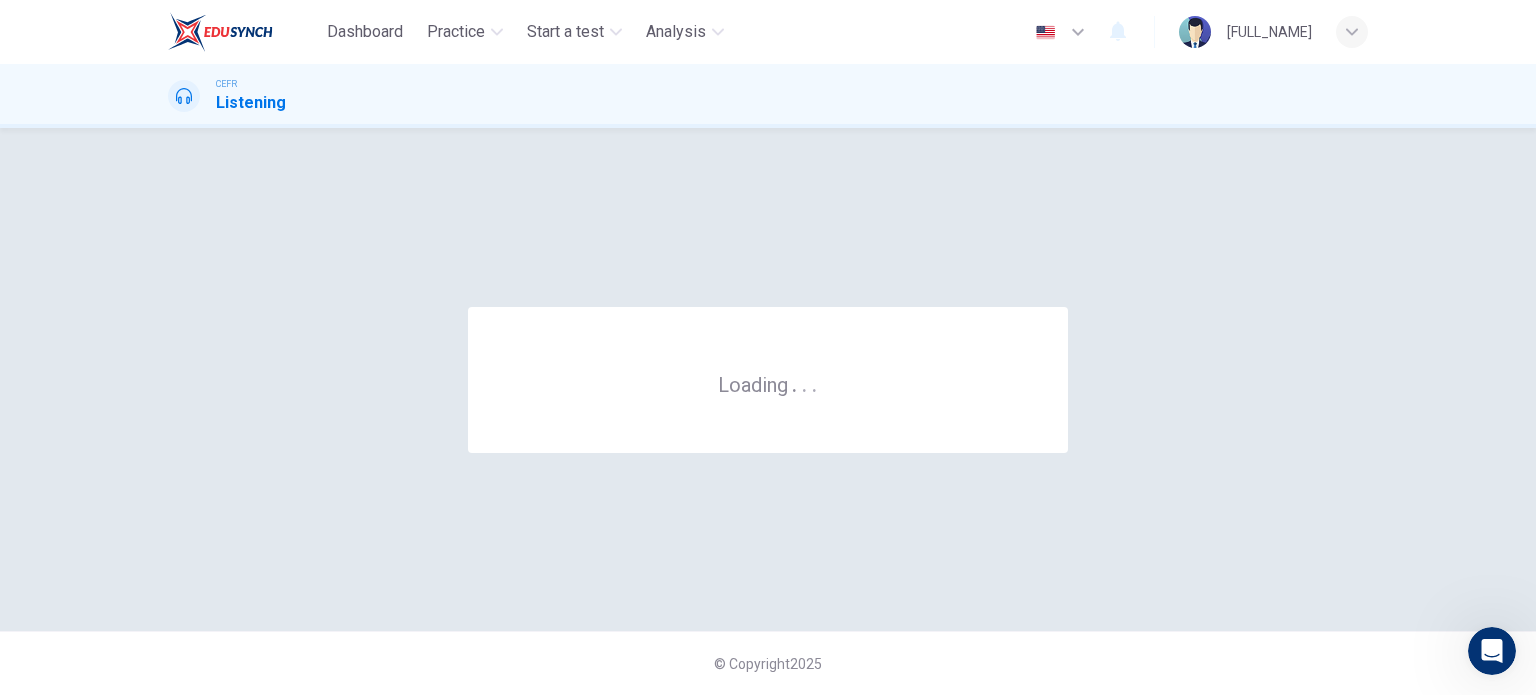 scroll, scrollTop: 0, scrollLeft: 0, axis: both 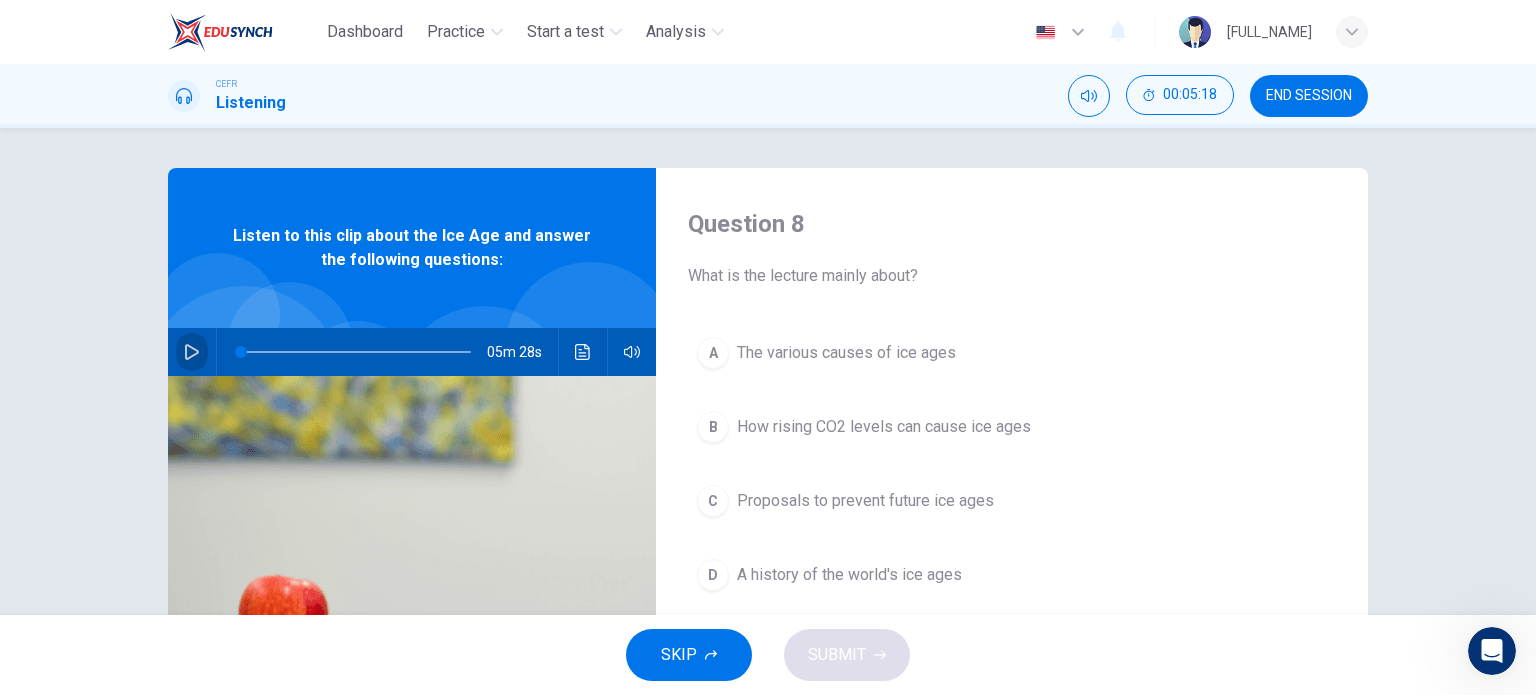 click at bounding box center [192, 352] 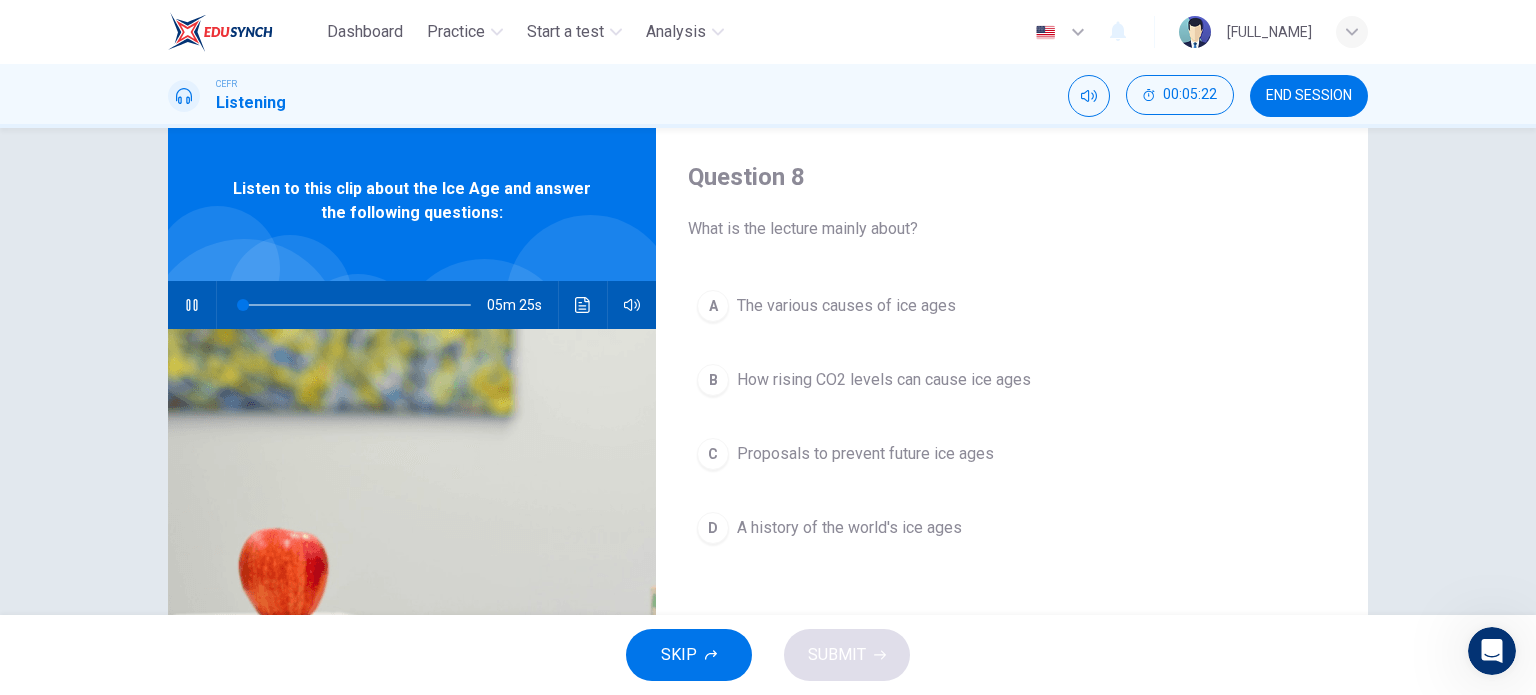 scroll, scrollTop: 46, scrollLeft: 0, axis: vertical 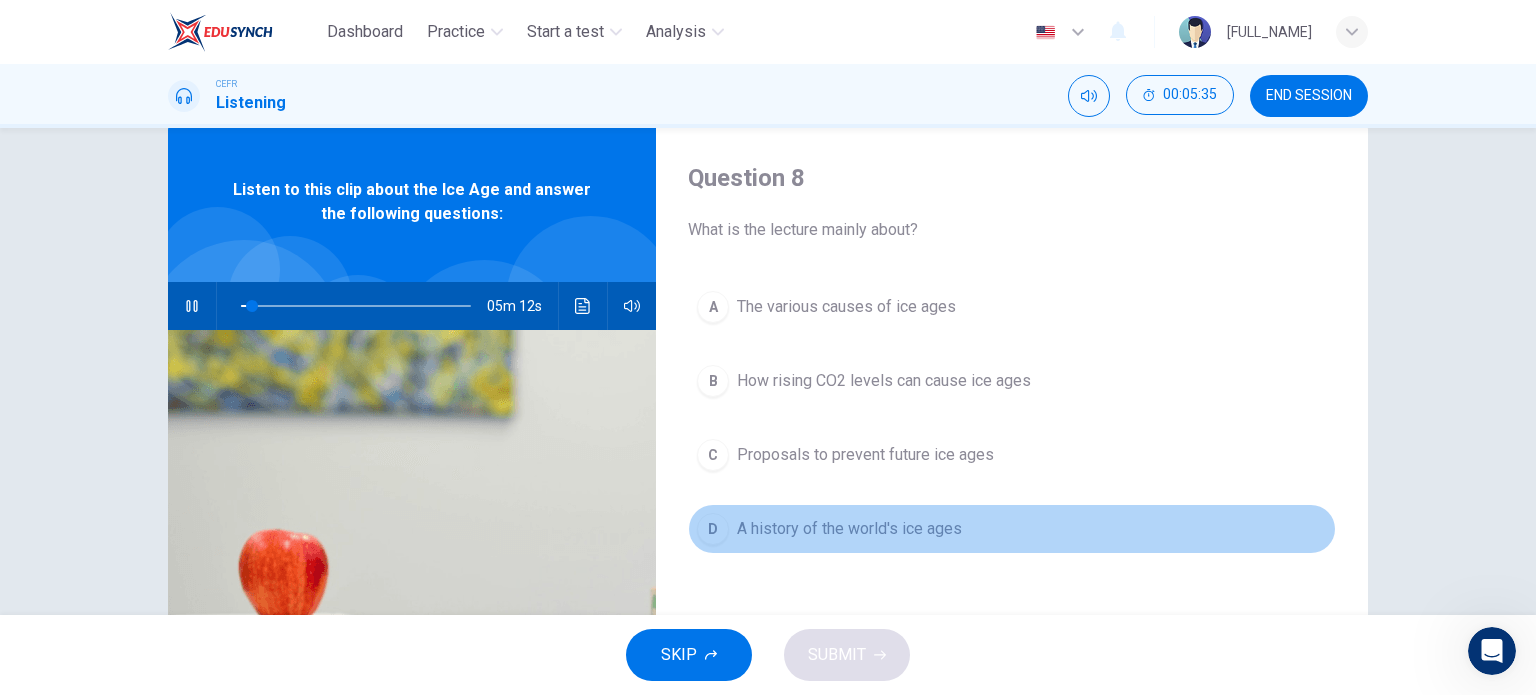 click on "D A history of the world's ice ages" at bounding box center [1012, 529] 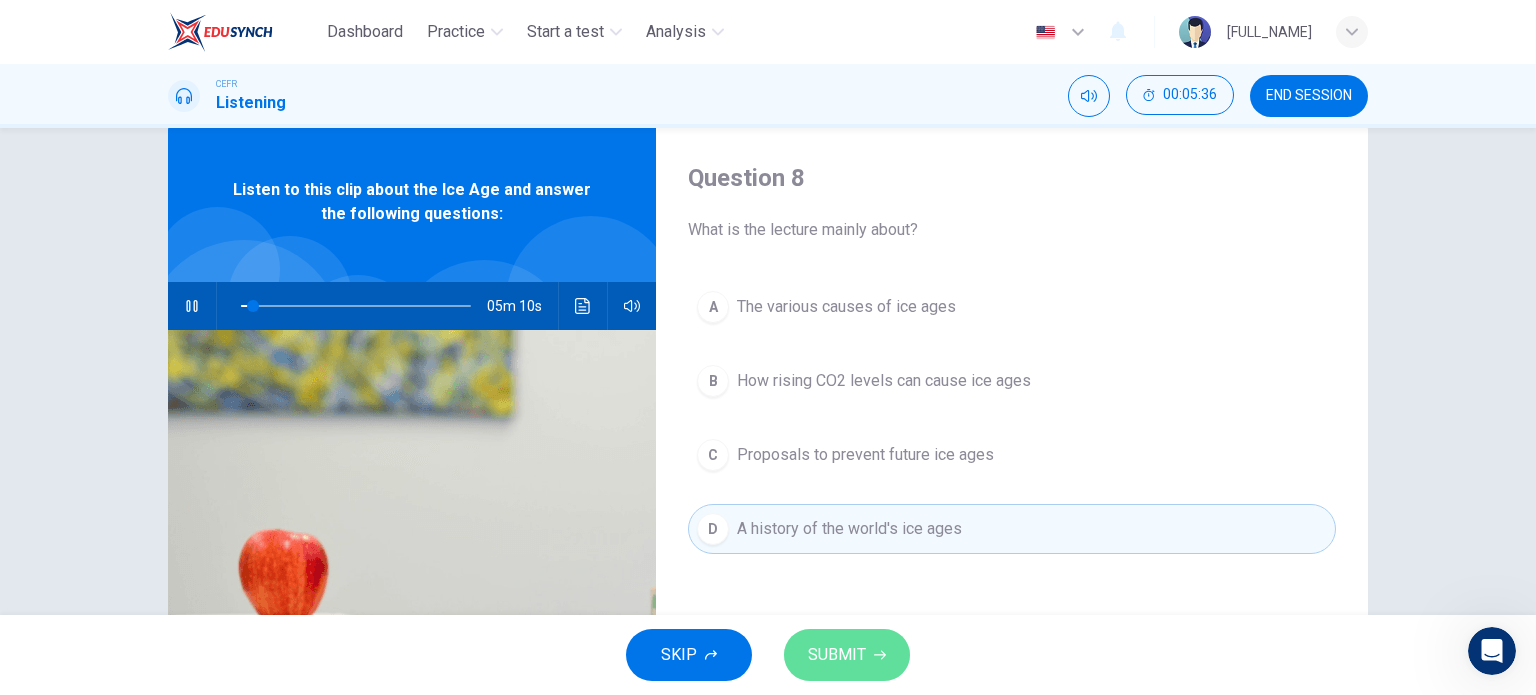 click on "SUBMIT" at bounding box center [847, 655] 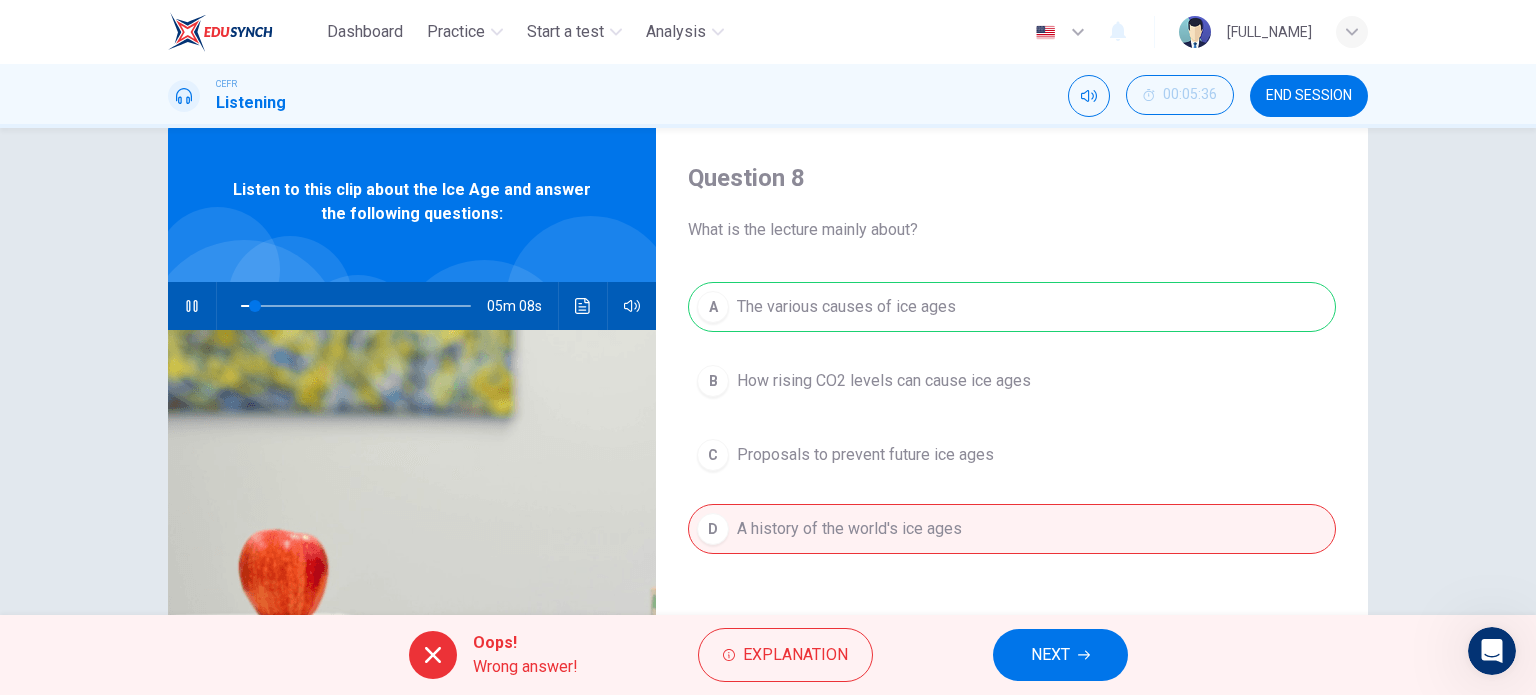 click on "NEXT" at bounding box center (1060, 655) 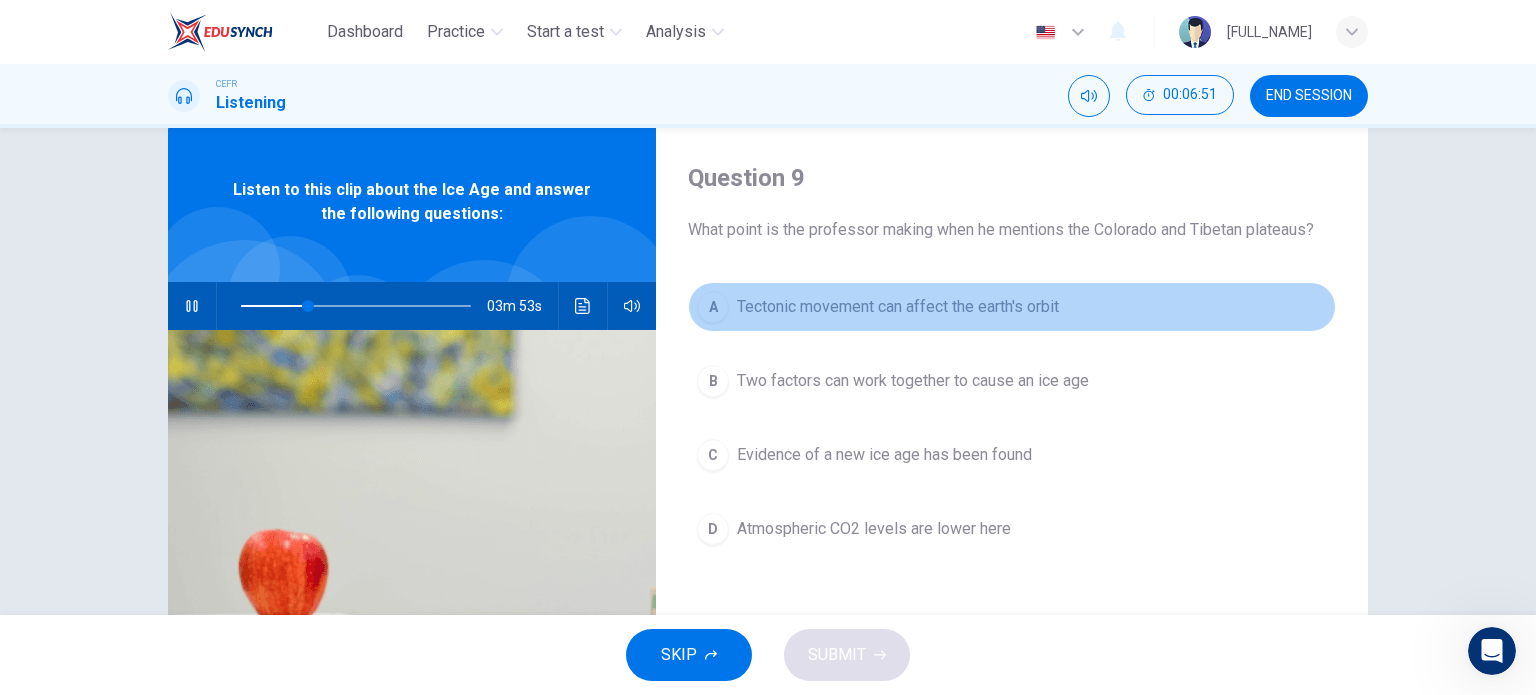click on "Tectonic movement can affect the earth's orbit" at bounding box center (898, 307) 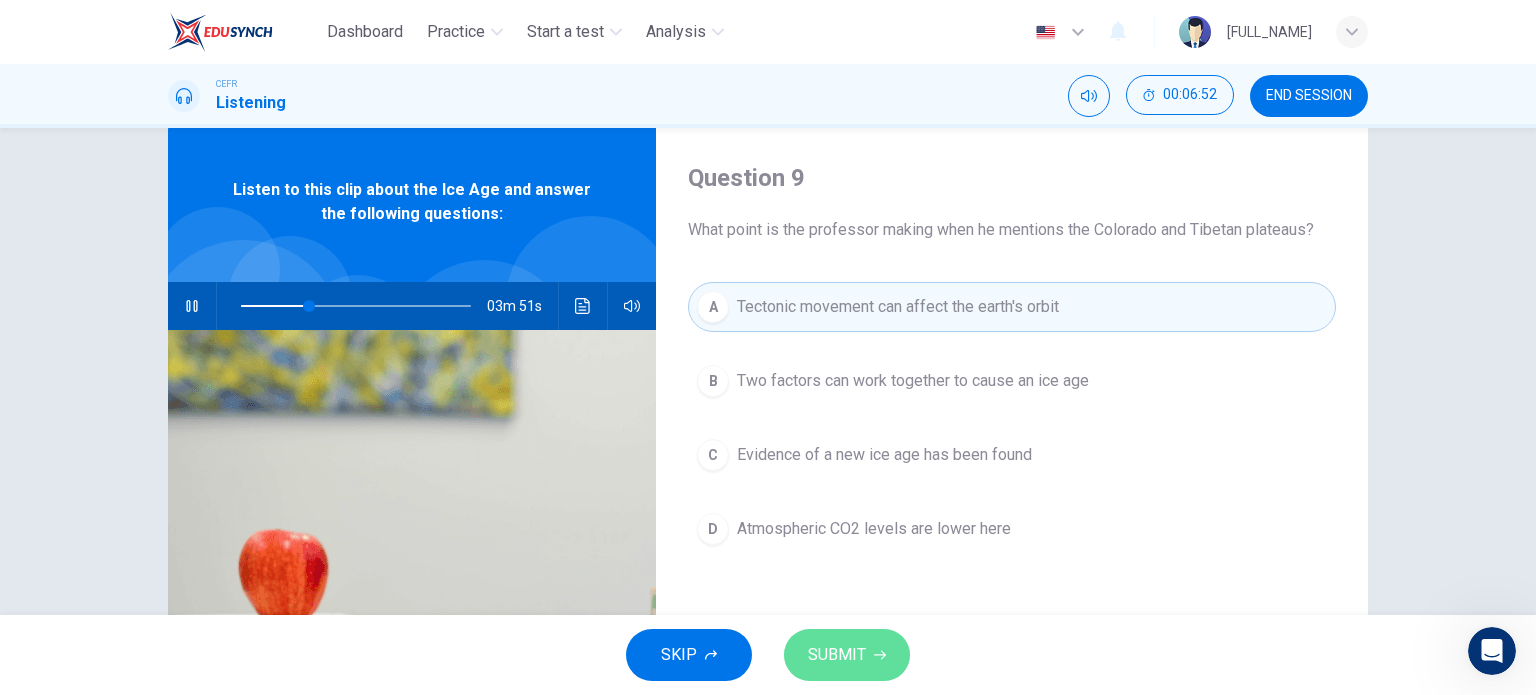 click on "SUBMIT" at bounding box center (837, 655) 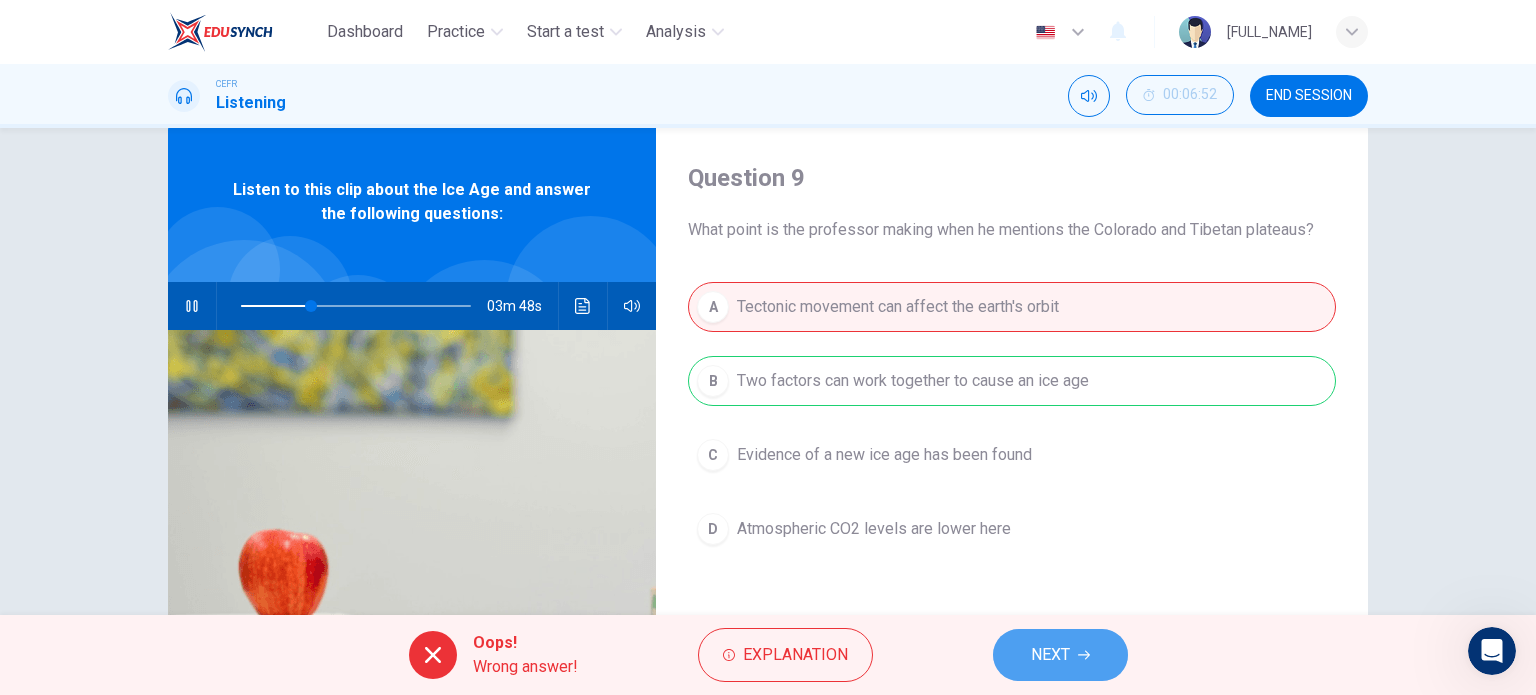 click on "NEXT" at bounding box center (1060, 655) 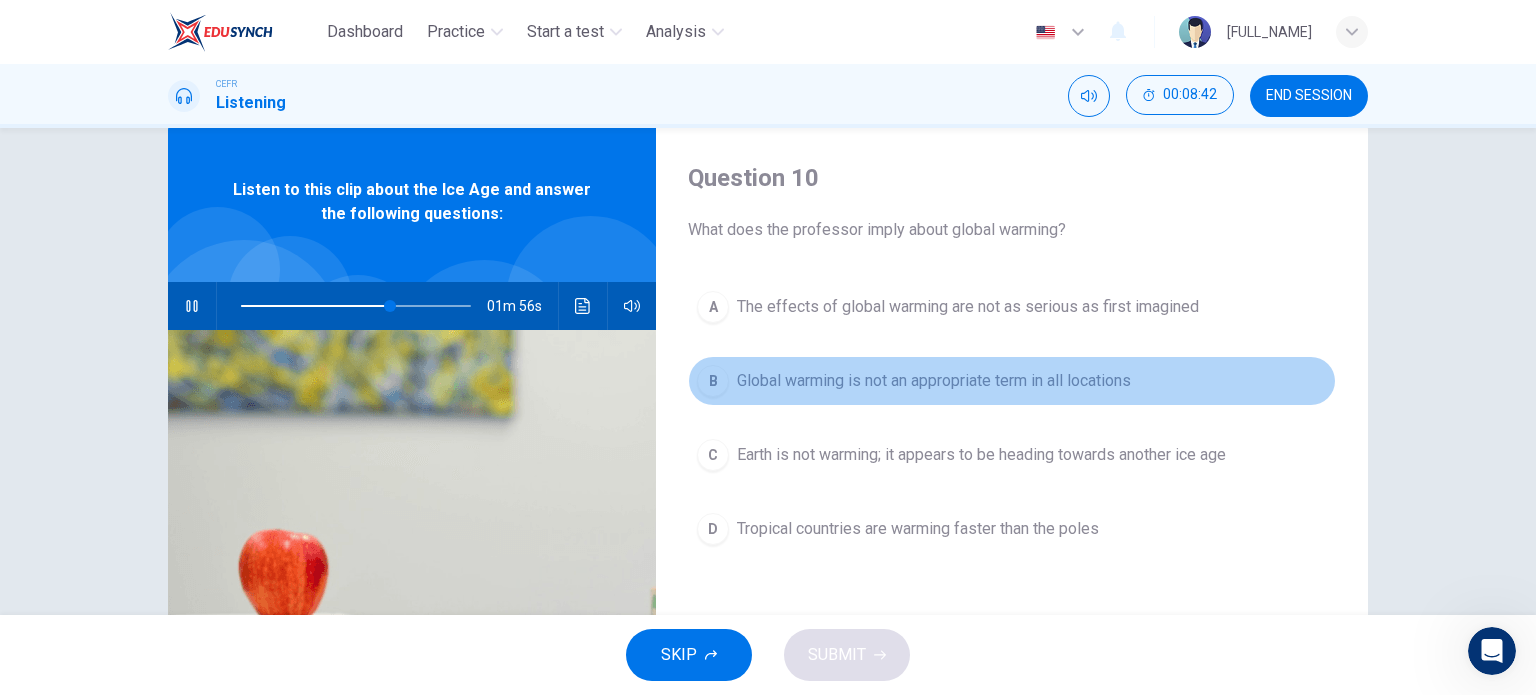 click on "Global warming is not an appropriate term in all locations" at bounding box center (968, 307) 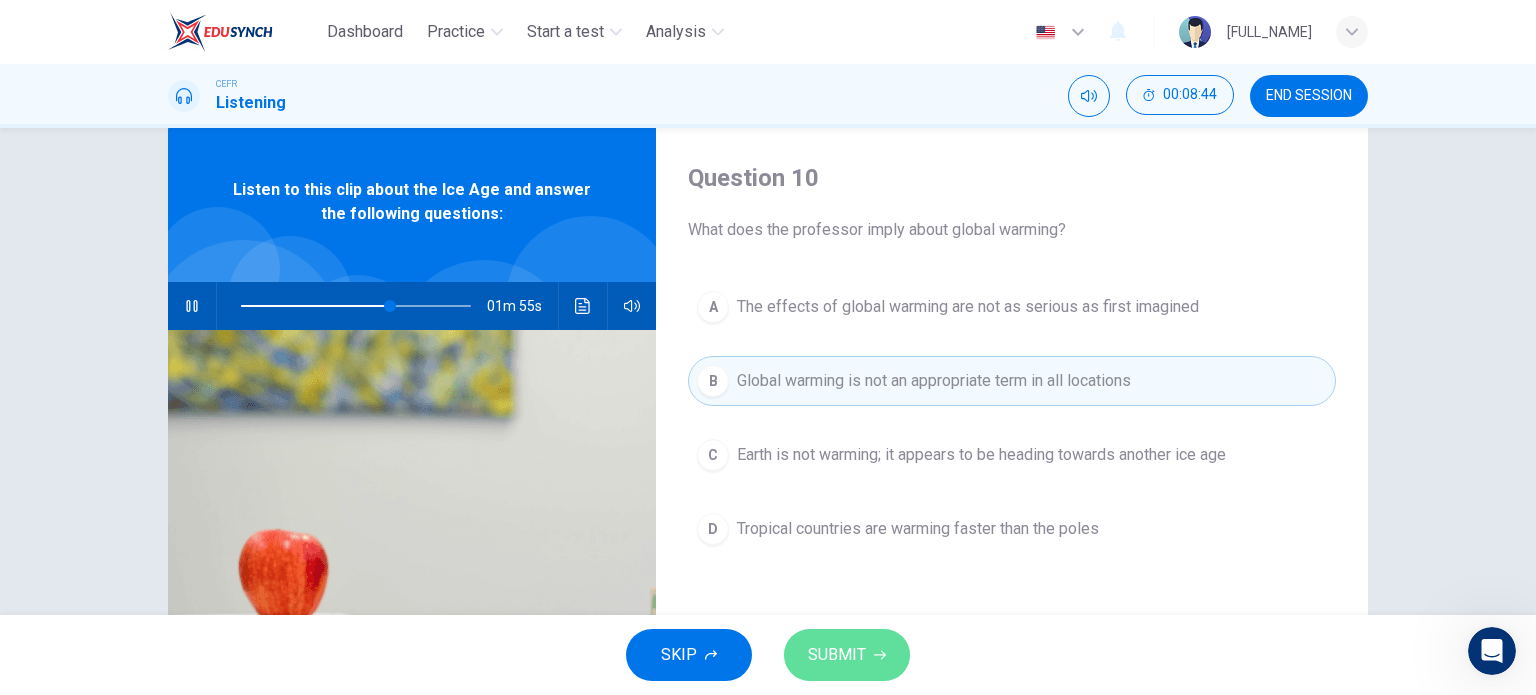 click on "SUBMIT" at bounding box center (837, 655) 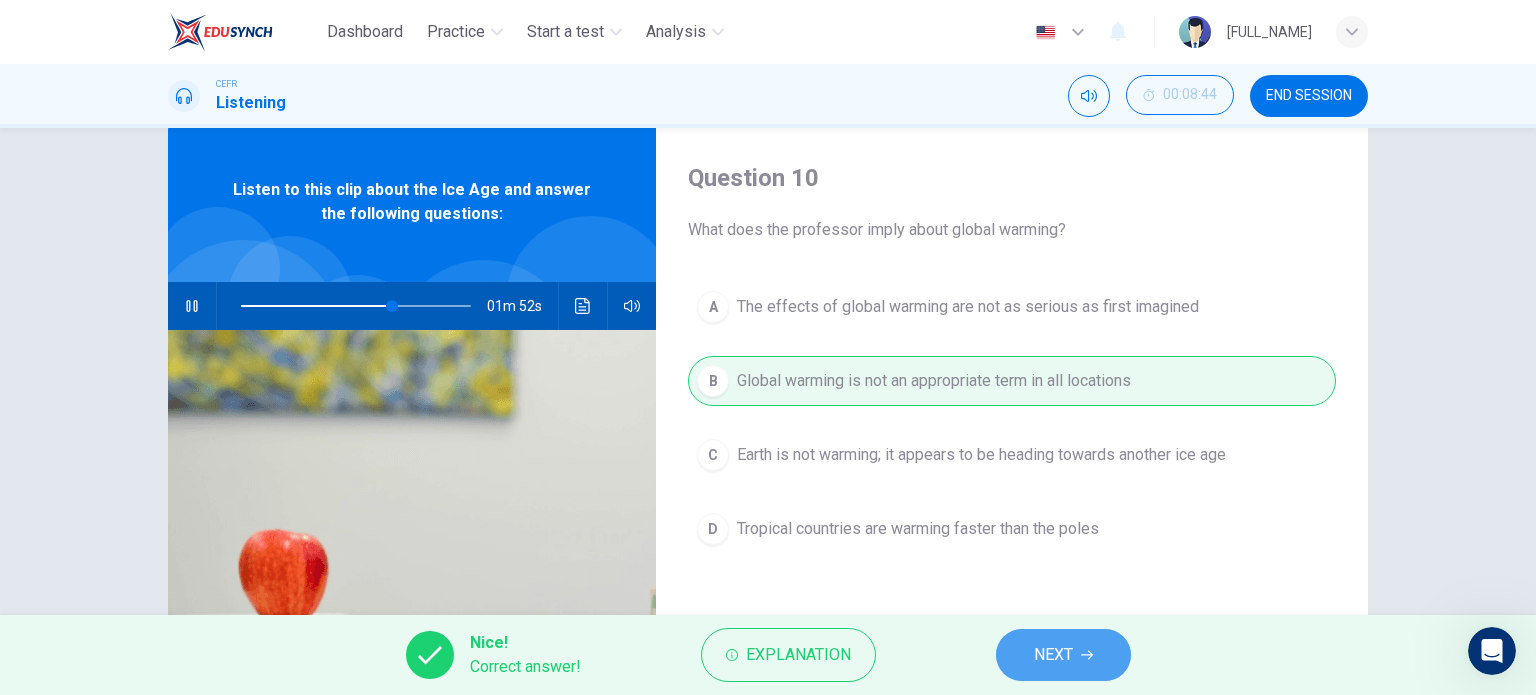 click on "NEXT" at bounding box center (1063, 655) 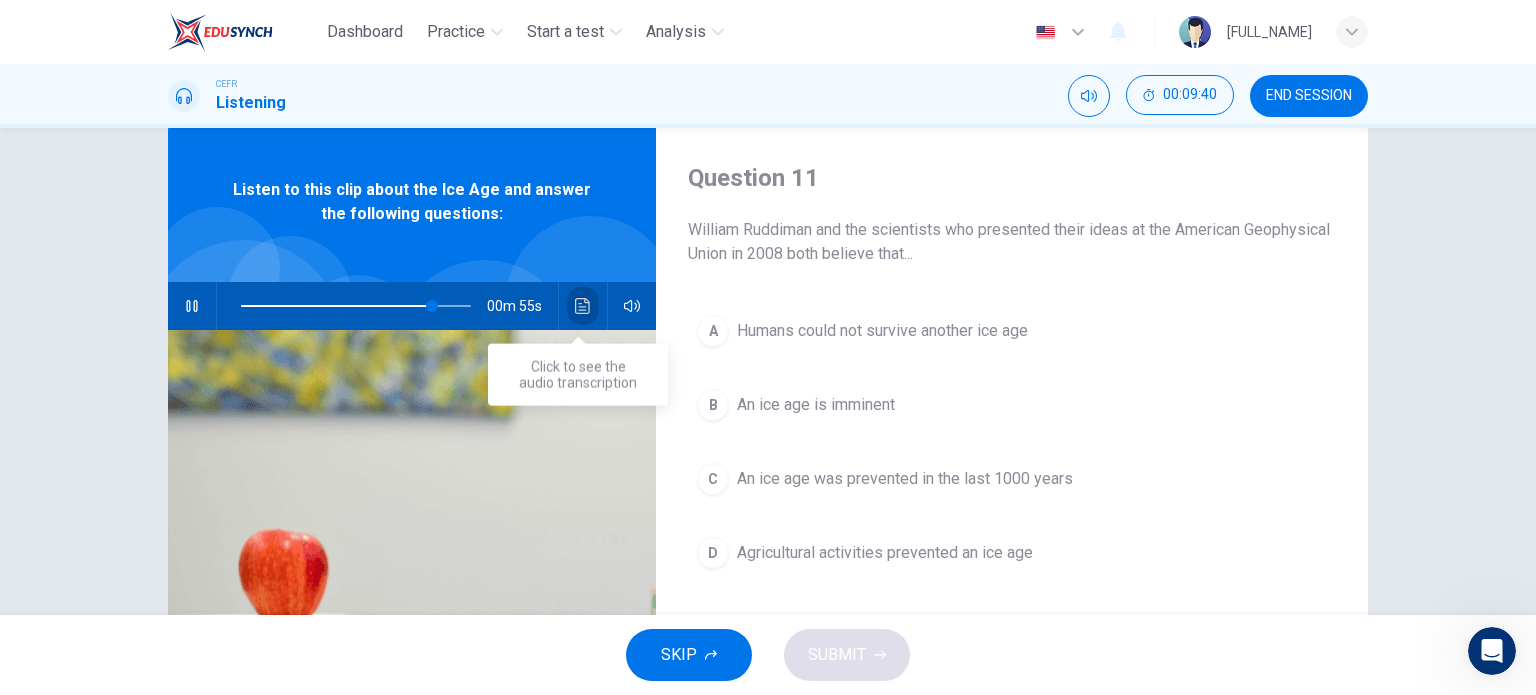 click at bounding box center (583, 306) 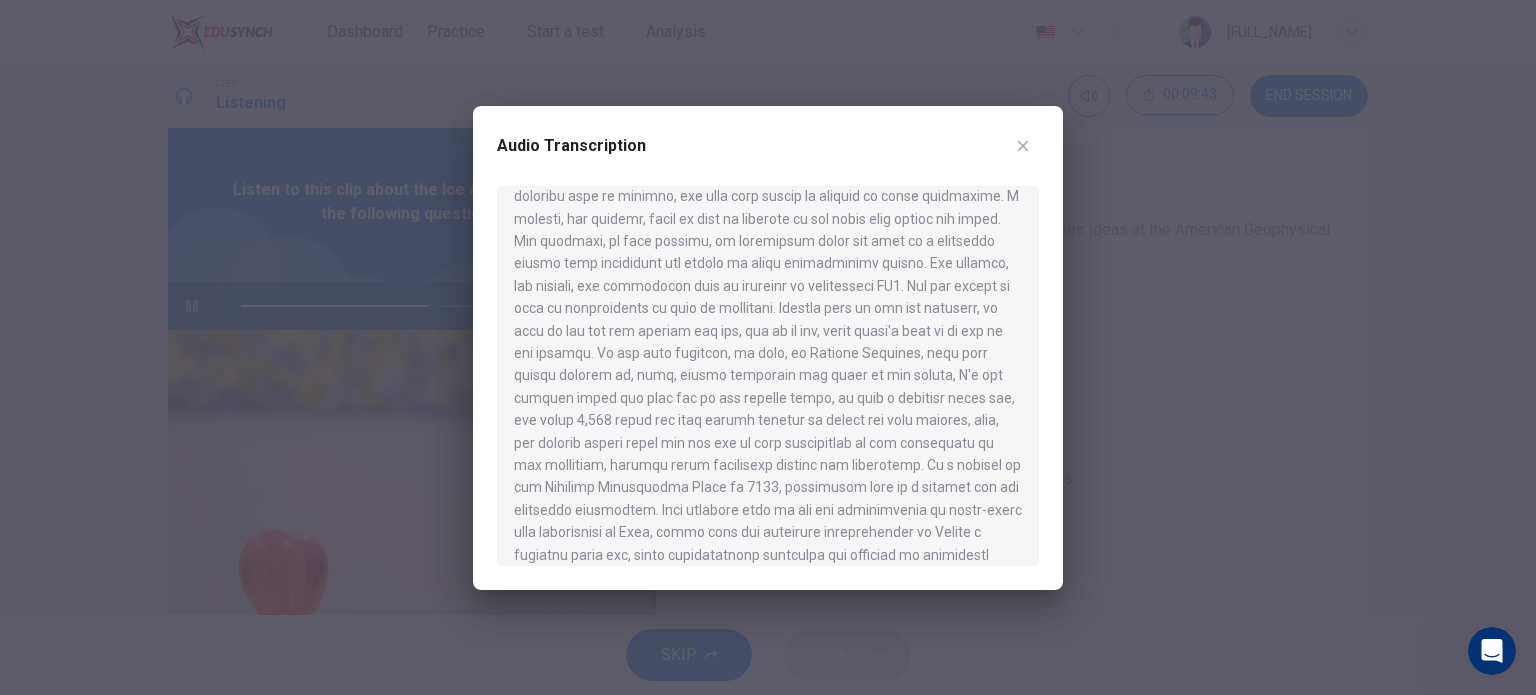 scroll, scrollTop: 1020, scrollLeft: 0, axis: vertical 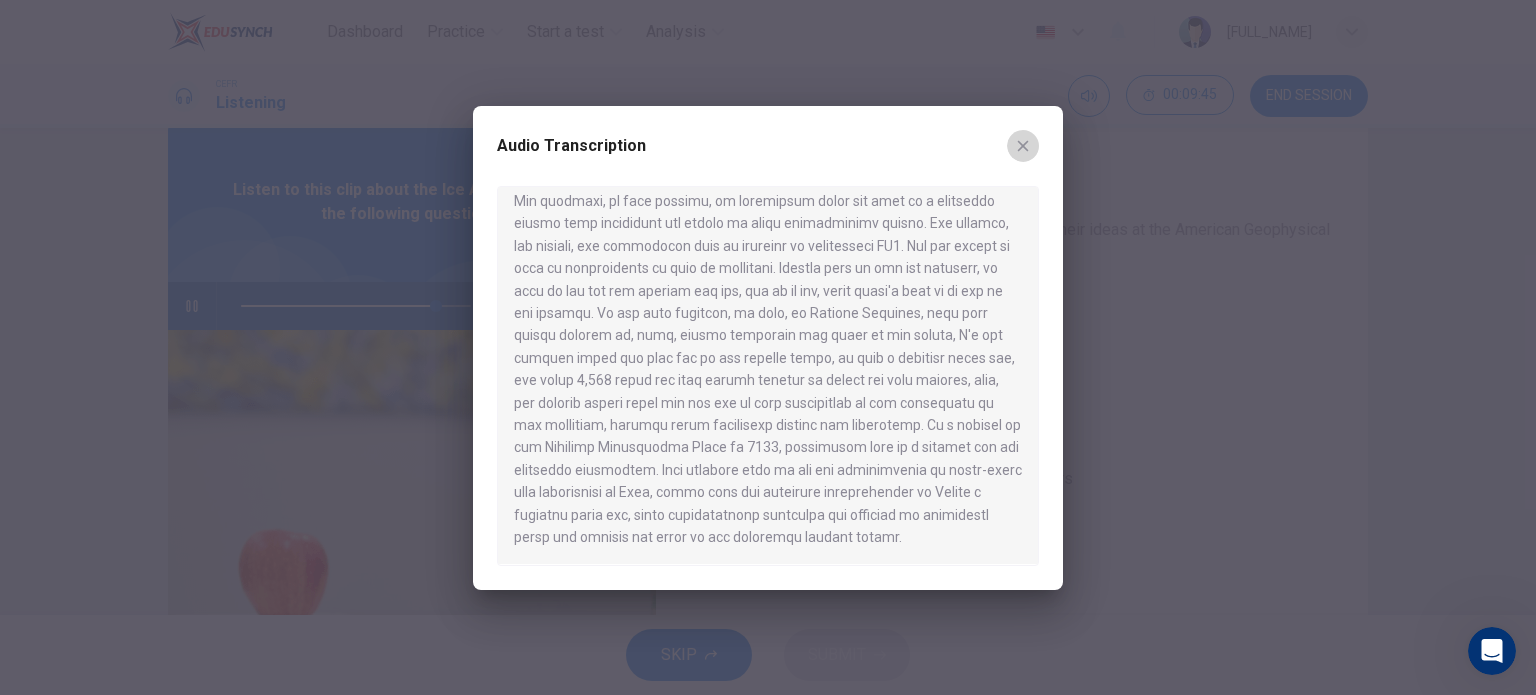 click at bounding box center [1023, 146] 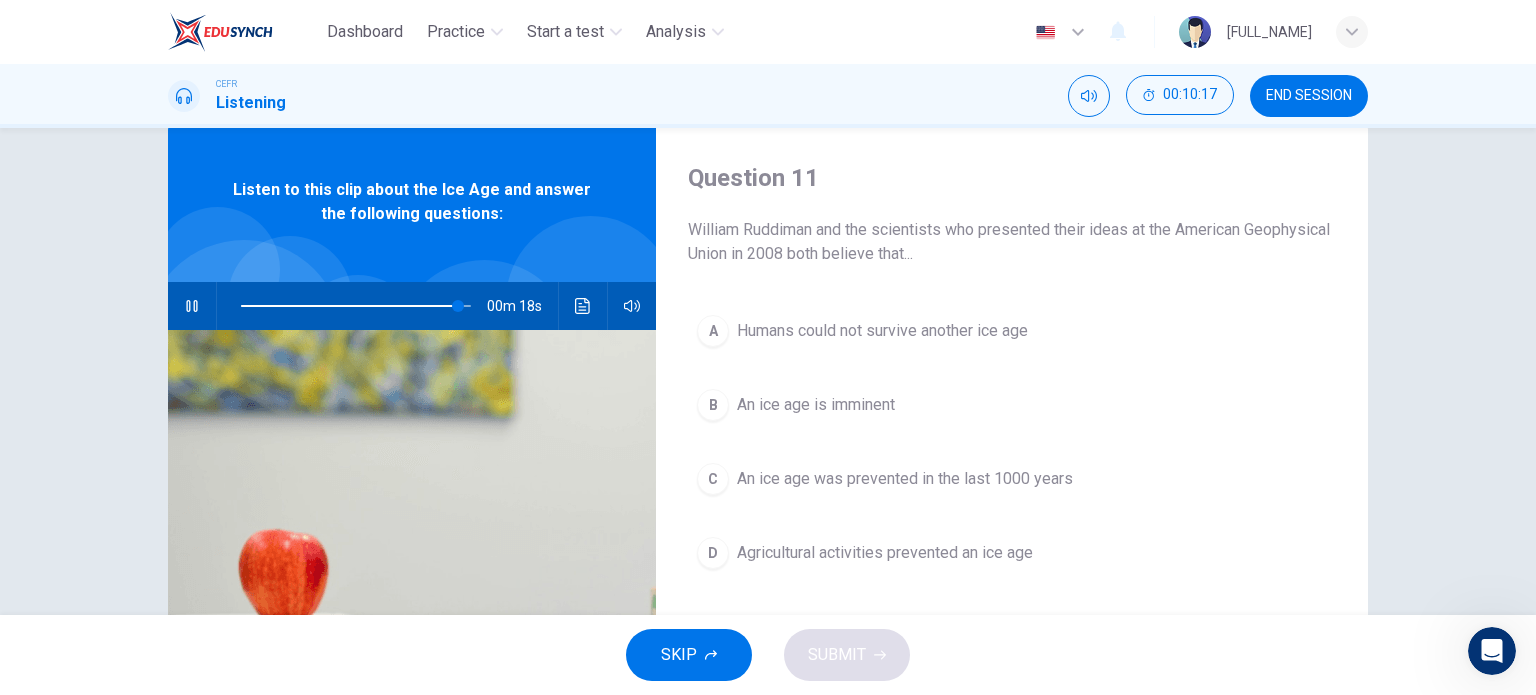 click on "A Humans could not survive another ice age B An ice age is imminent C An ice age was prevented in the last 1000 years D Agricultural activities prevented an ice age" at bounding box center (1012, 462) 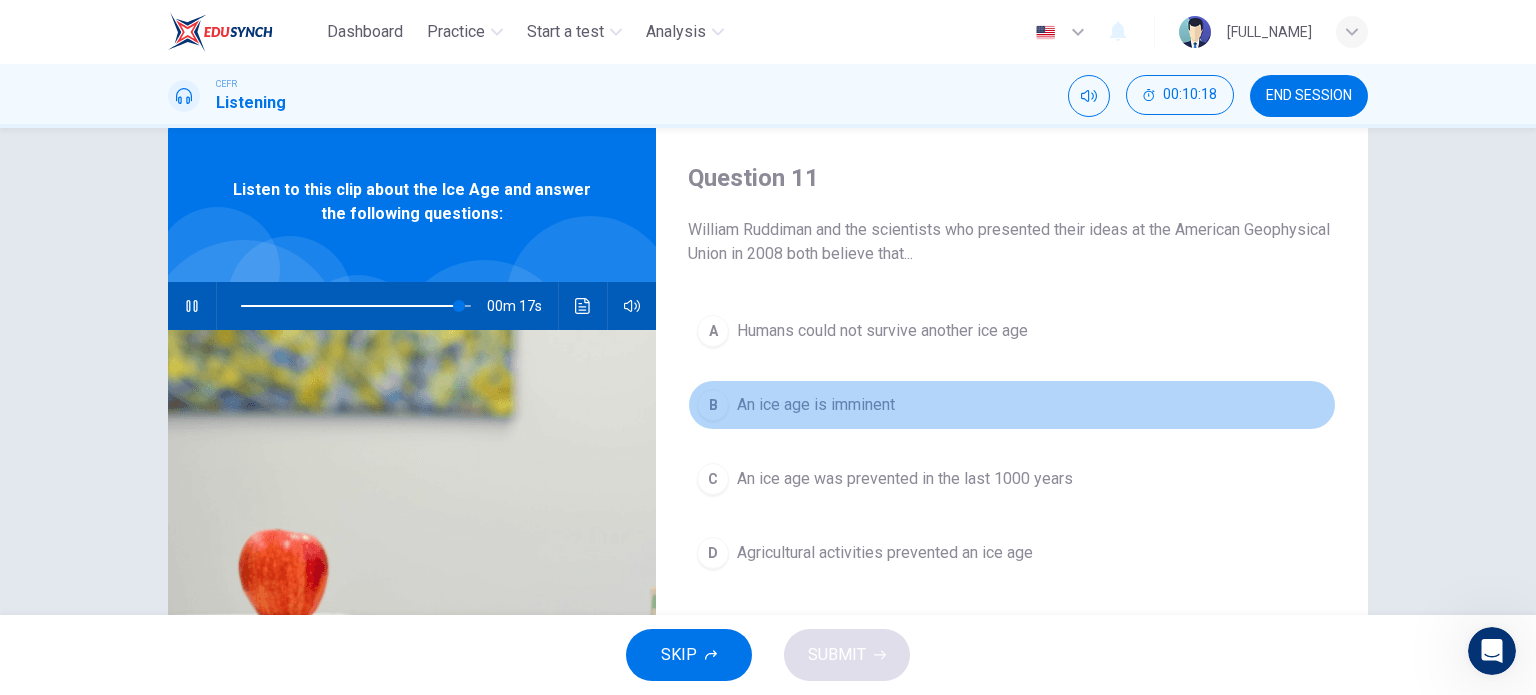 click on "An ice age is imminent" at bounding box center (882, 331) 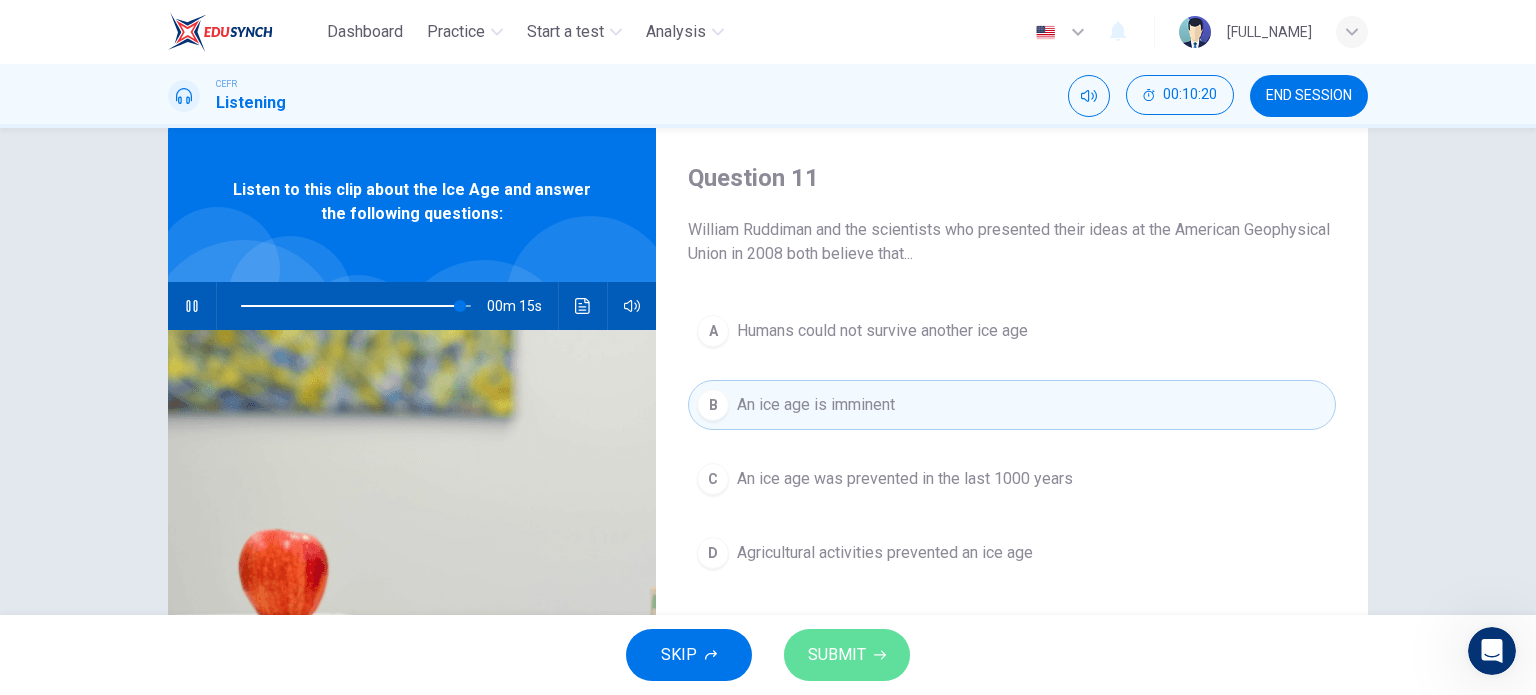 click on "SUBMIT" at bounding box center [837, 655] 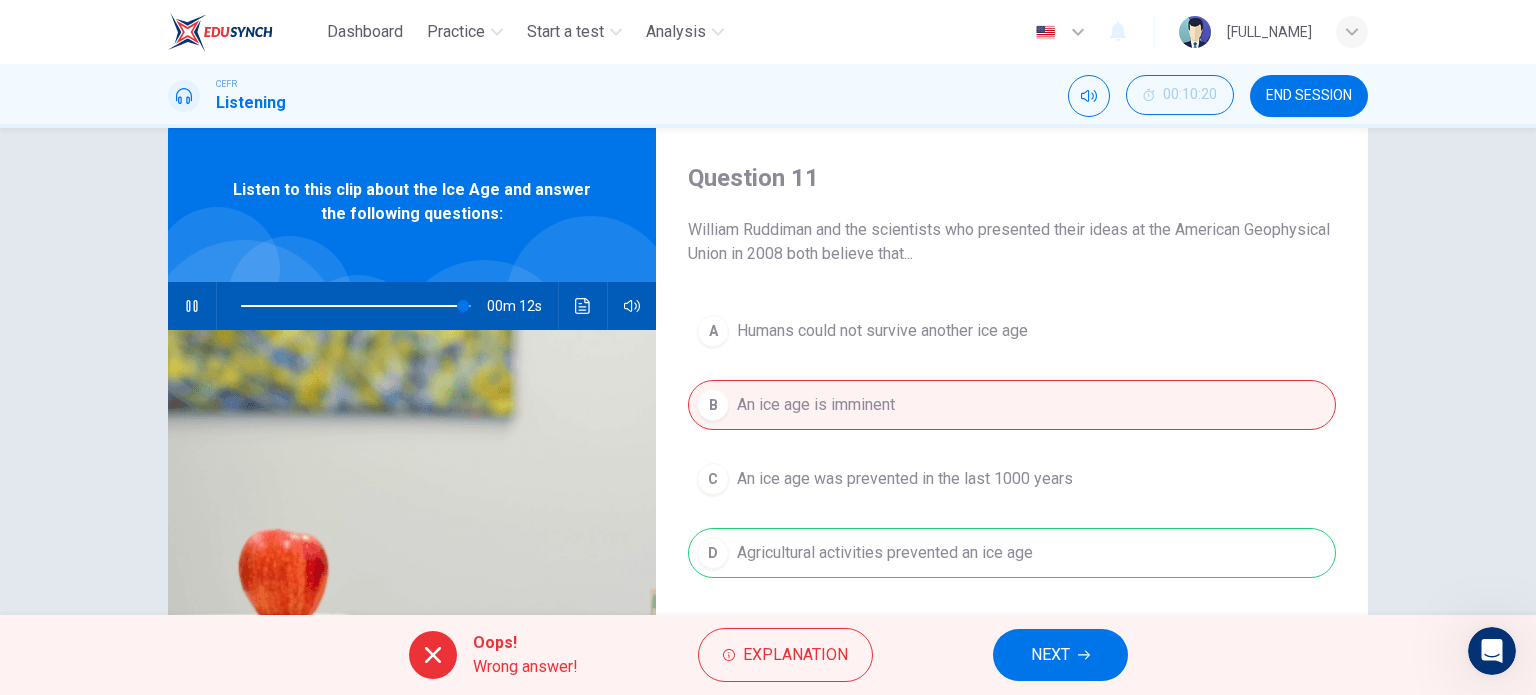 click on "Oops! Wrong answer! Explanation NEXT" at bounding box center [768, 655] 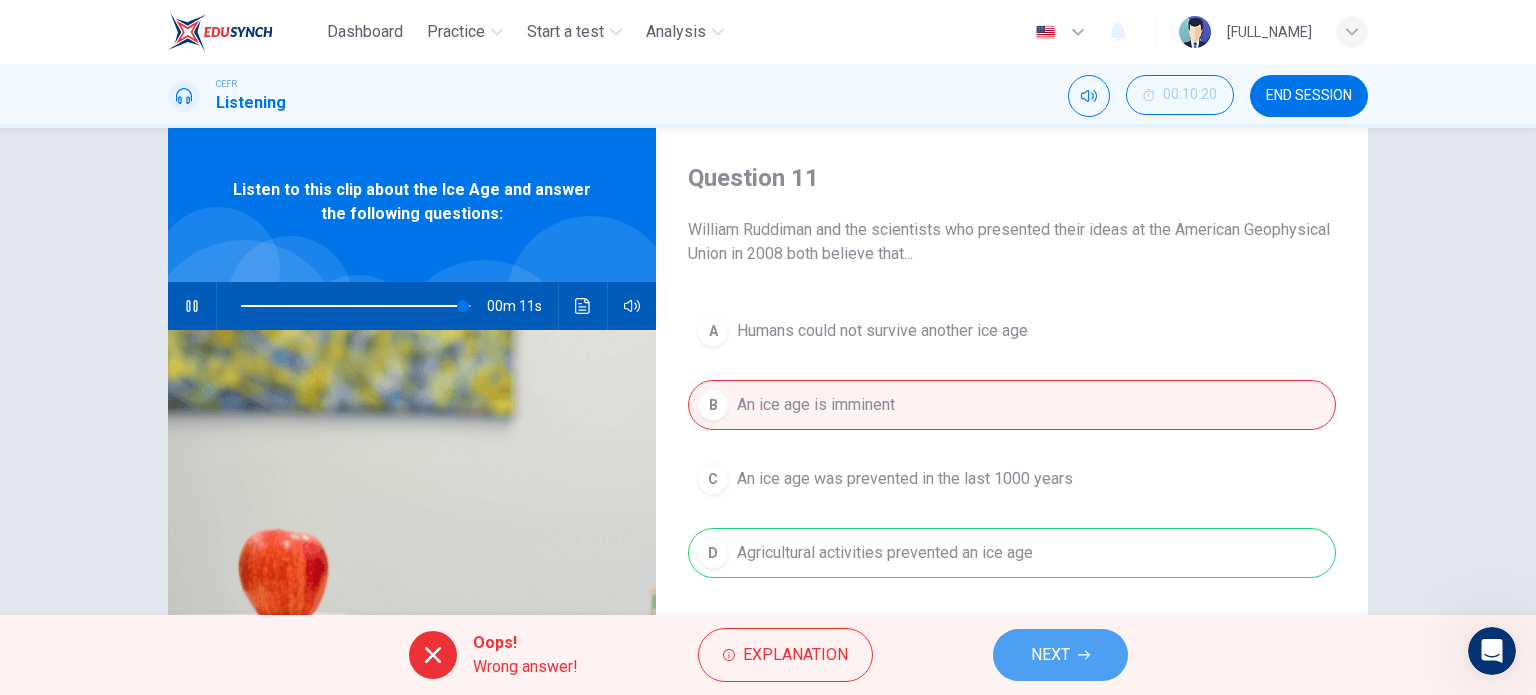click on "NEXT" at bounding box center (1050, 655) 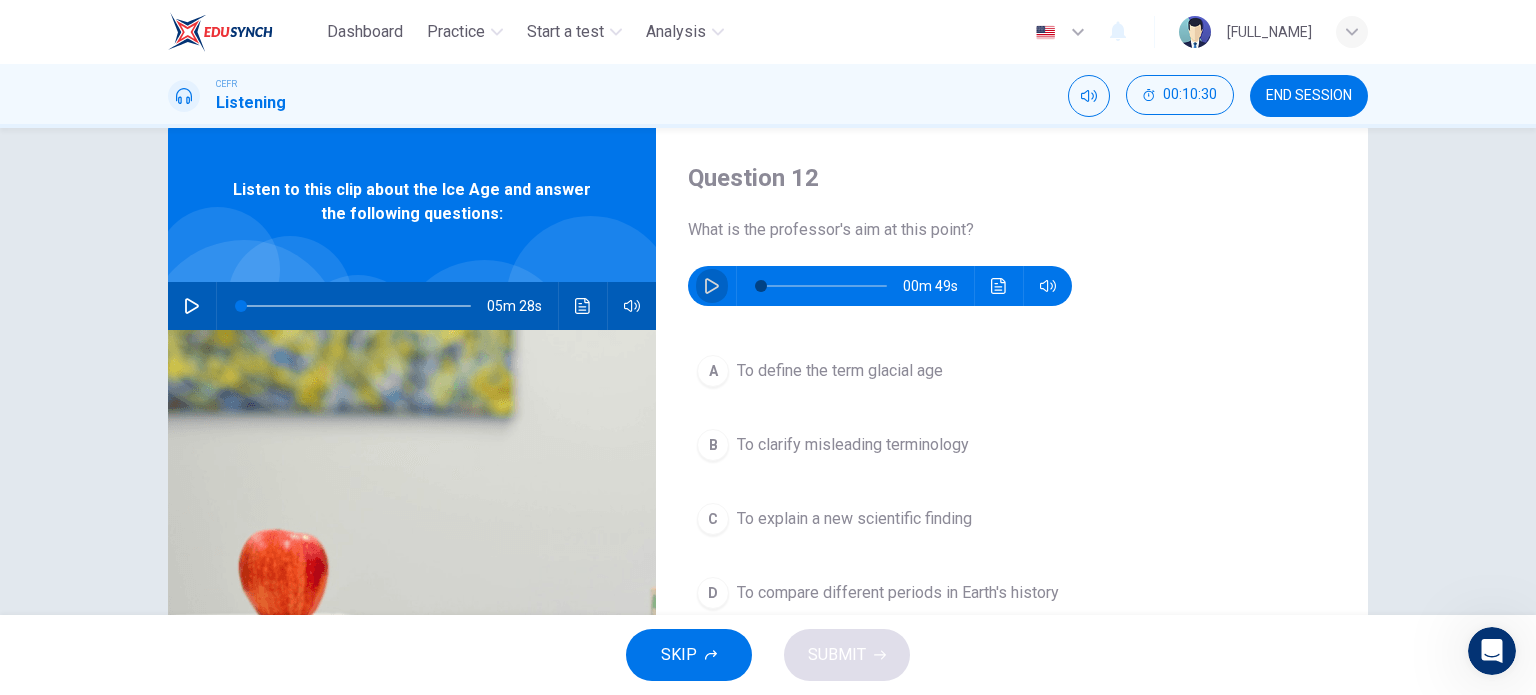 click at bounding box center (712, 286) 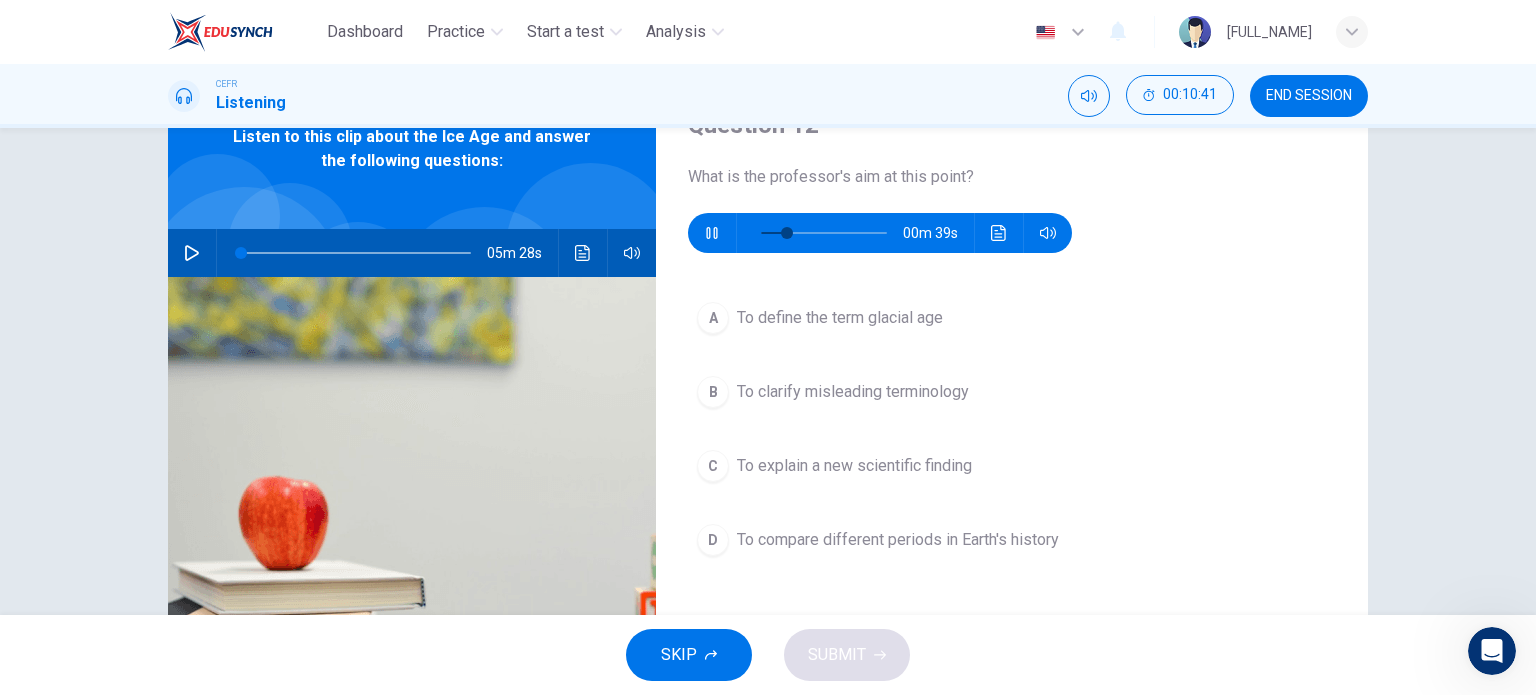 scroll, scrollTop: 98, scrollLeft: 0, axis: vertical 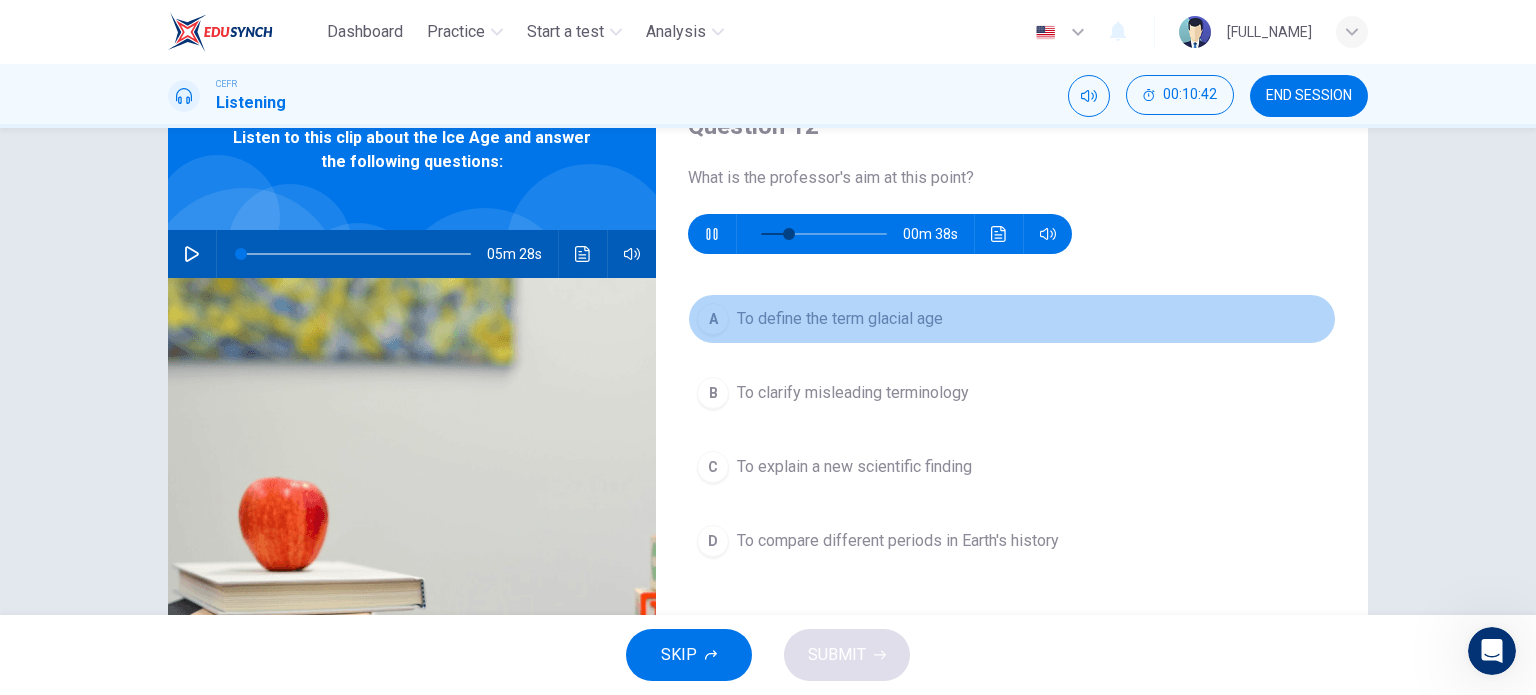 click on "To define the term glacial age" at bounding box center [840, 319] 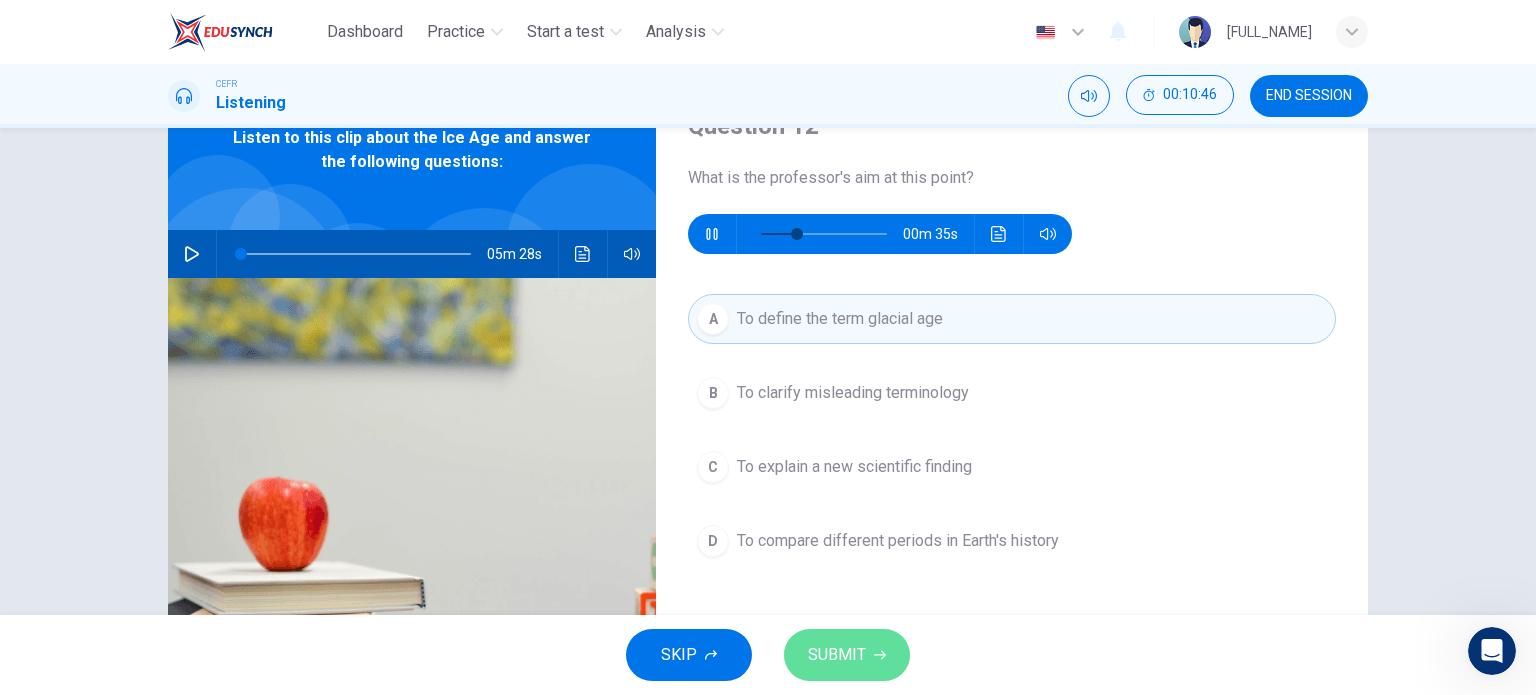 click on "SUBMIT" at bounding box center (837, 655) 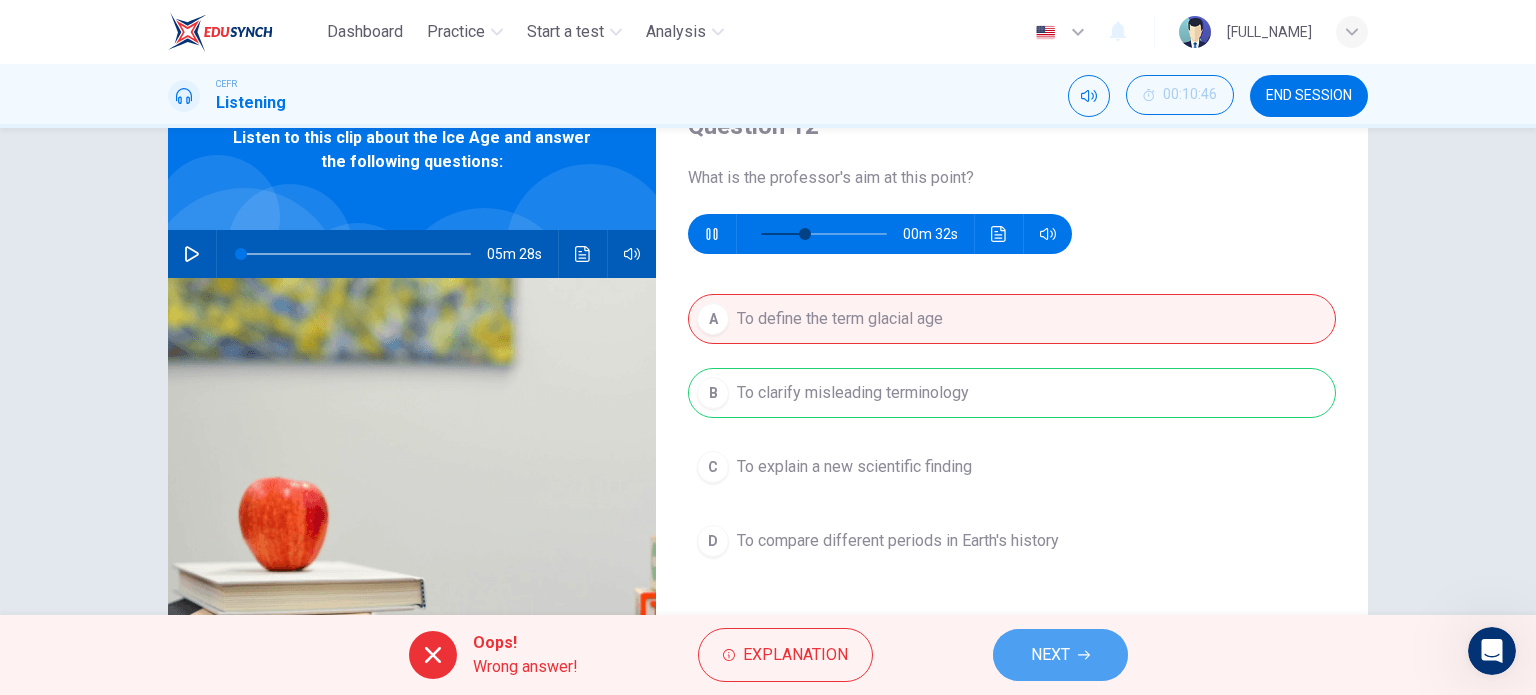 click on "NEXT" at bounding box center [1060, 655] 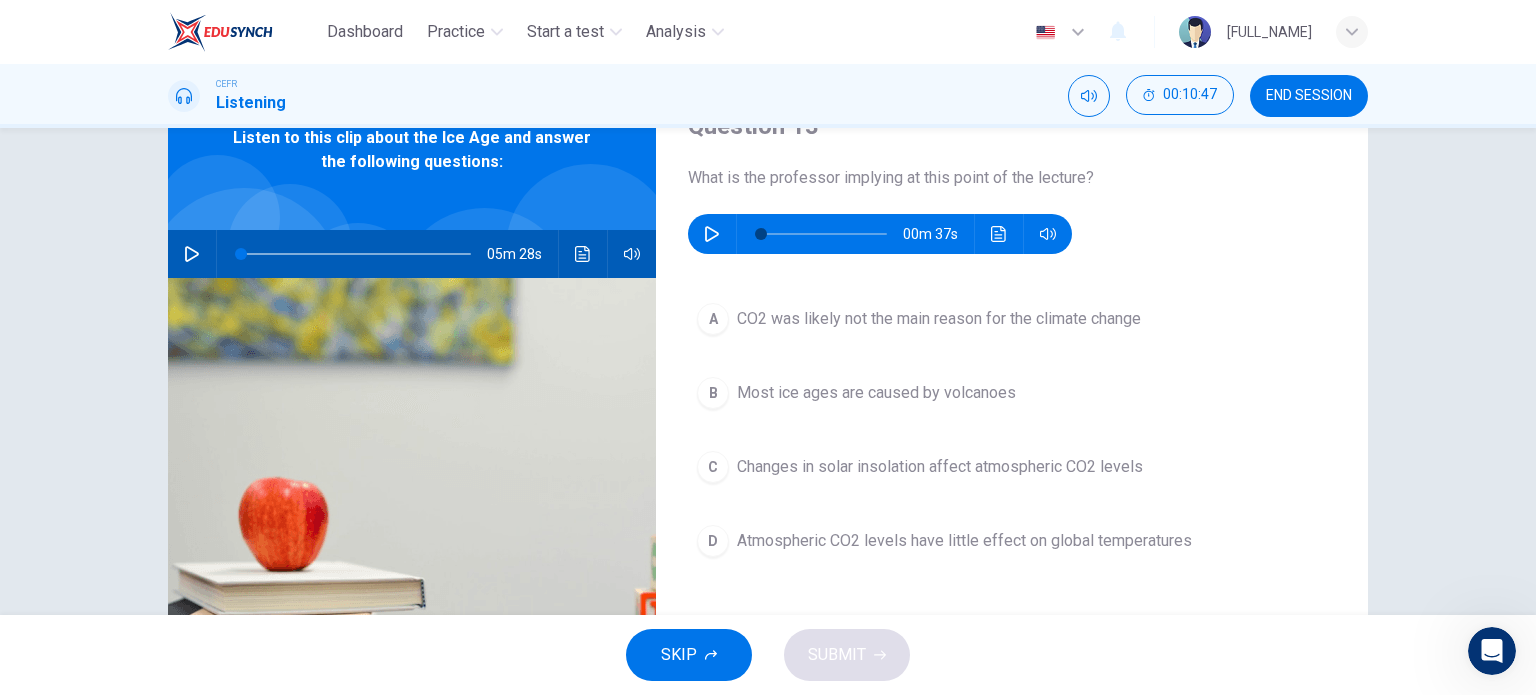 scroll, scrollTop: 80, scrollLeft: 0, axis: vertical 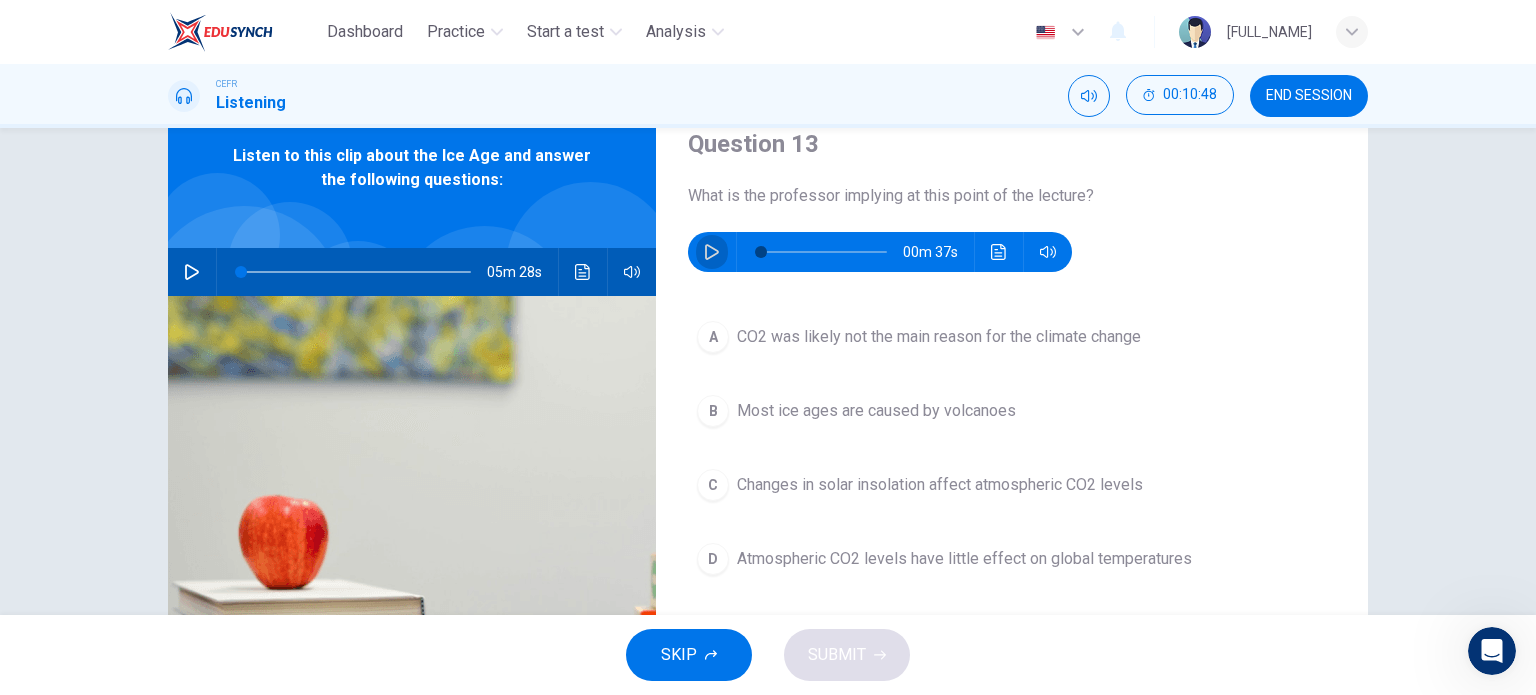 click at bounding box center [712, 252] 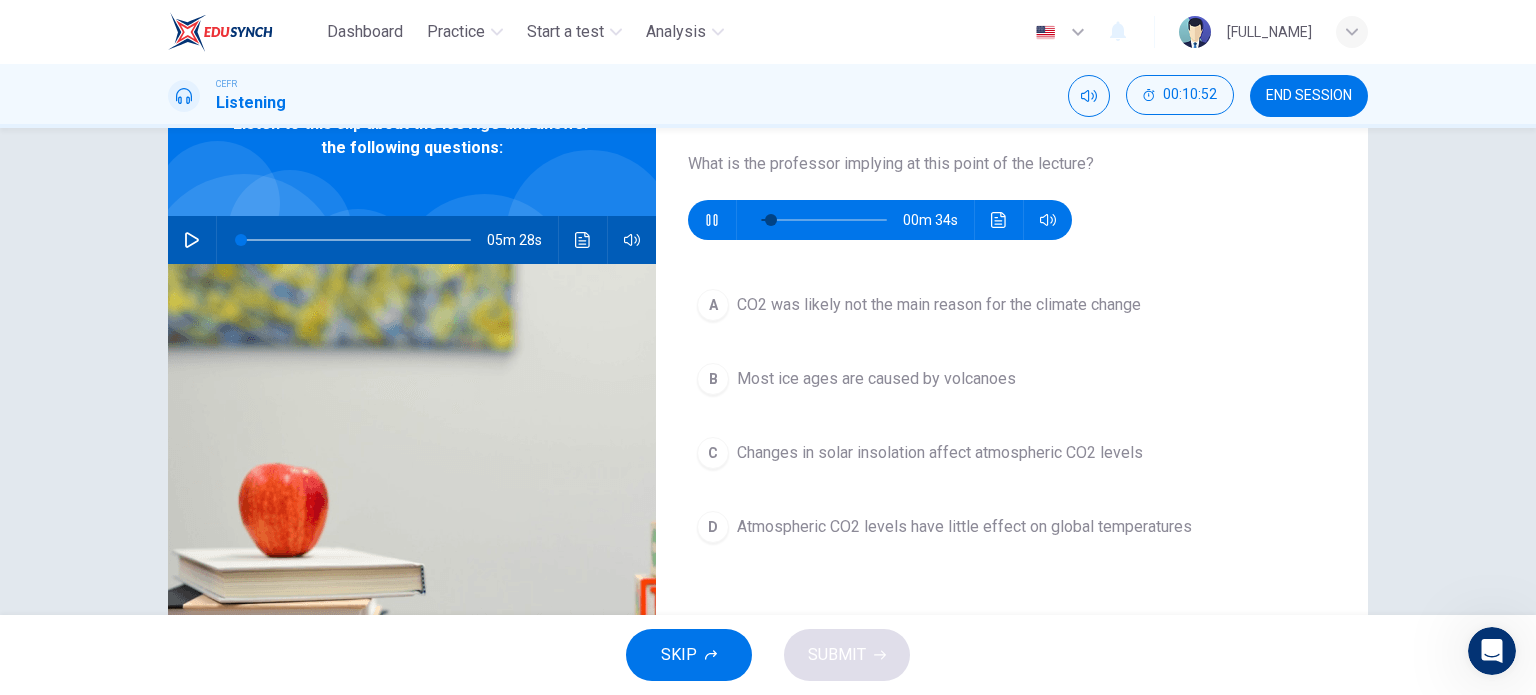 scroll, scrollTop: 115, scrollLeft: 0, axis: vertical 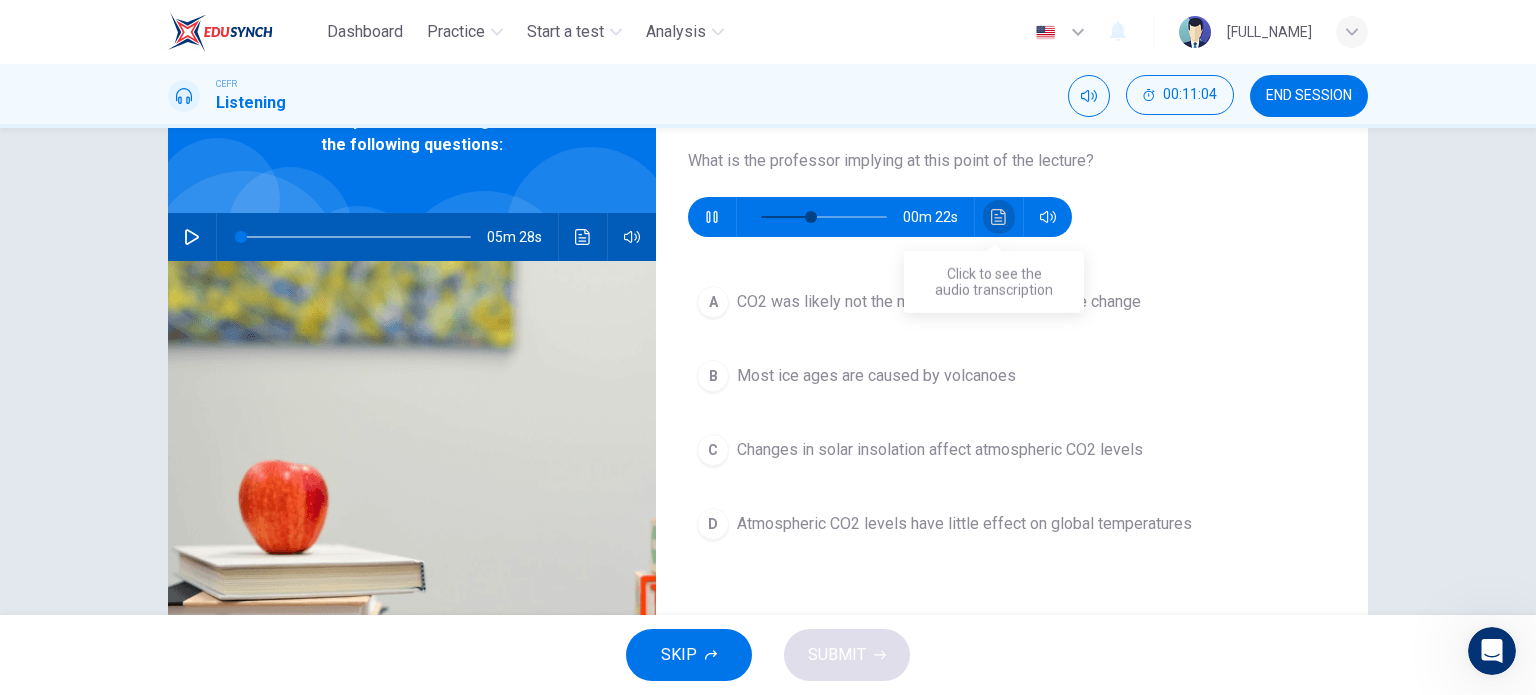 click at bounding box center [999, 217] 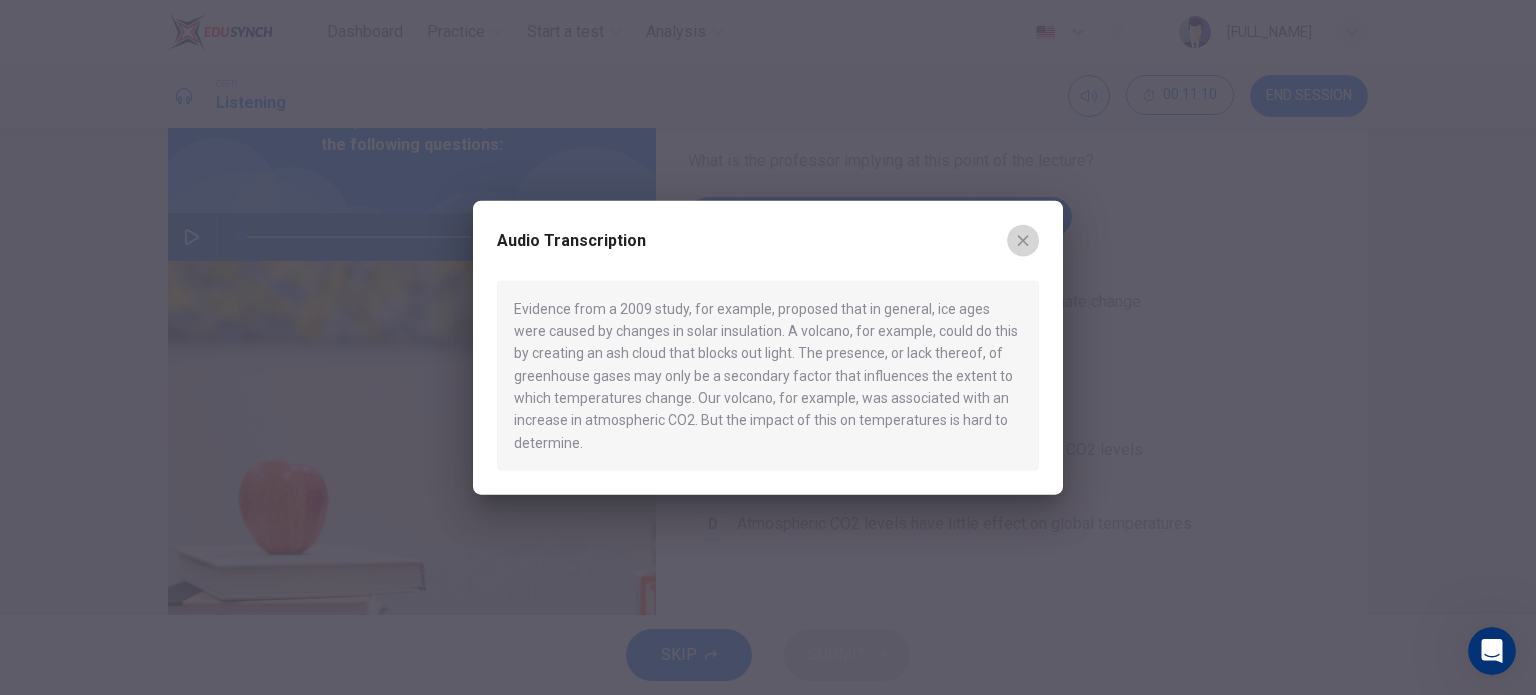click at bounding box center [1023, 240] 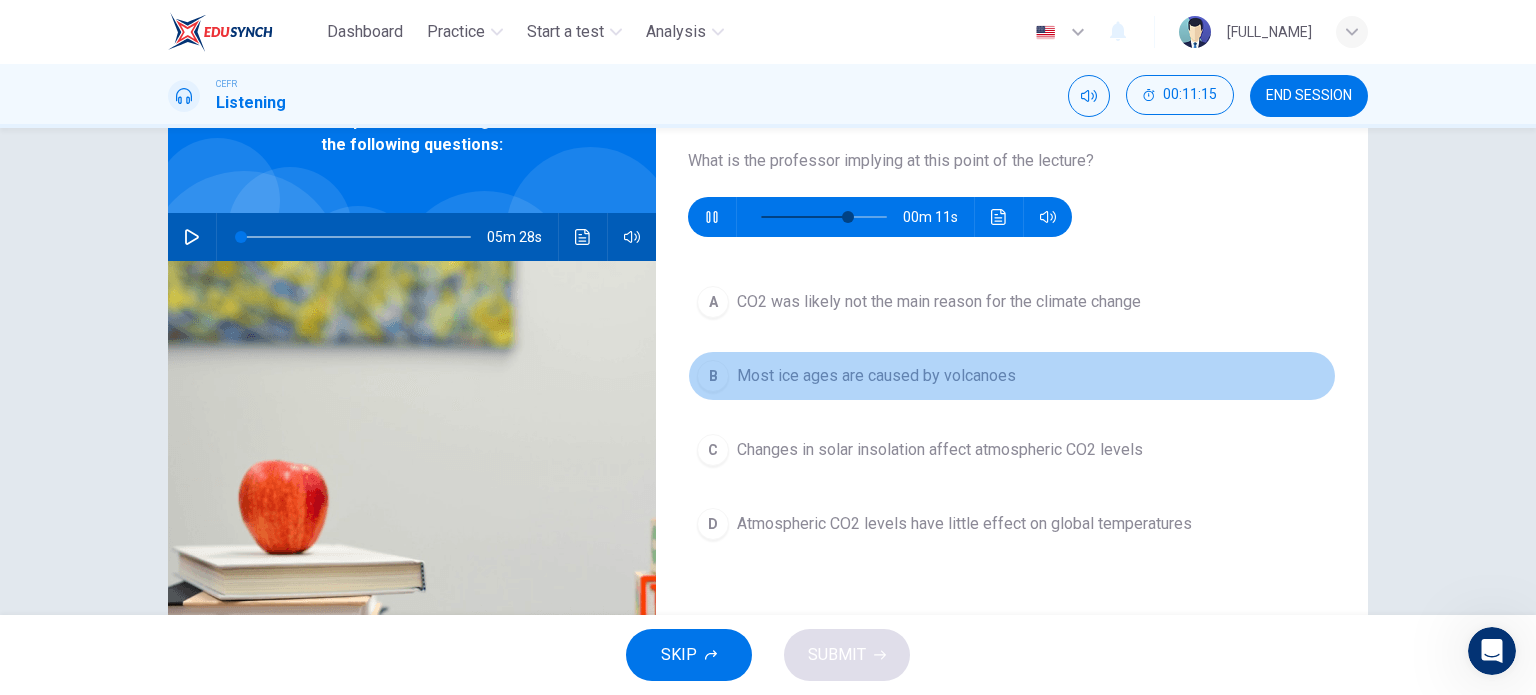 click on "Most ice ages are caused by volcanoes" at bounding box center (939, 302) 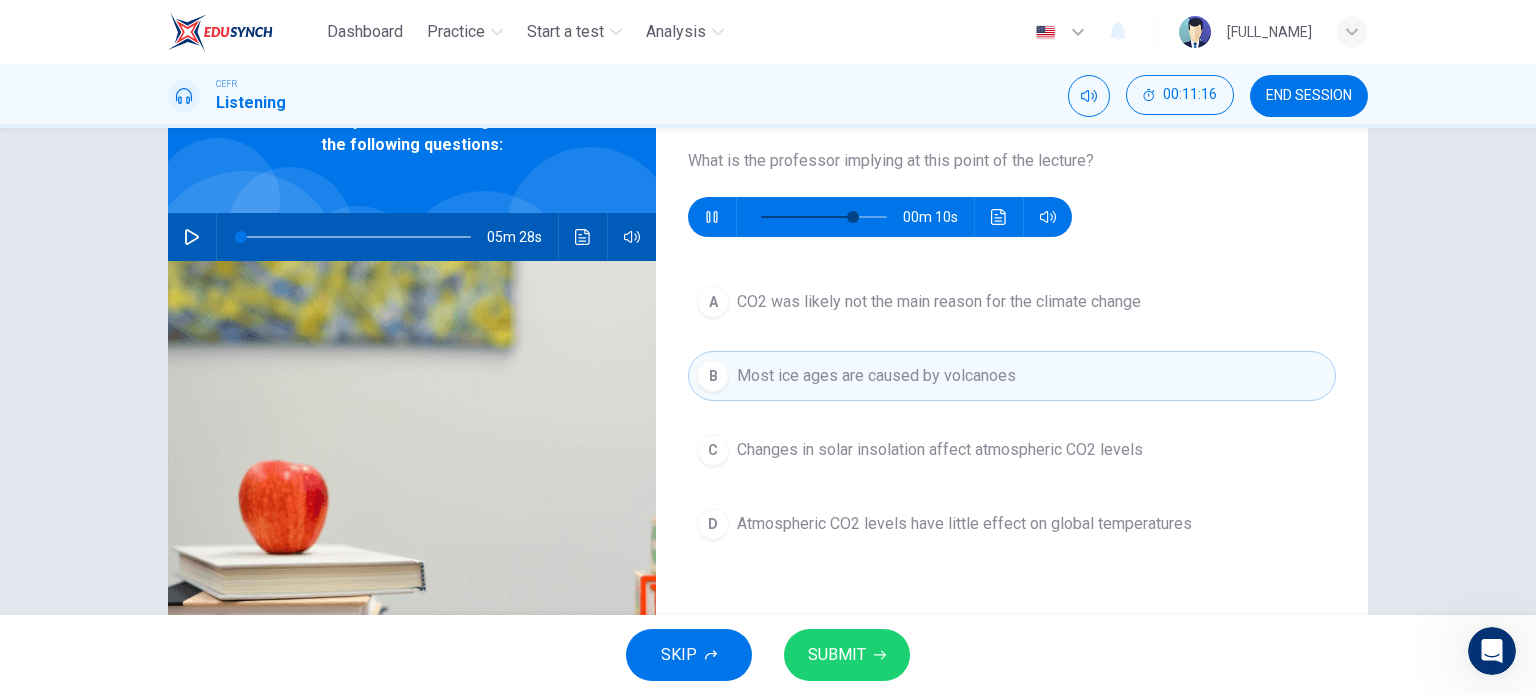 click on "SUBMIT" at bounding box center (847, 655) 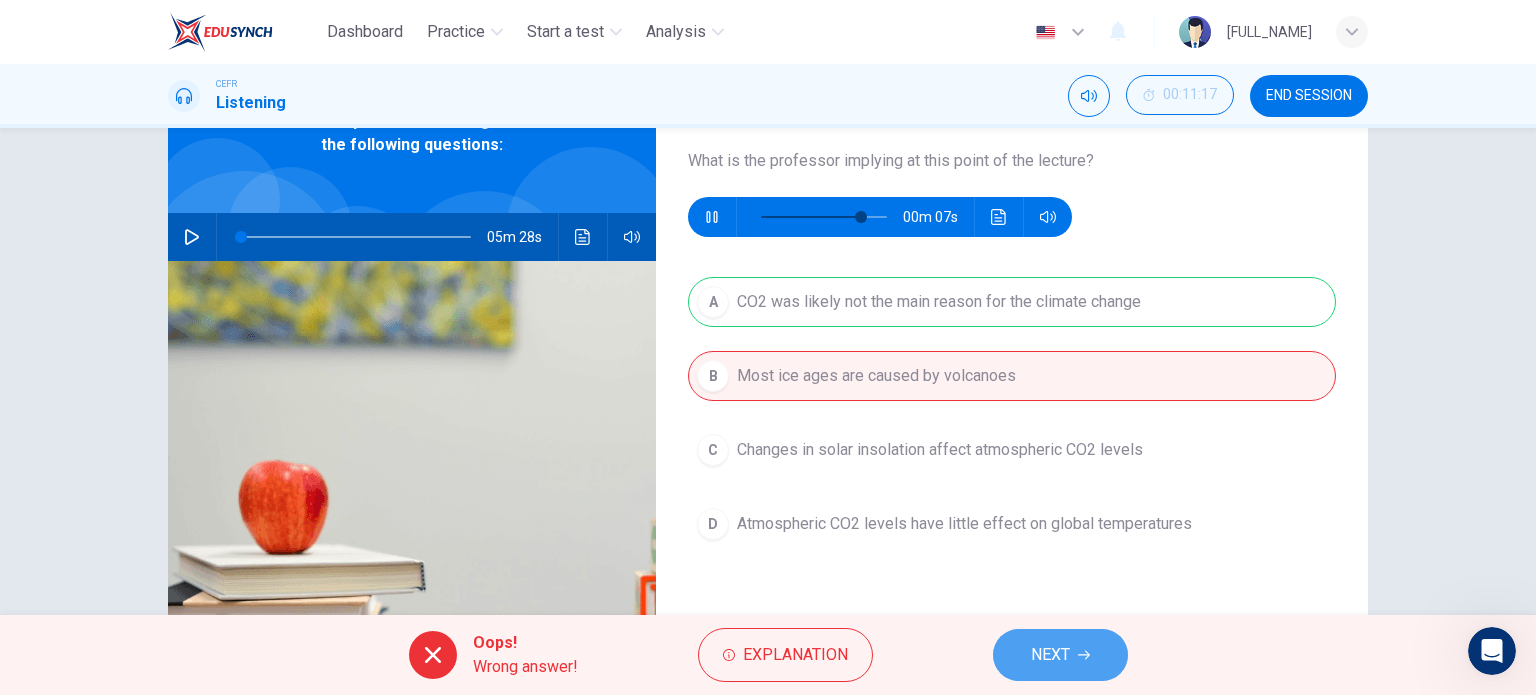 click on "NEXT" at bounding box center (1050, 655) 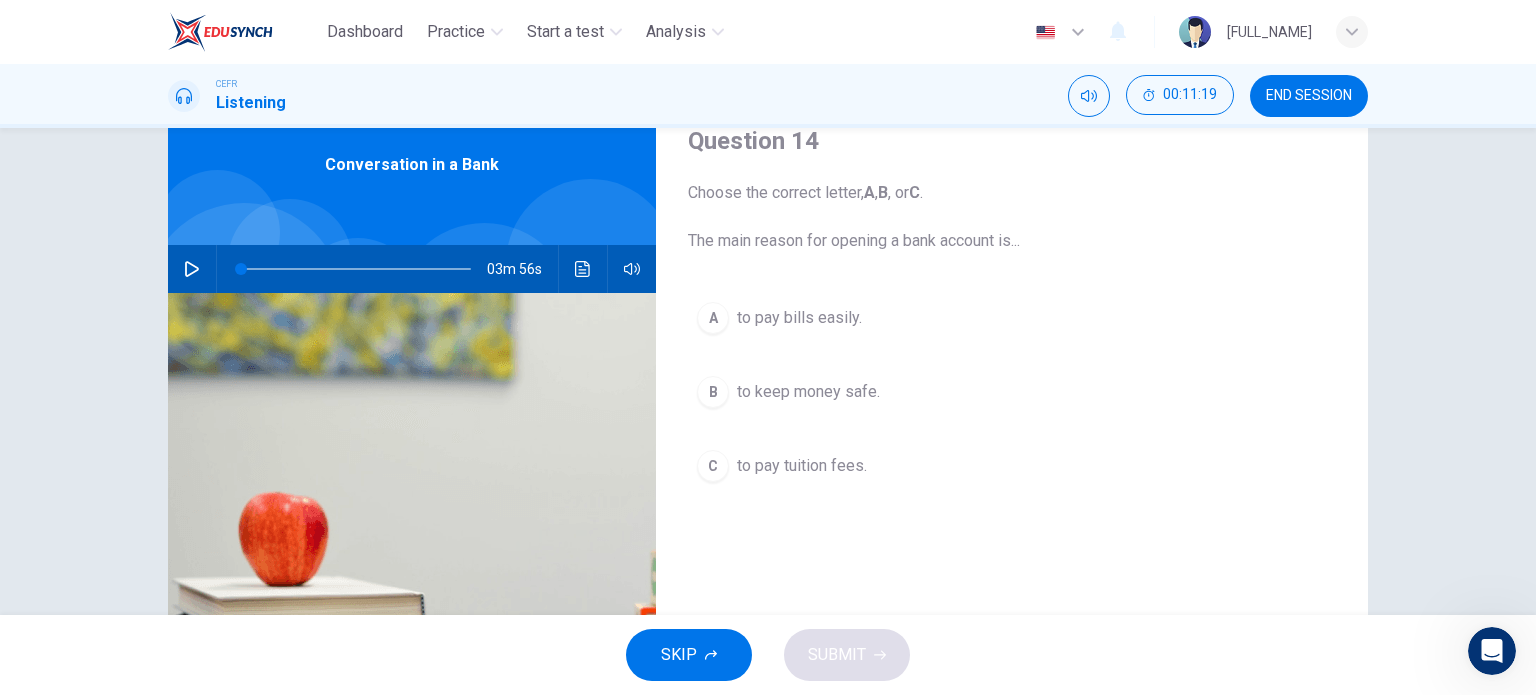 scroll, scrollTop: 110, scrollLeft: 0, axis: vertical 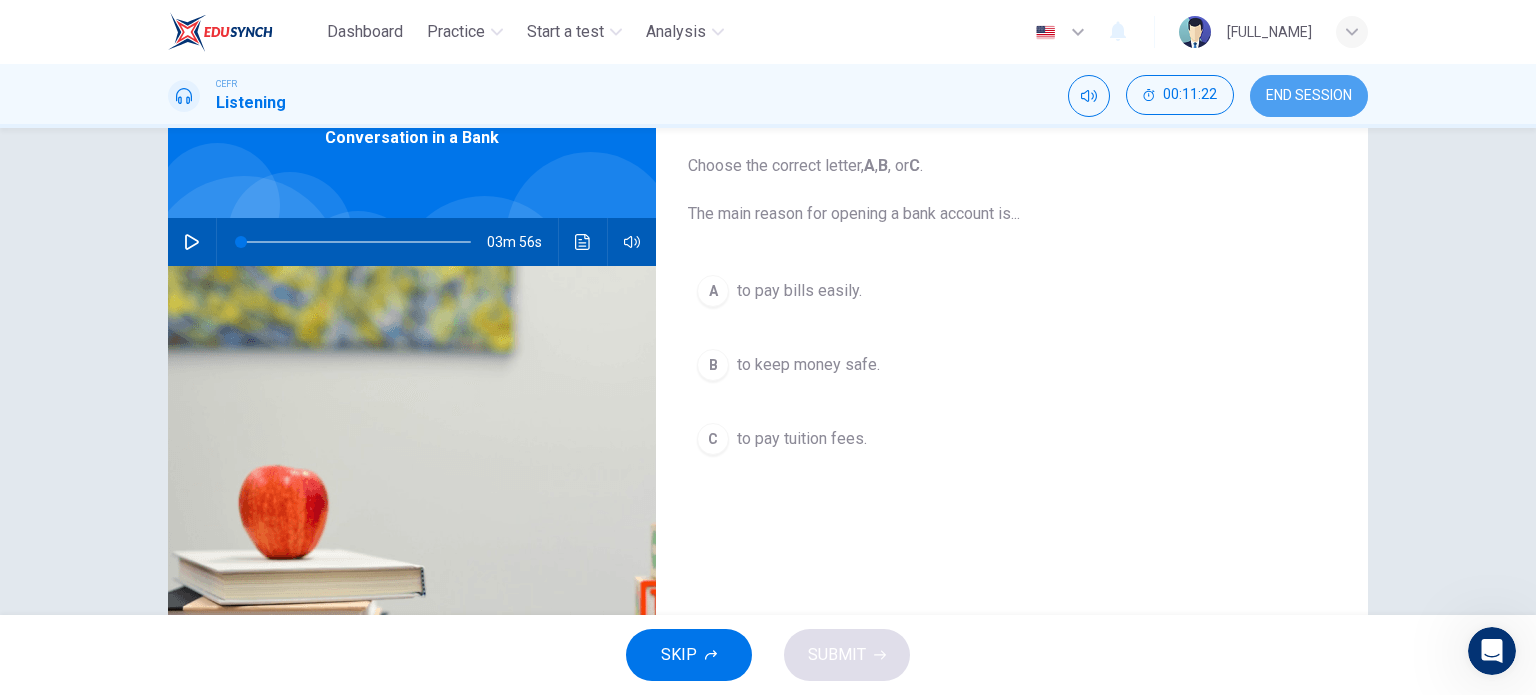 click on "END SESSION" at bounding box center (1309, 96) 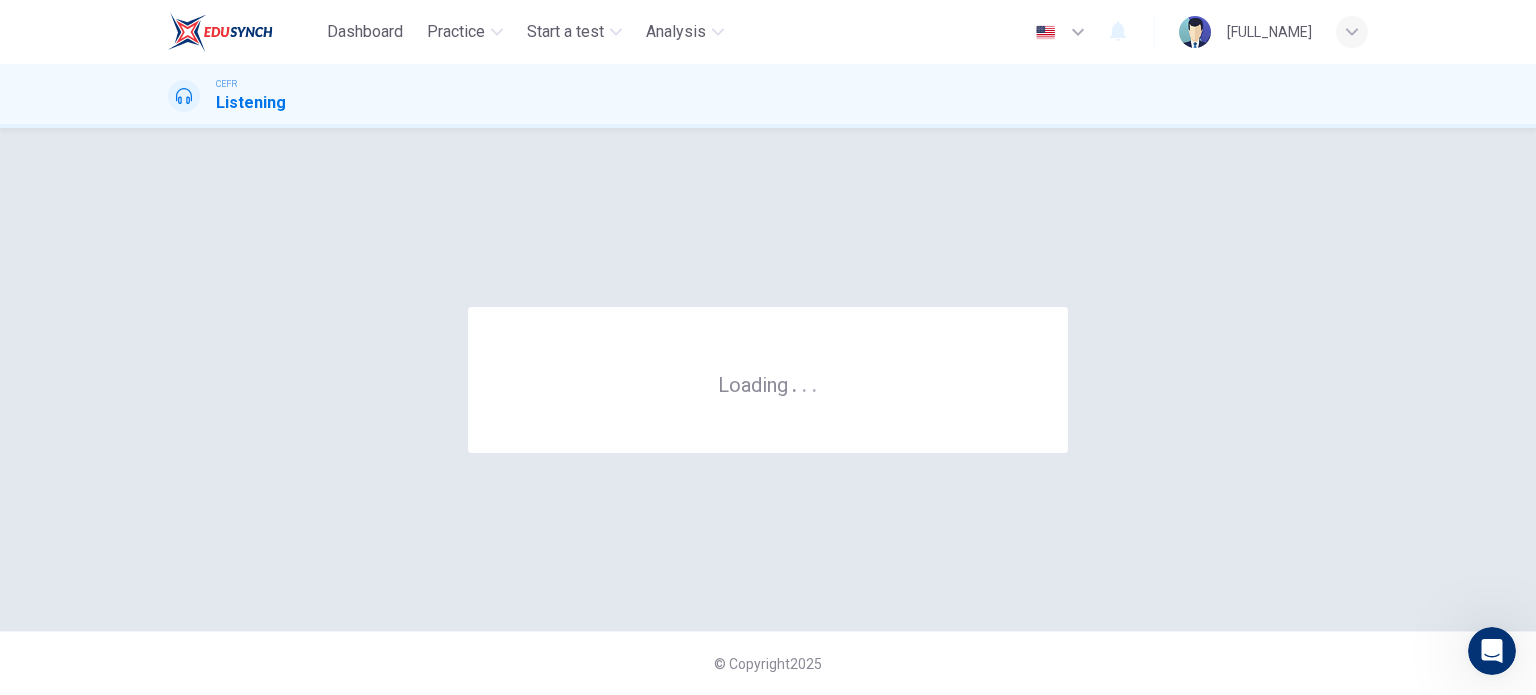 scroll, scrollTop: 0, scrollLeft: 0, axis: both 